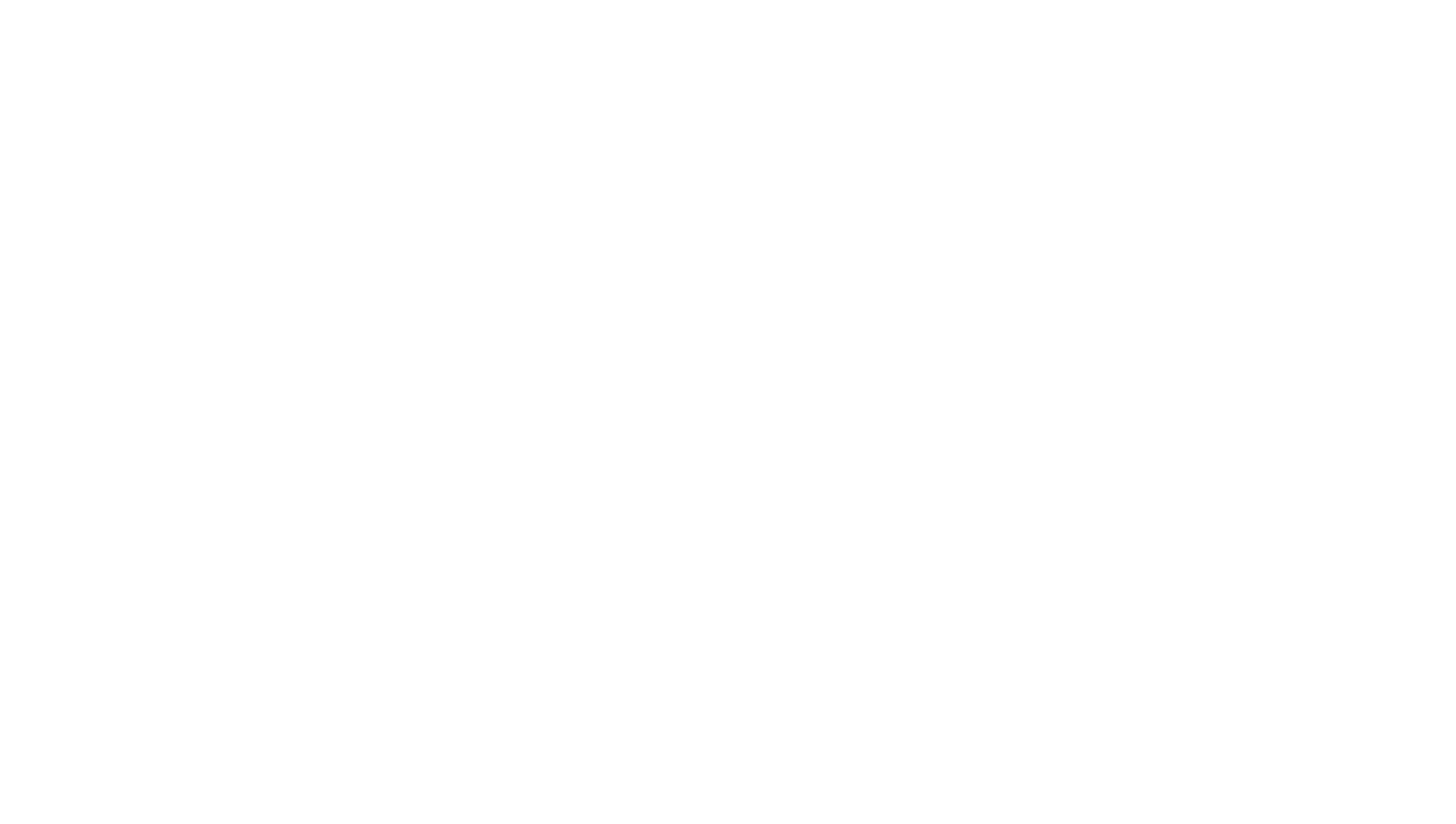 scroll, scrollTop: 0, scrollLeft: 0, axis: both 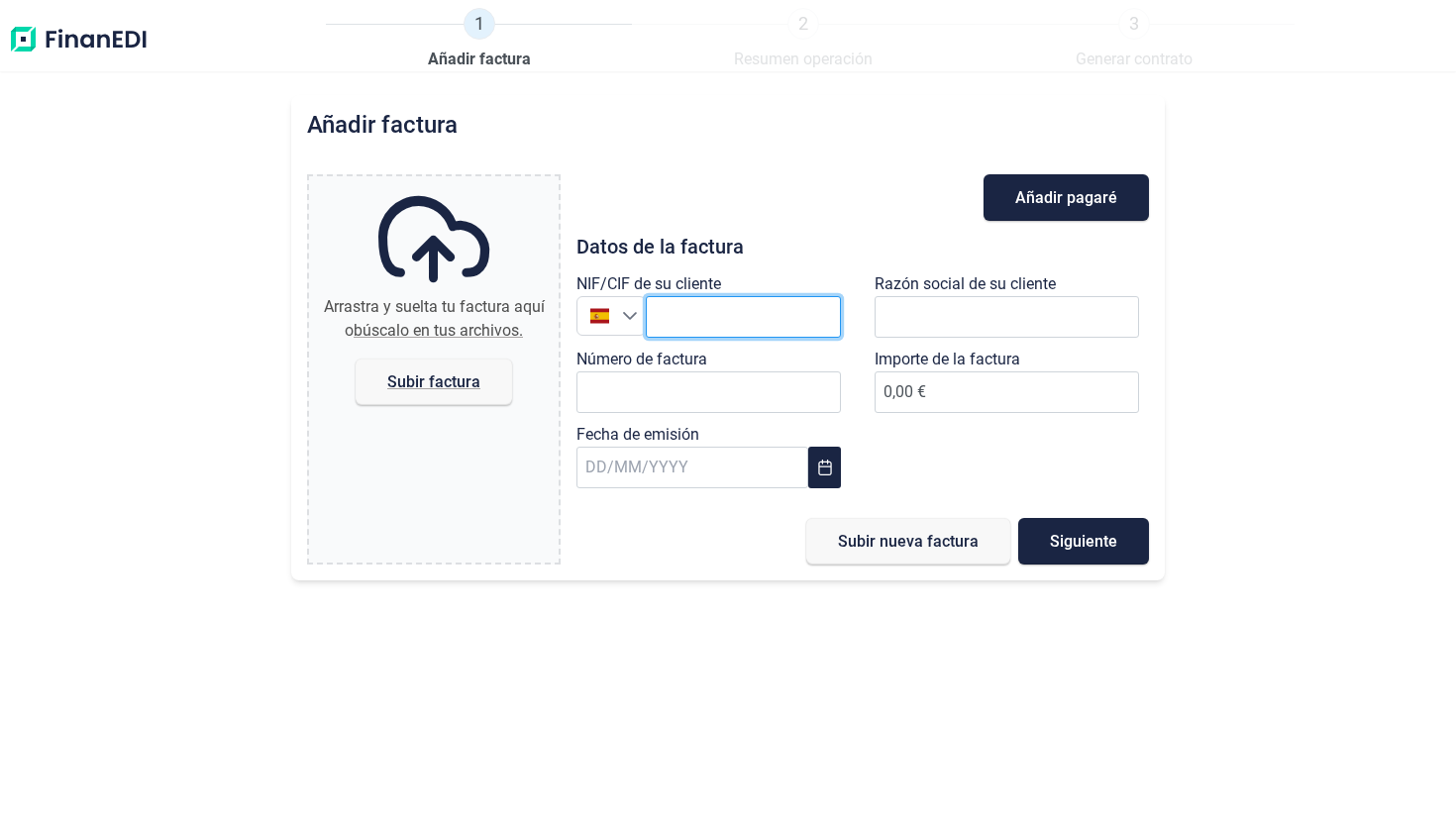 click at bounding box center [743, 317] 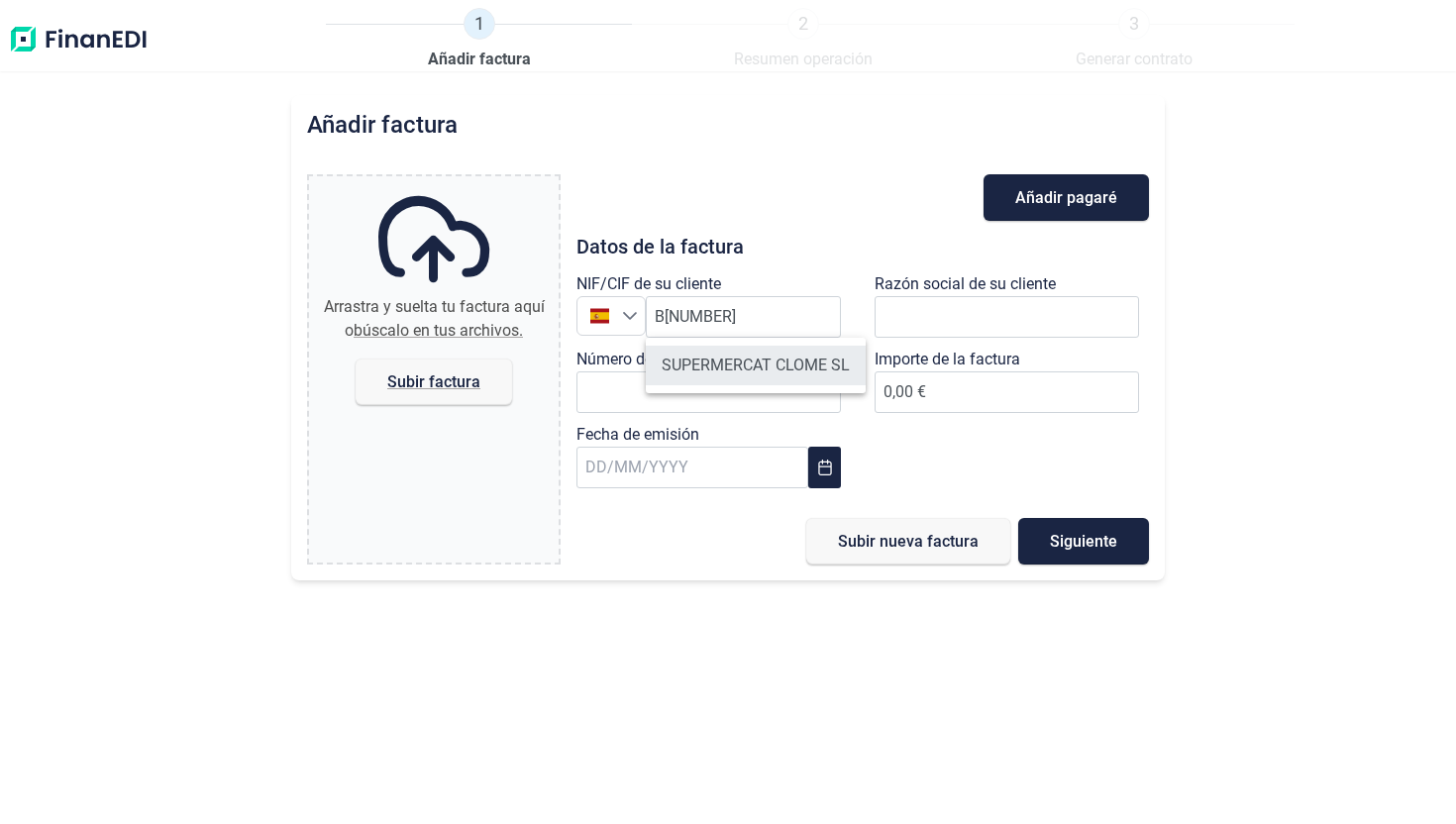 scroll, scrollTop: 0, scrollLeft: 0, axis: both 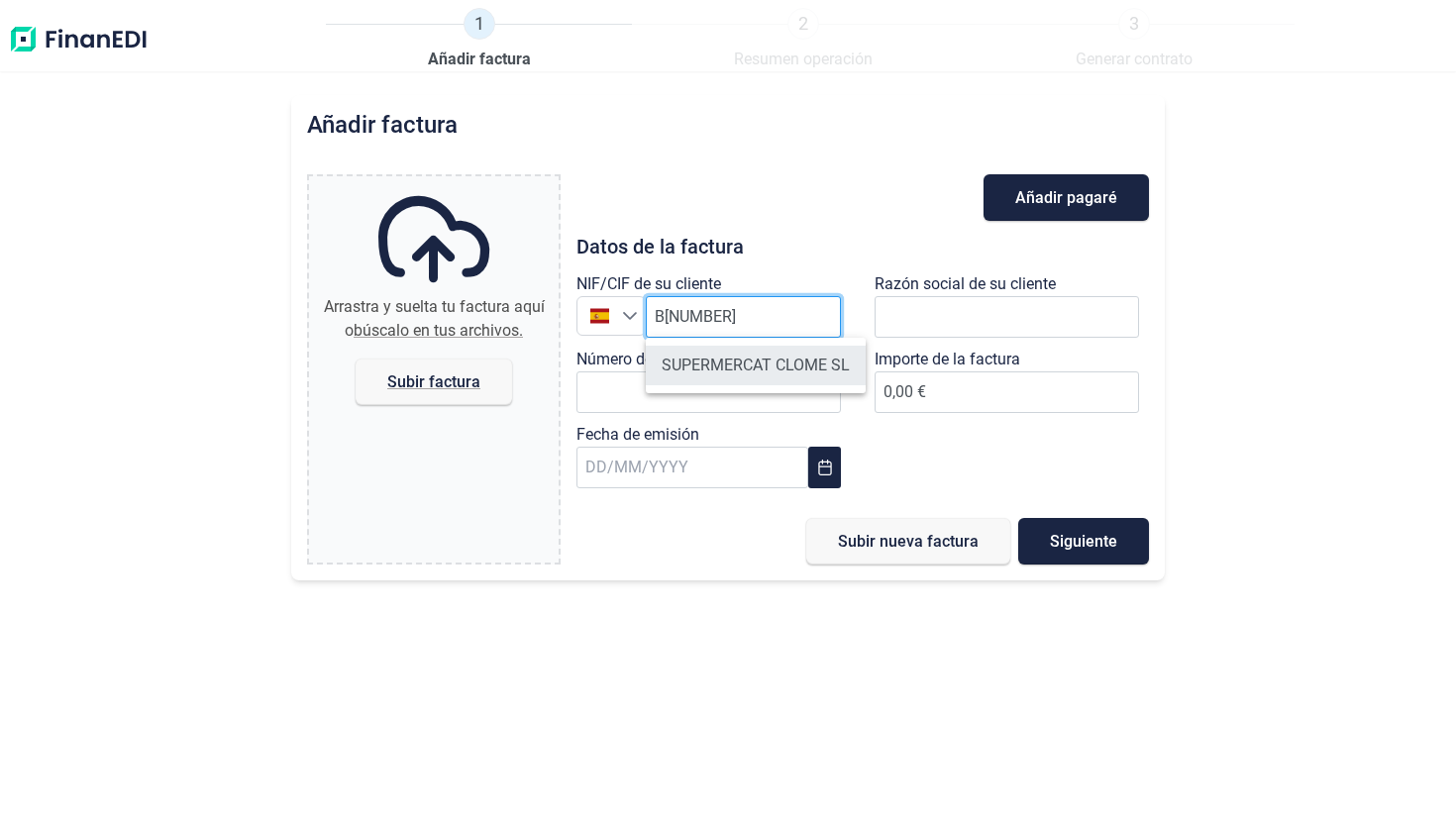 type on "B[NUMBER]" 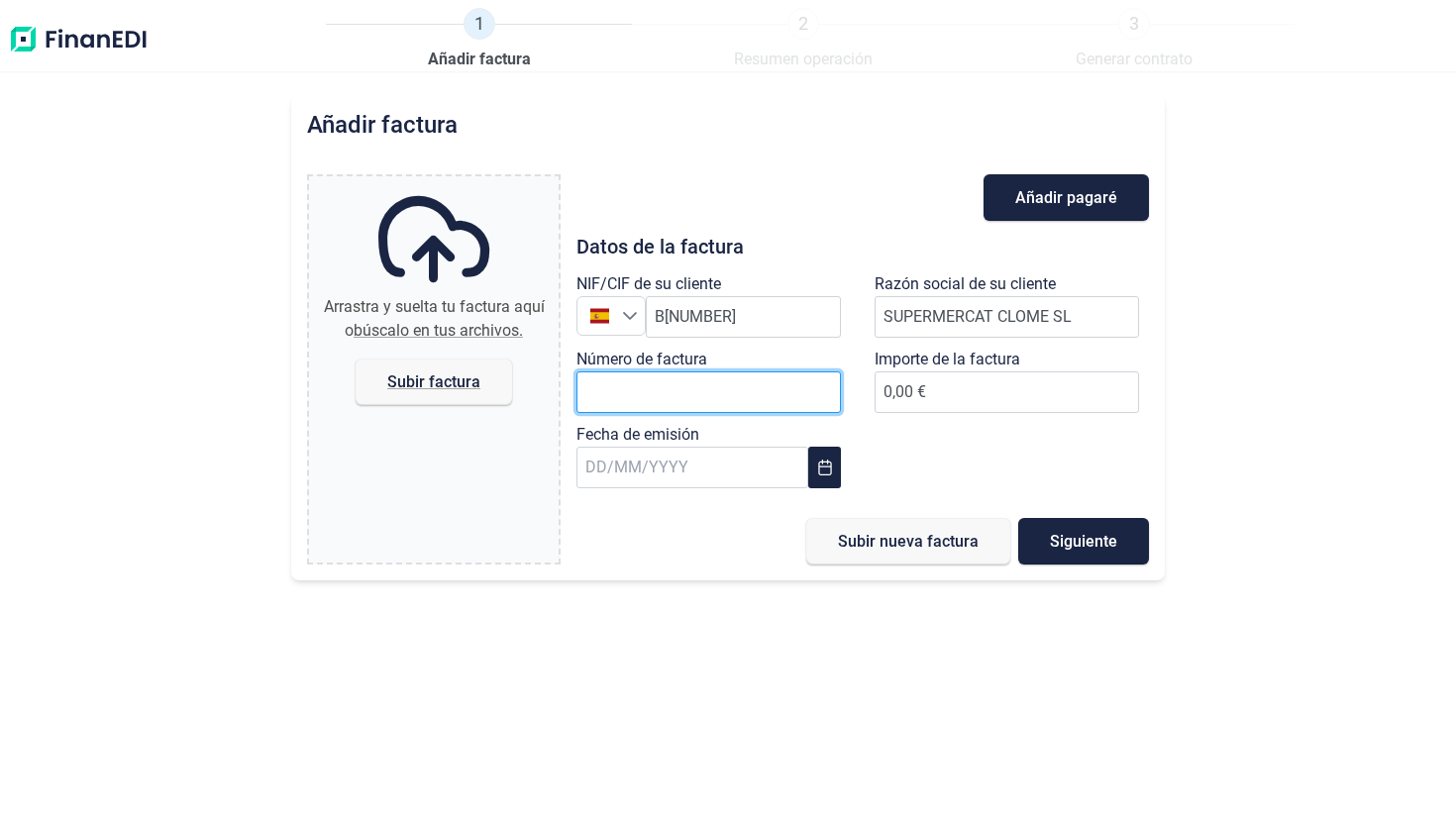 click on "Número de factura" at bounding box center [708, 392] 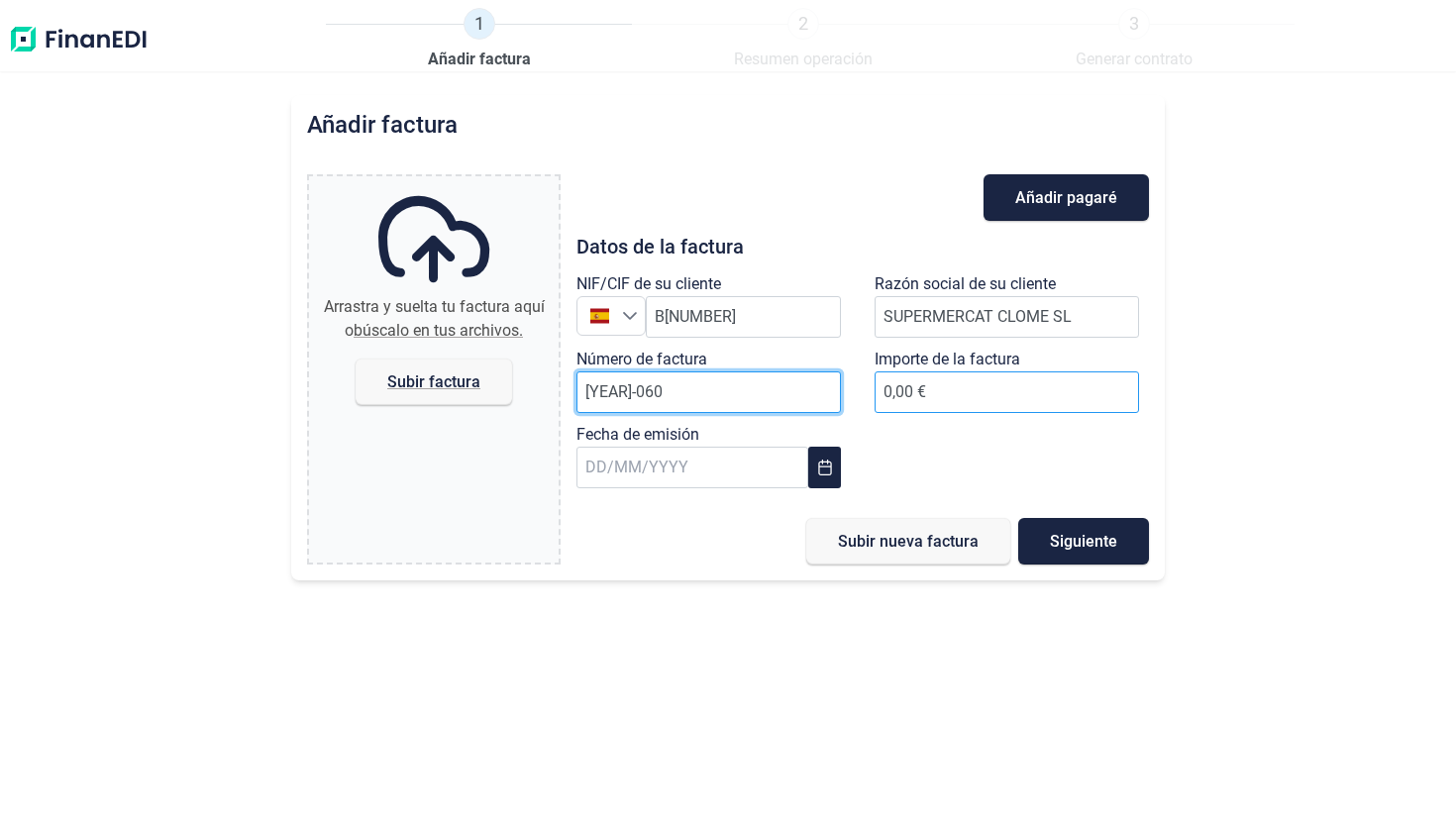 type on "[YEAR]-060" 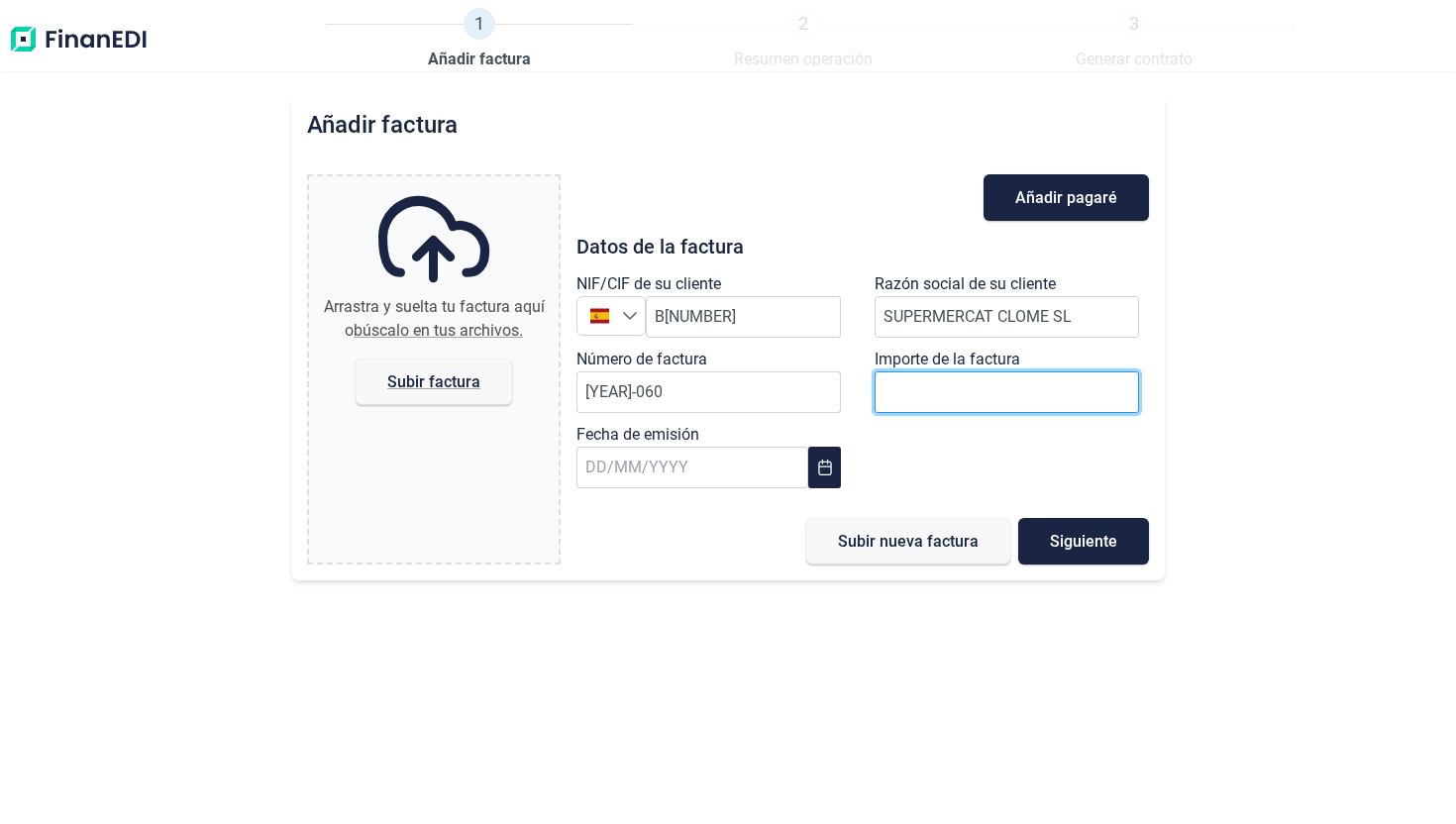 drag, startPoint x: 948, startPoint y: 383, endPoint x: 926, endPoint y: 386, distance: 22.203603 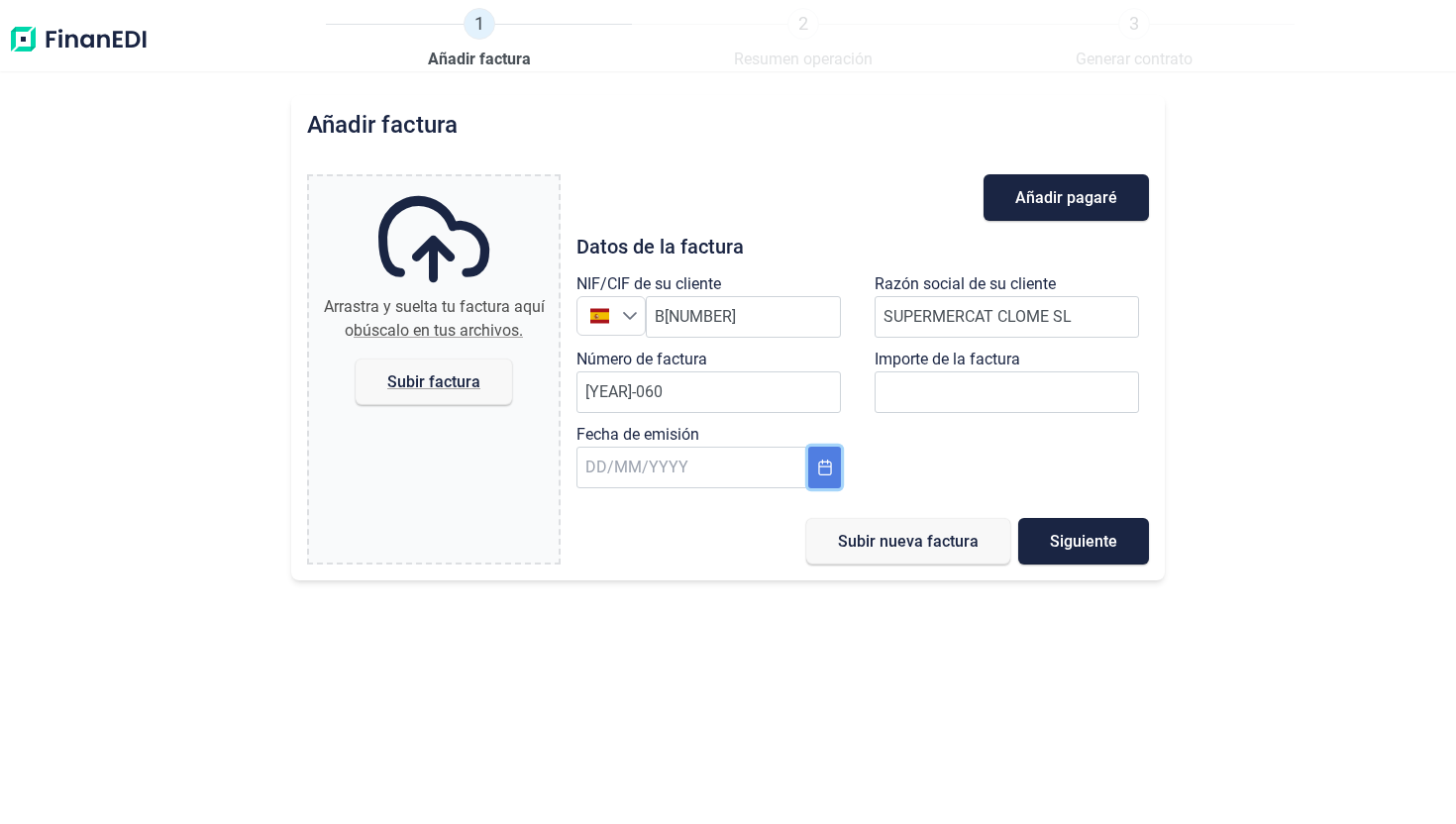 type on "[PRICE] €" 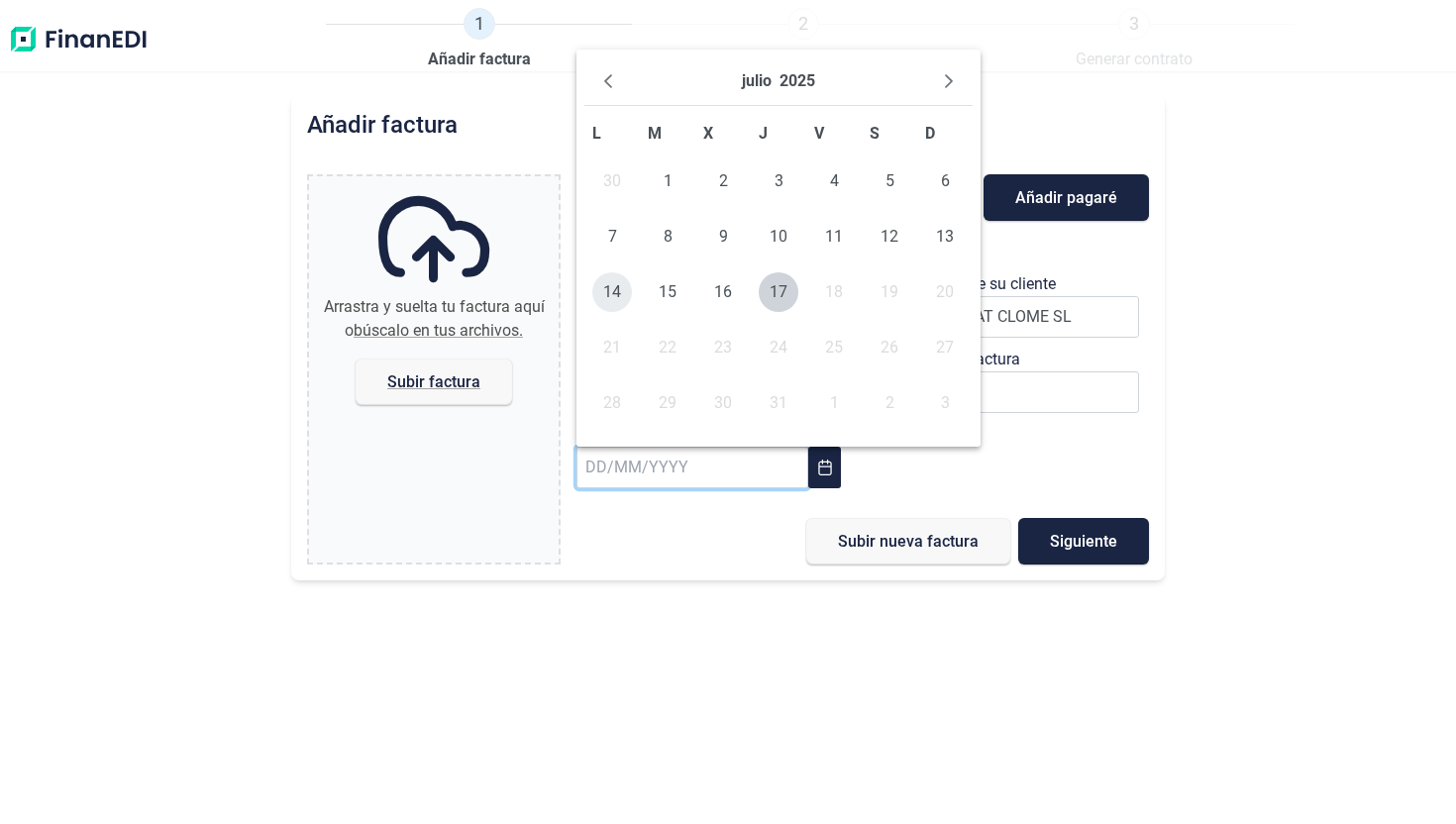 click on "14" at bounding box center (612, 292) 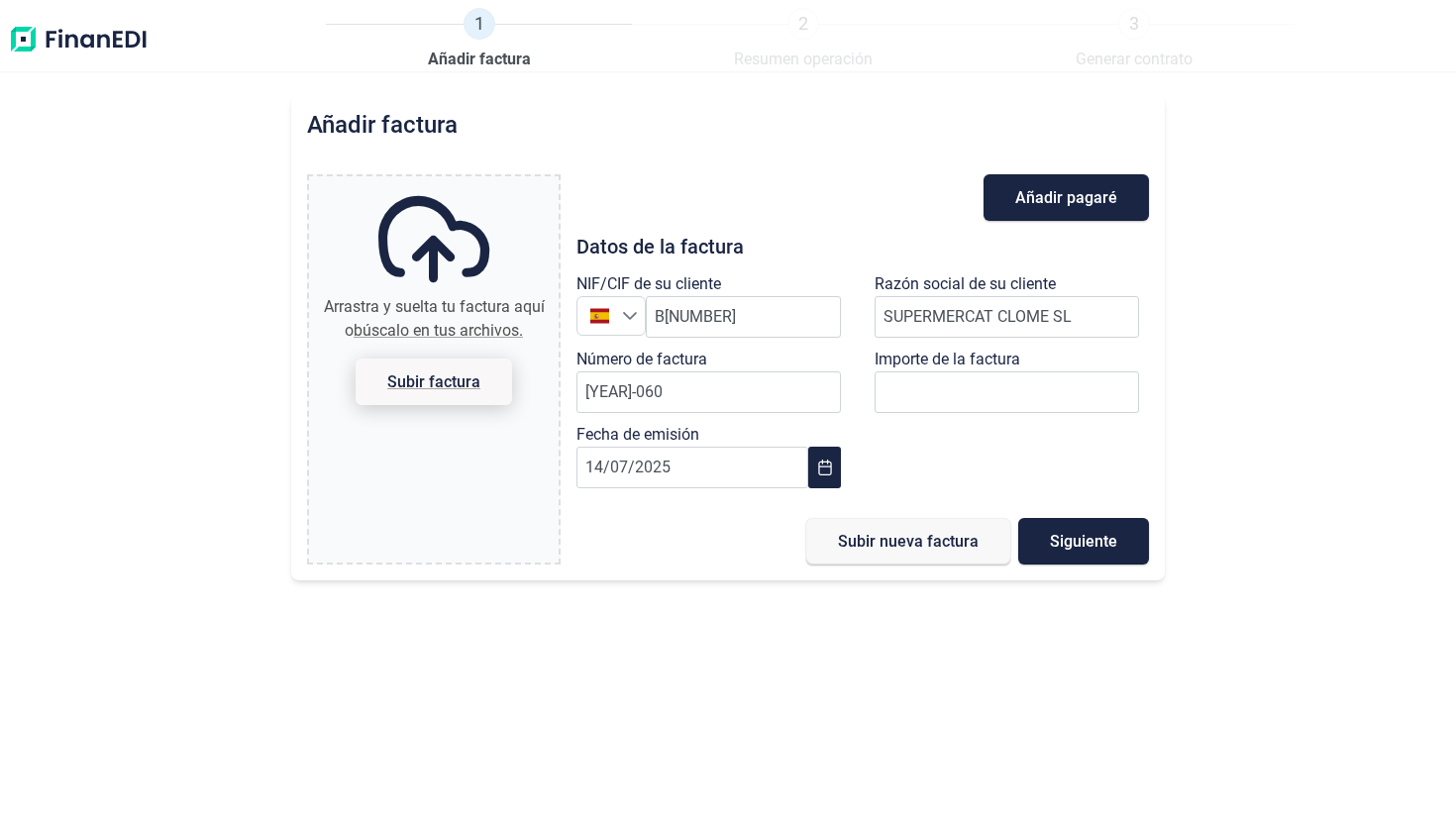 click on "Subir factura" at bounding box center [434, 381] 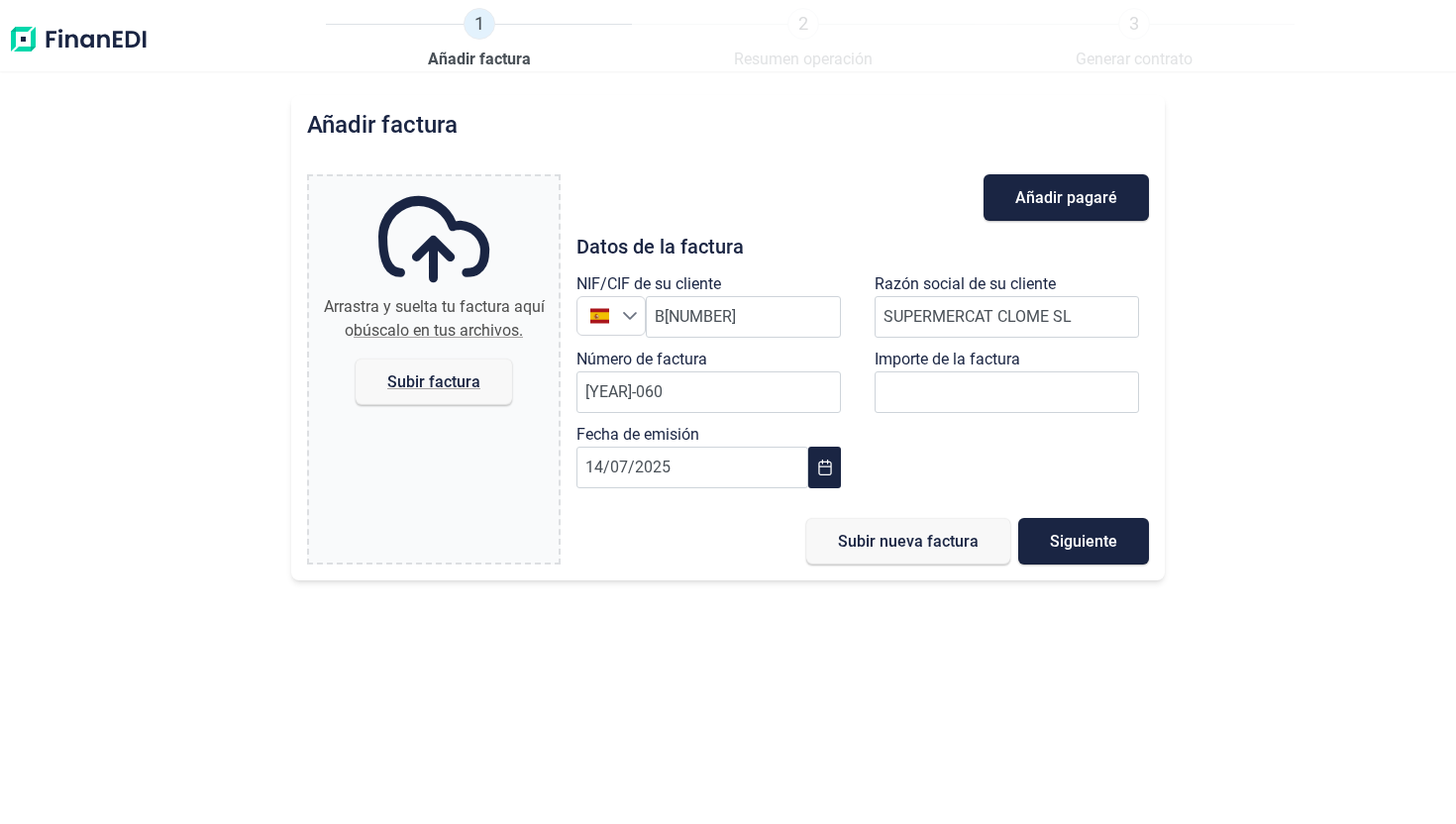 type 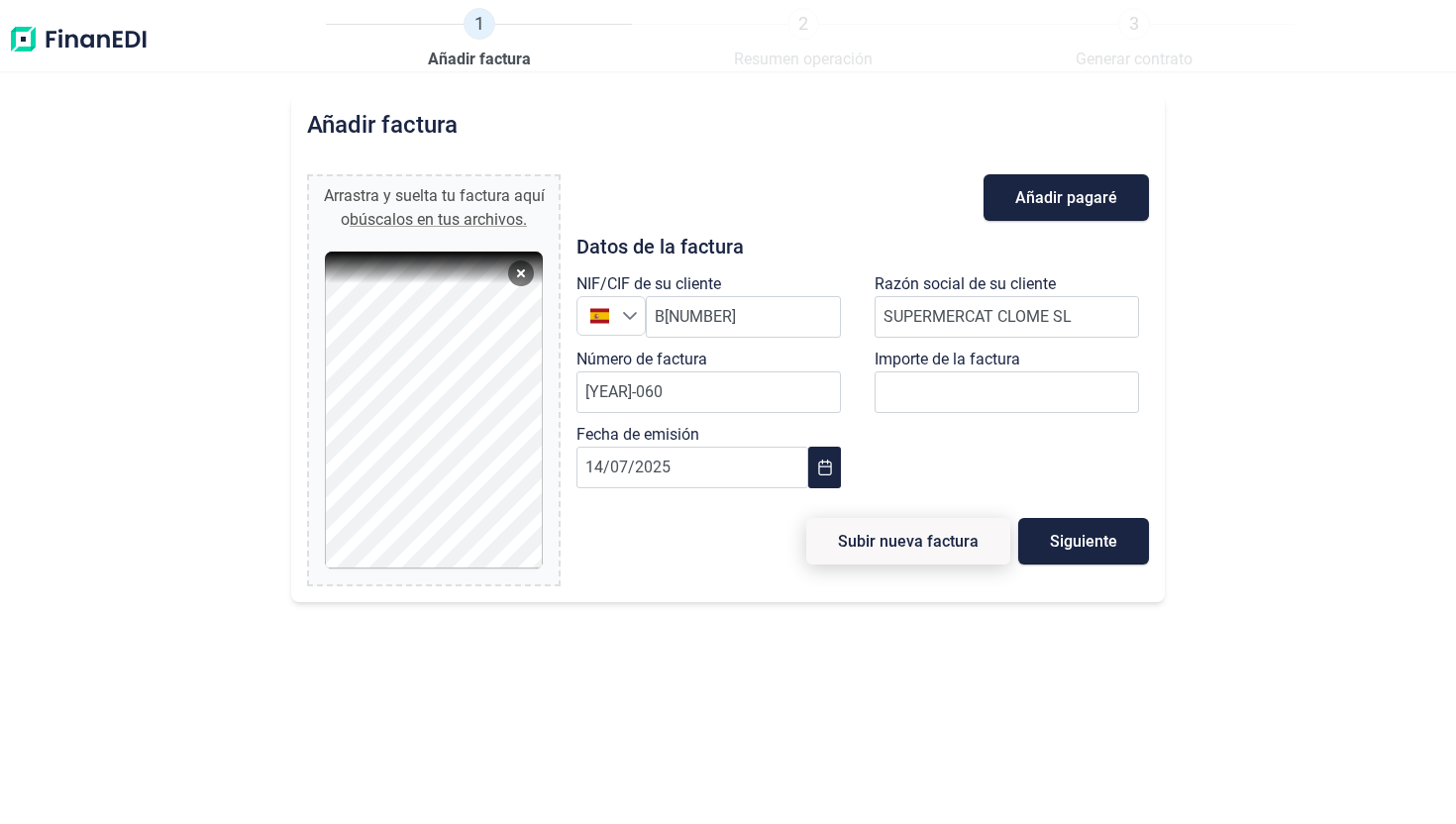 click on "Subir nueva factura" at bounding box center (908, 541) 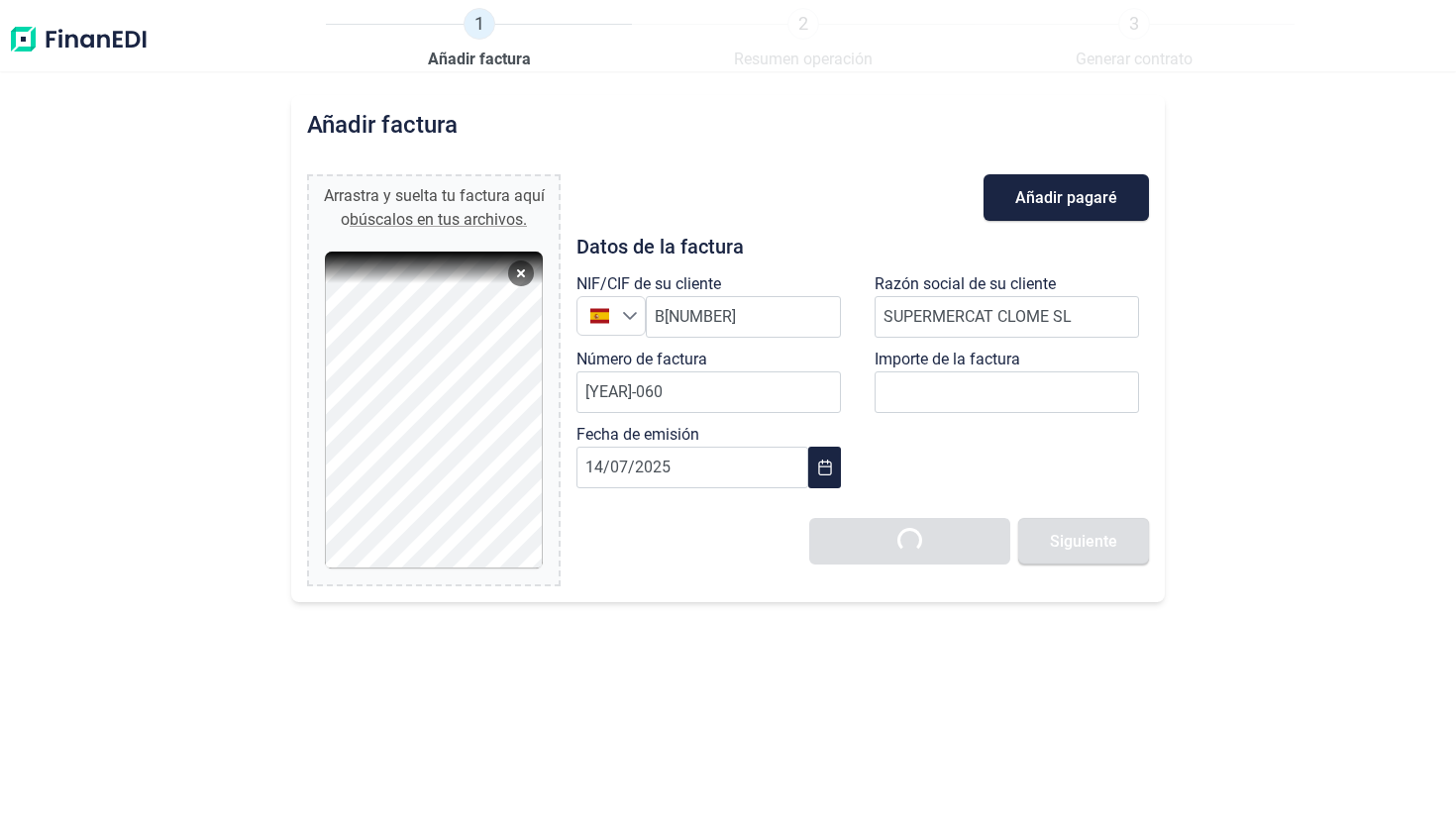 type 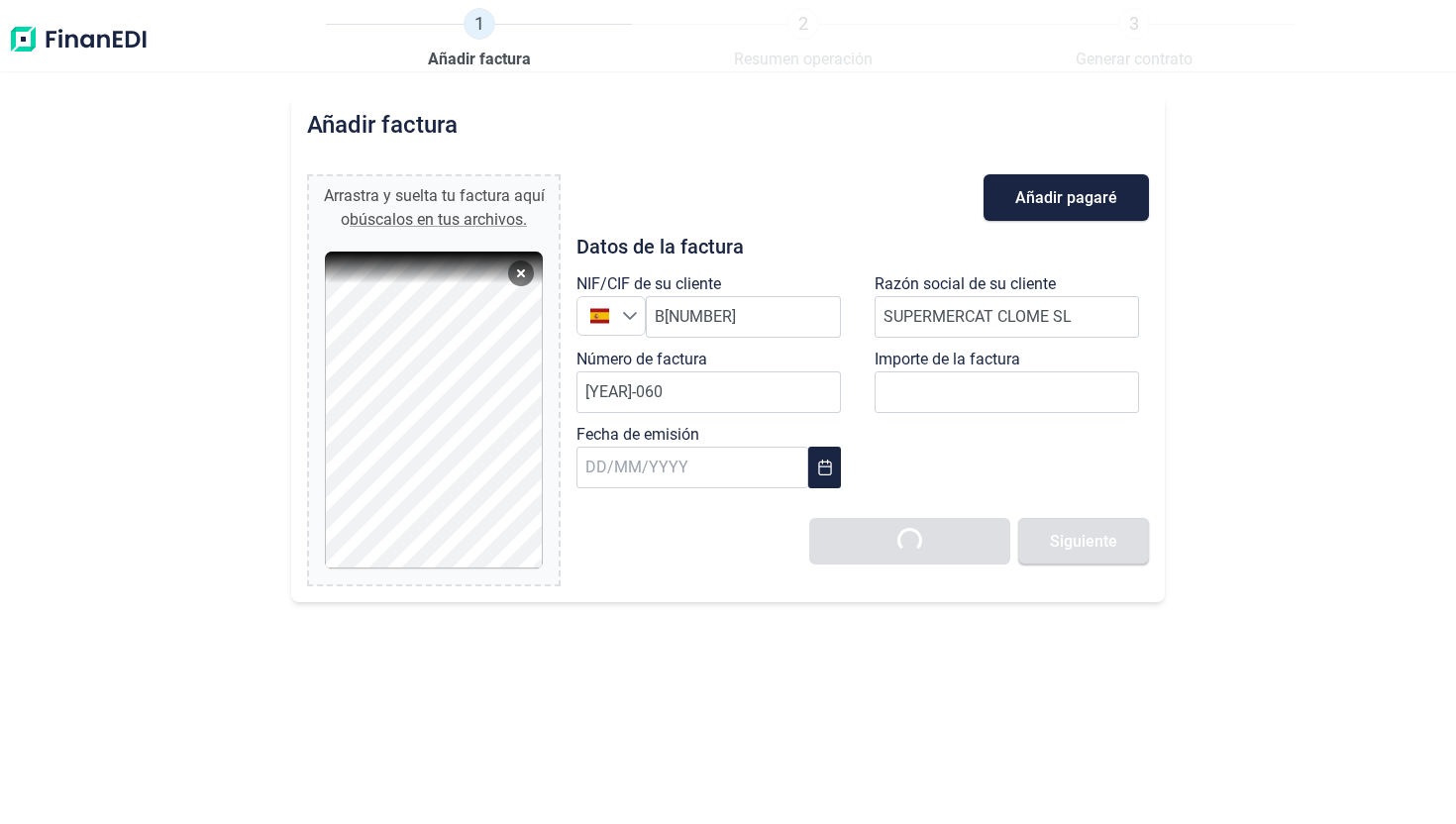 type 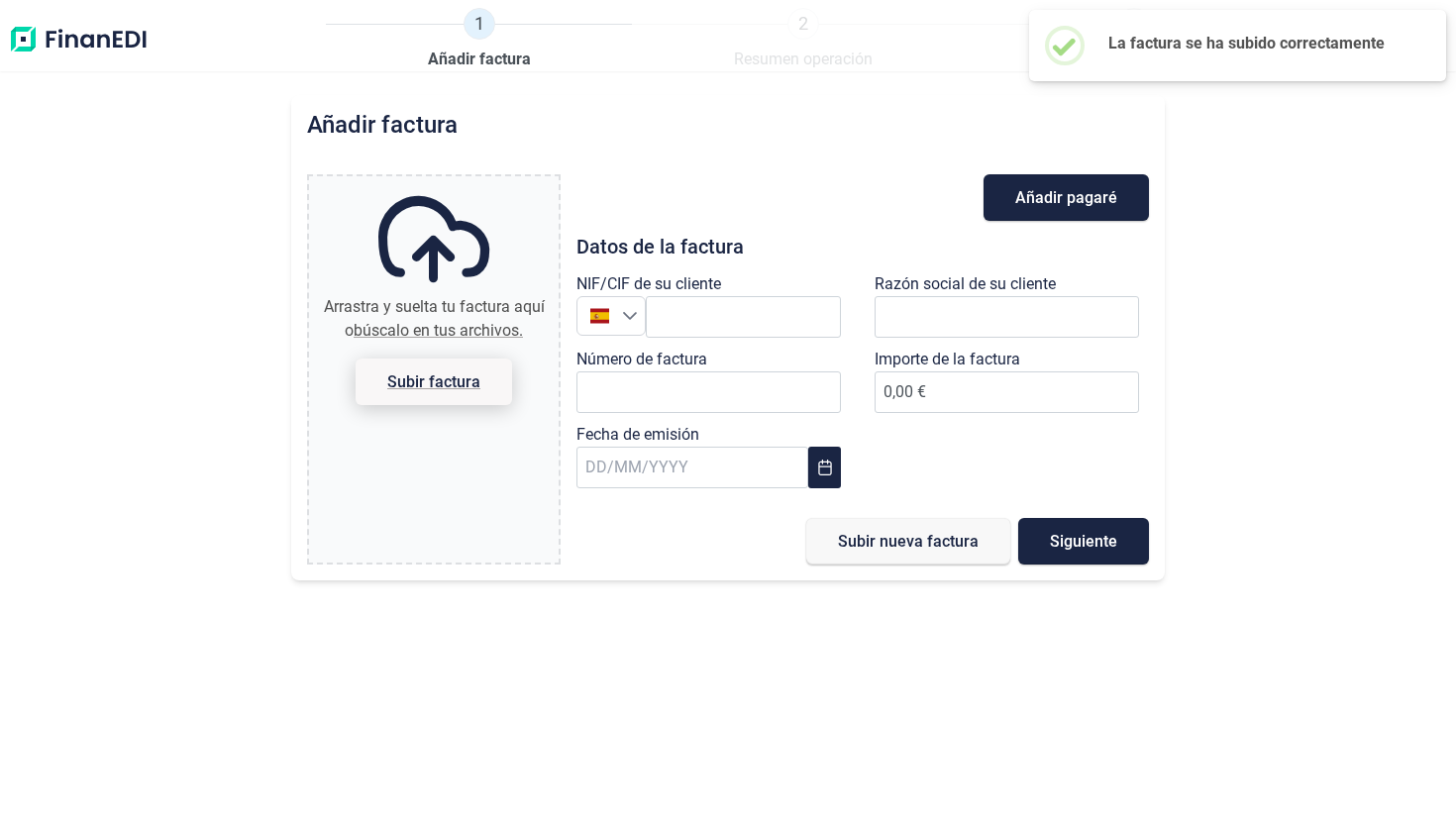 click on "Arrastra y suelta tu factura aquí  o  búscalo en tus archivos. Subir factura" at bounding box center [434, 179] 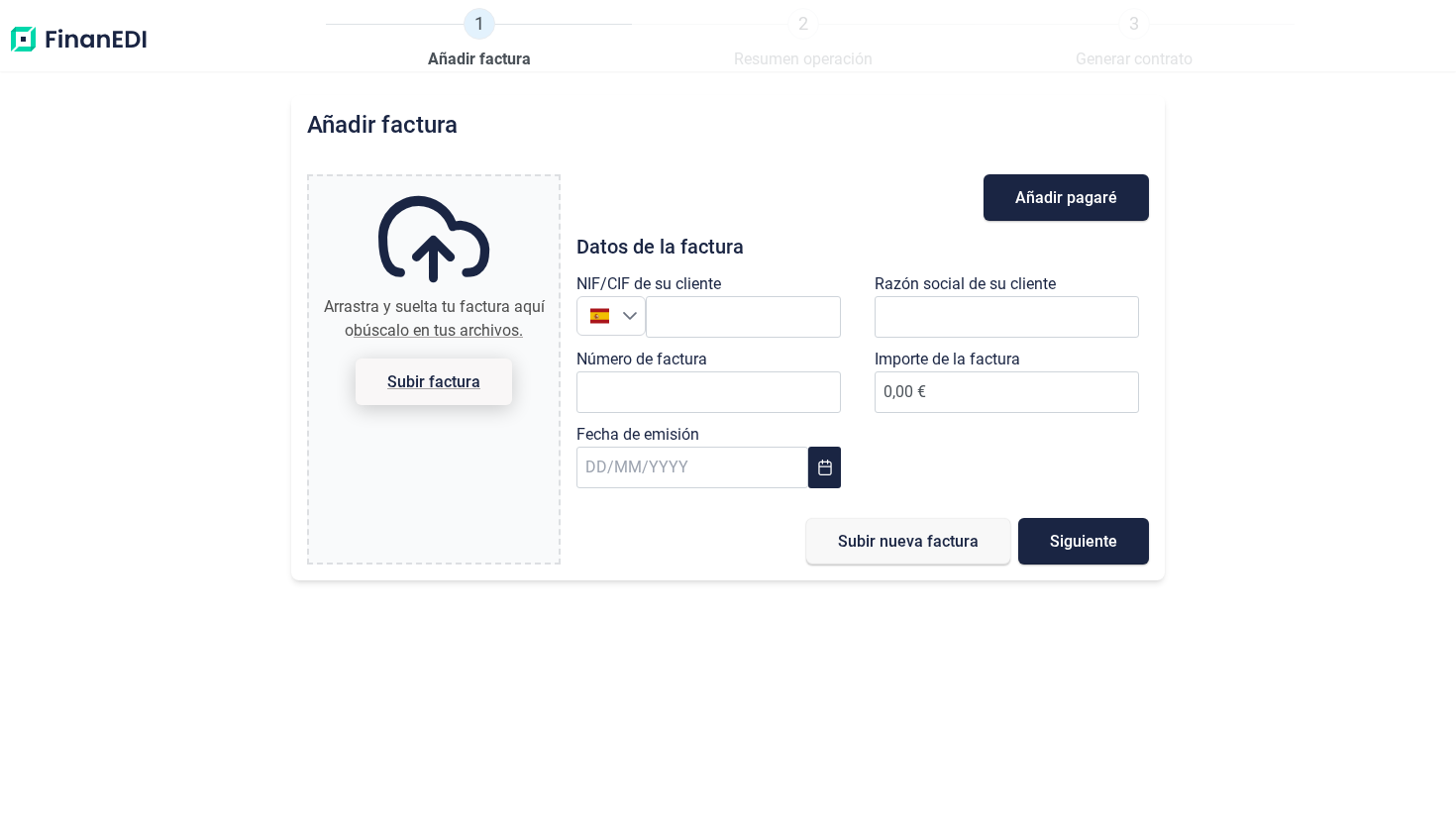 type on "C:\fakepath\Factura 1-000063.pdf" 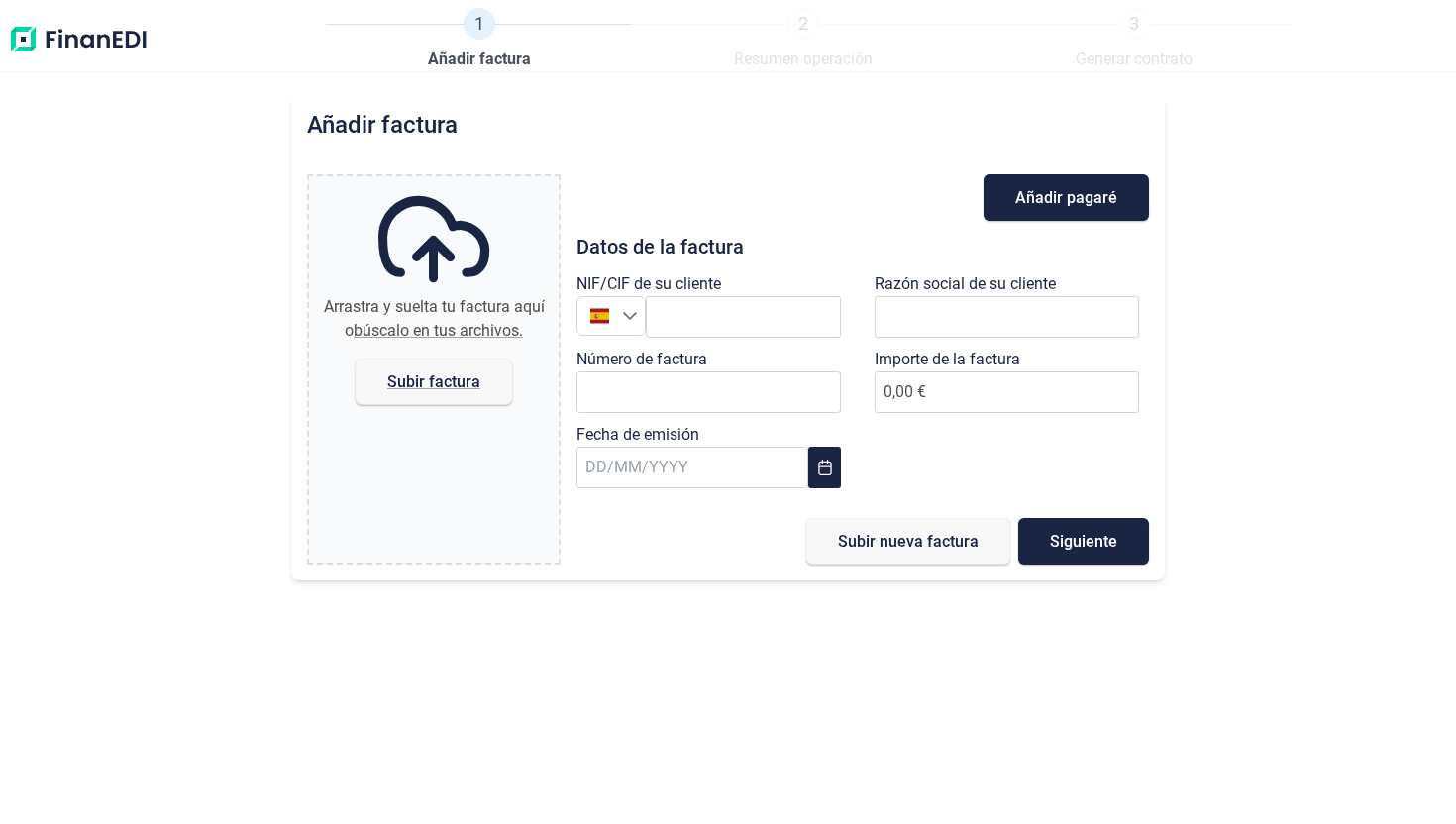 type 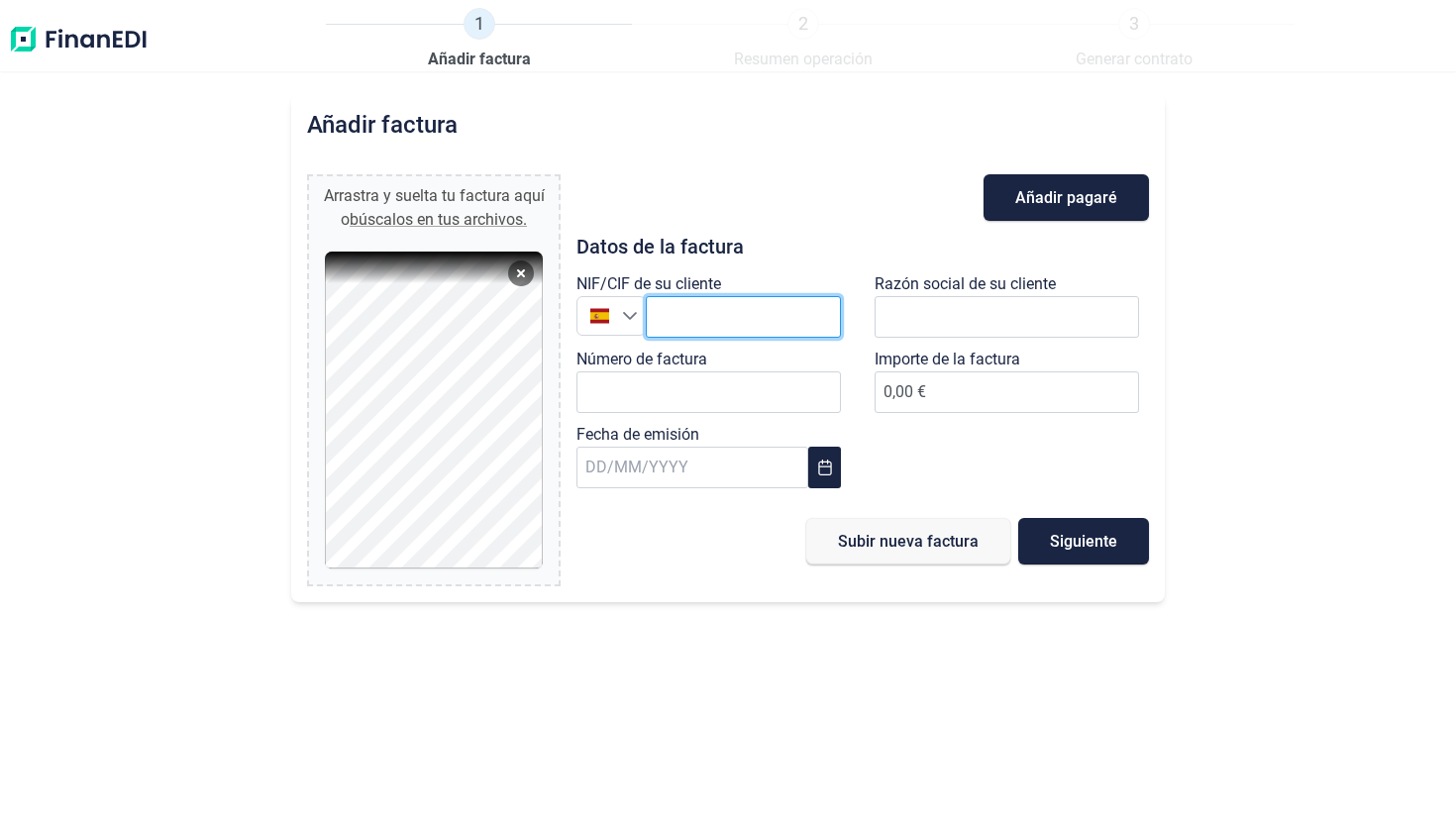 click at bounding box center (743, 317) 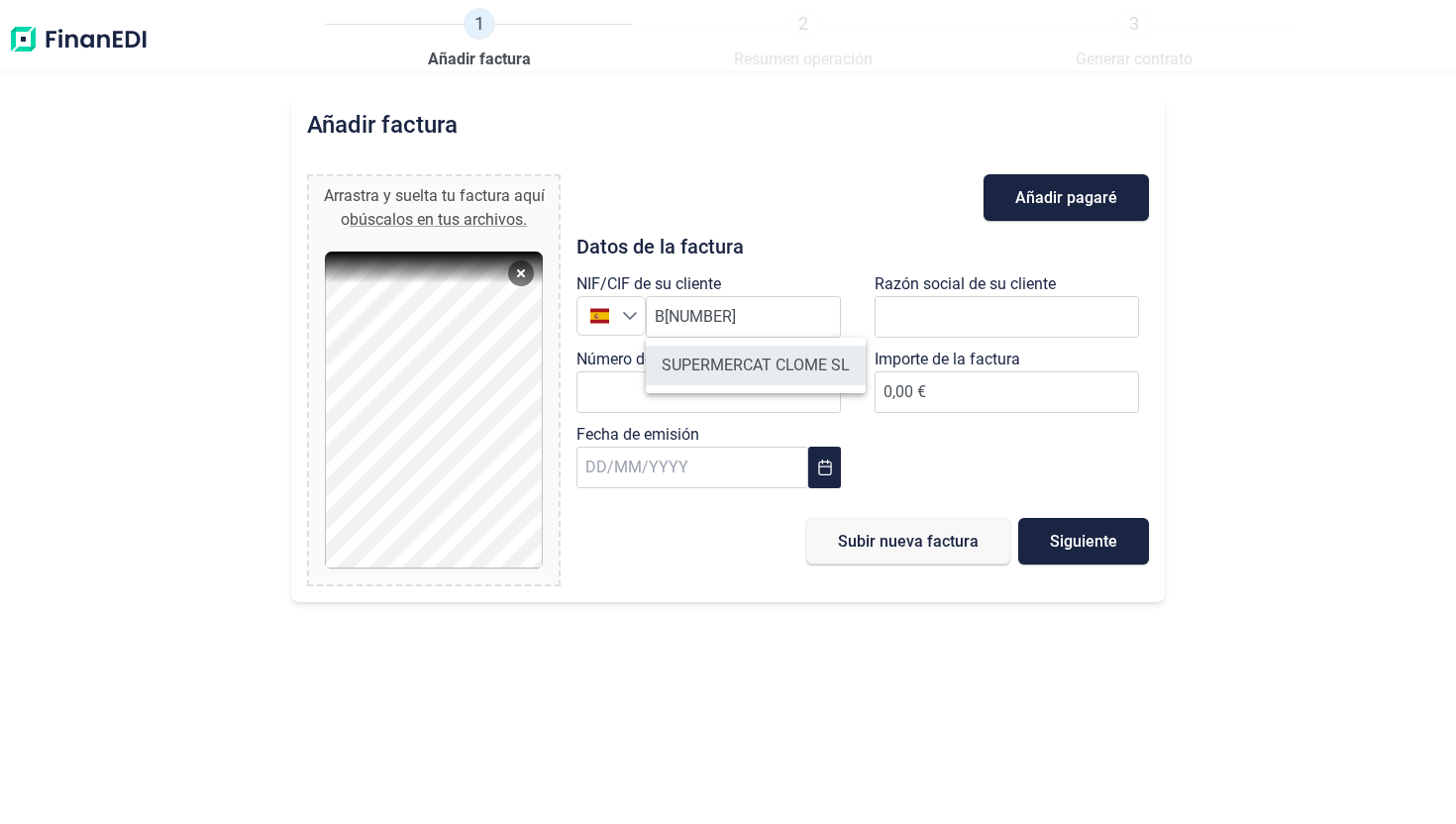 click on "SUPERMERCAT CLOME SL" at bounding box center (756, 365) 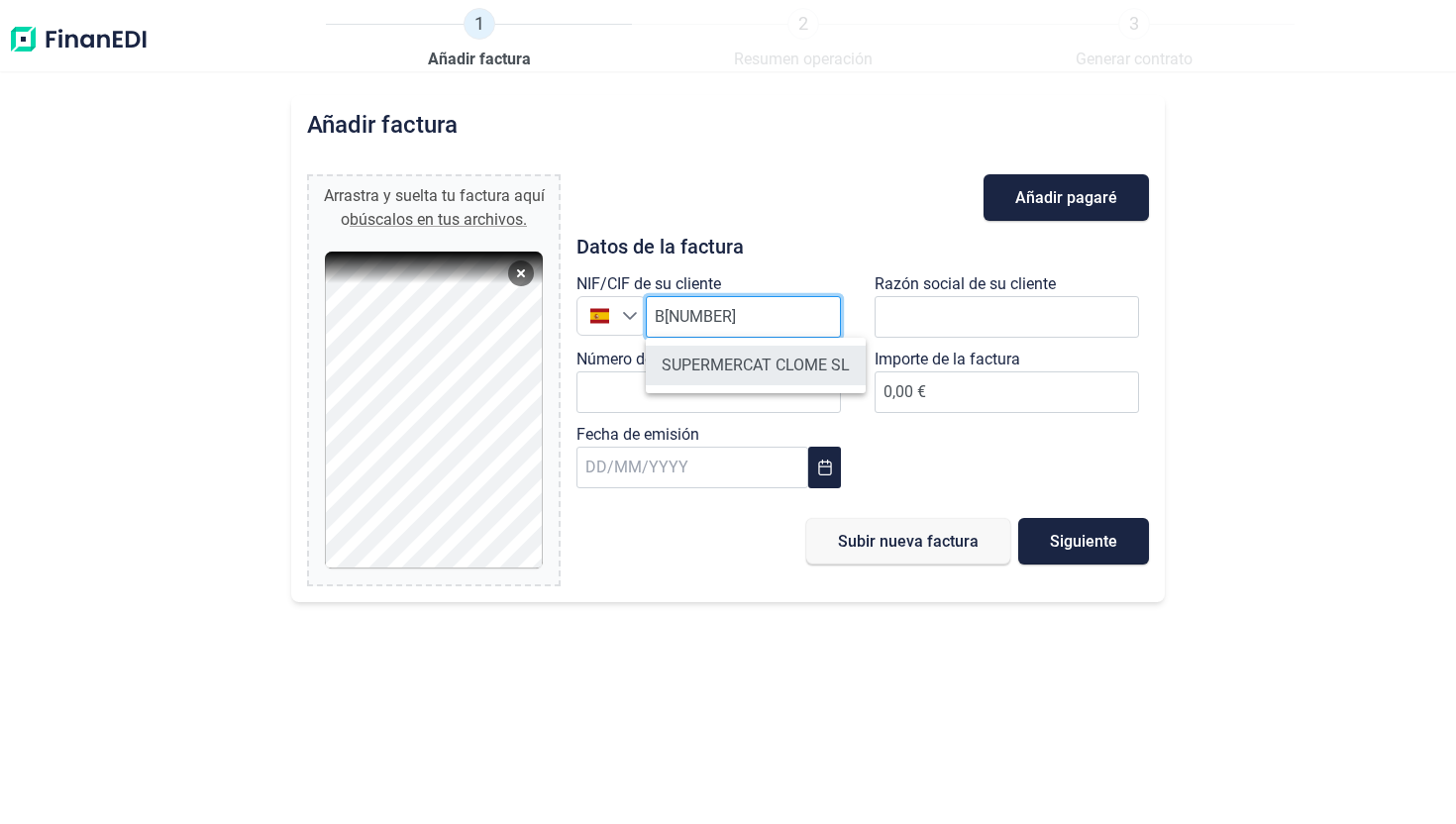 type on "B[NUMBER]" 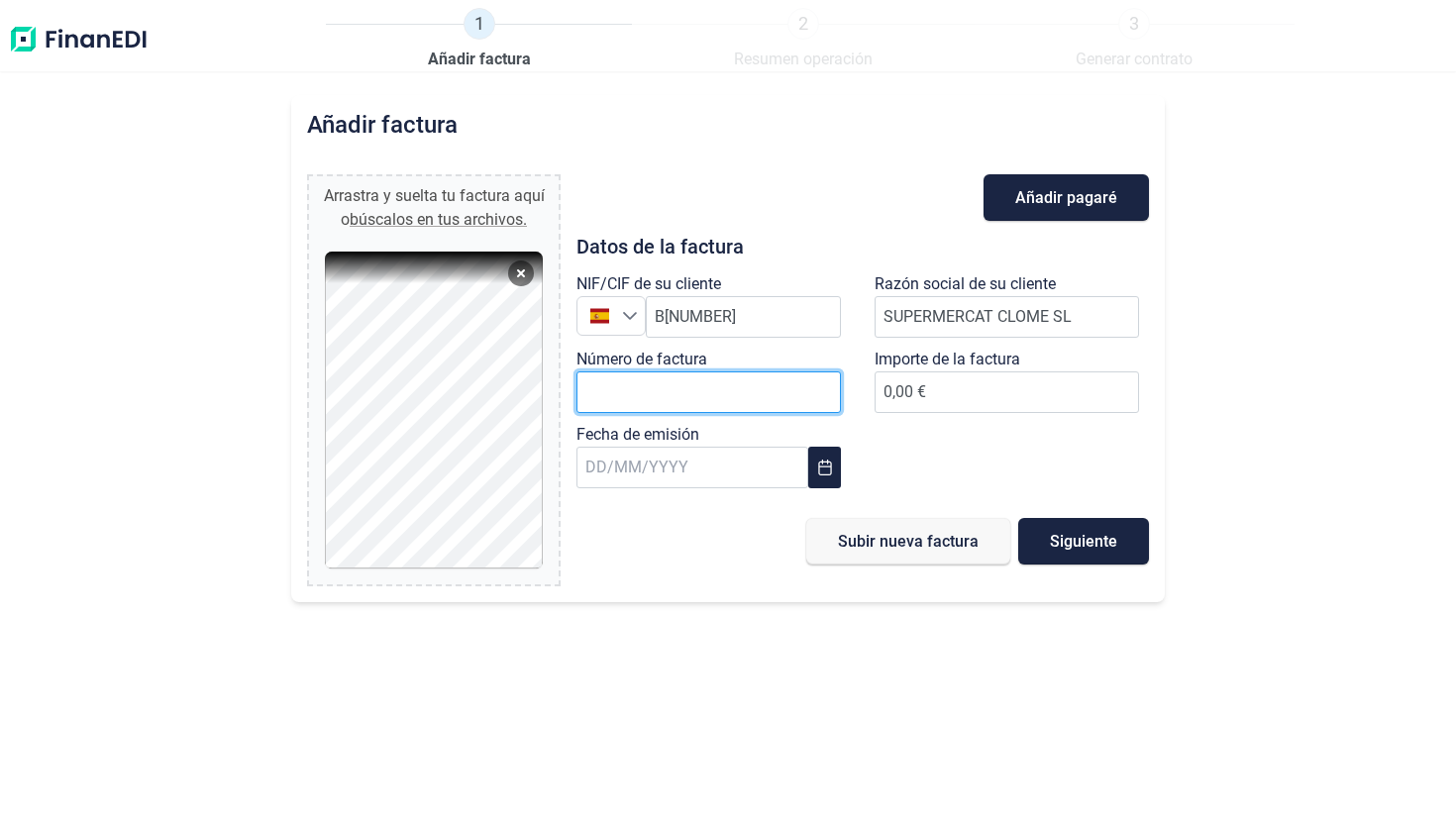 click on "Número de factura" at bounding box center (708, 392) 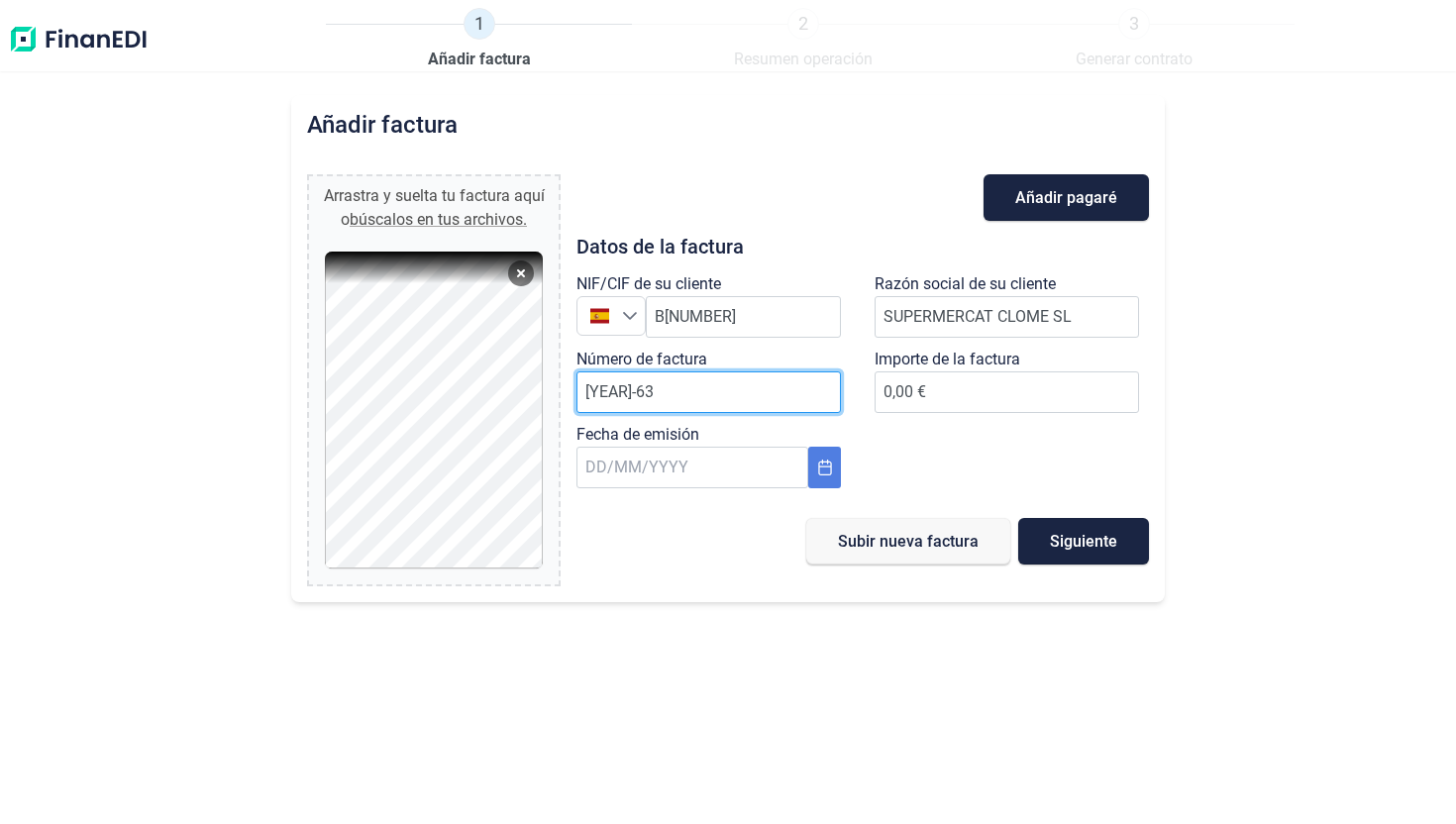 type on "[YEAR]-63" 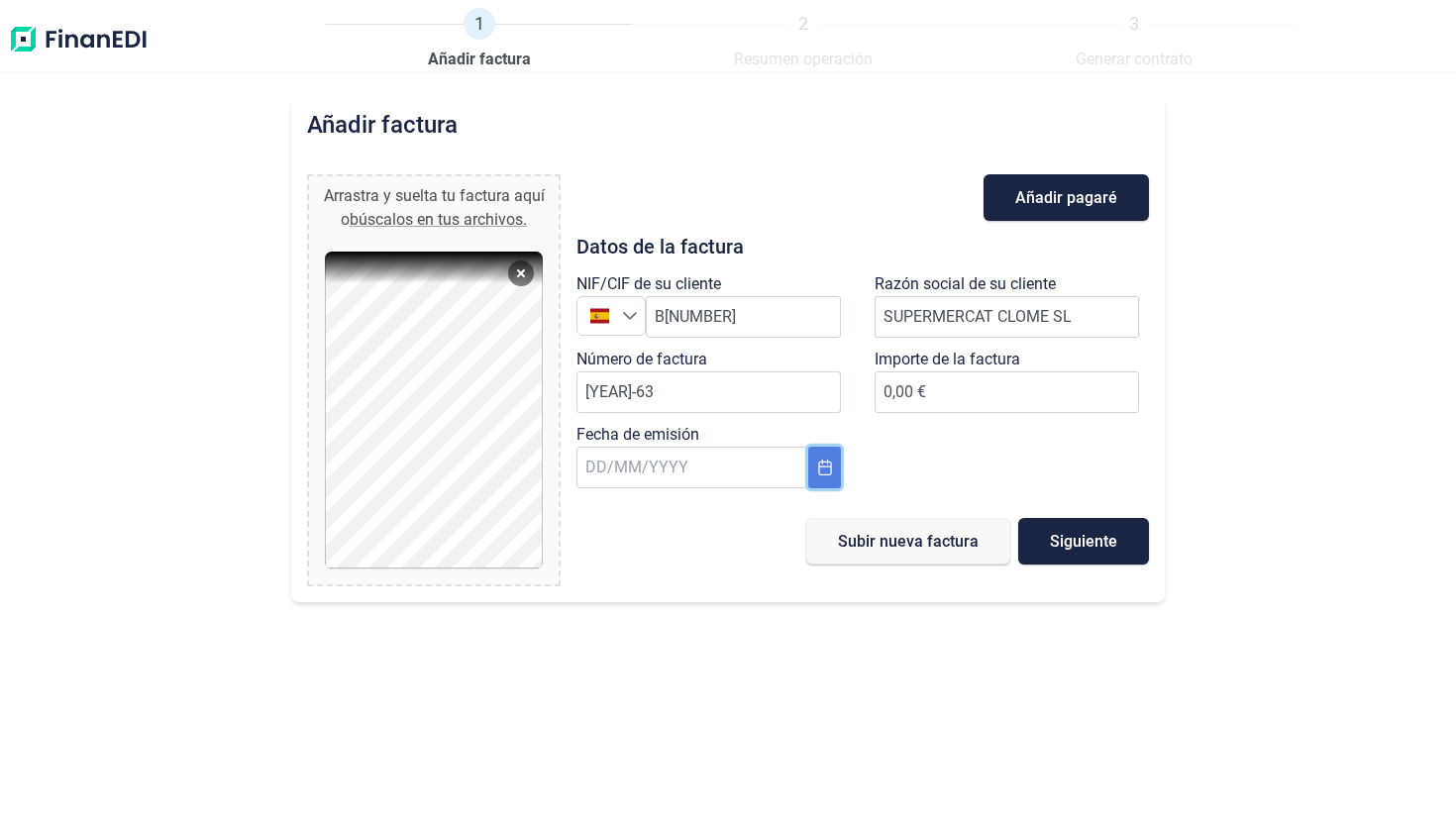 click 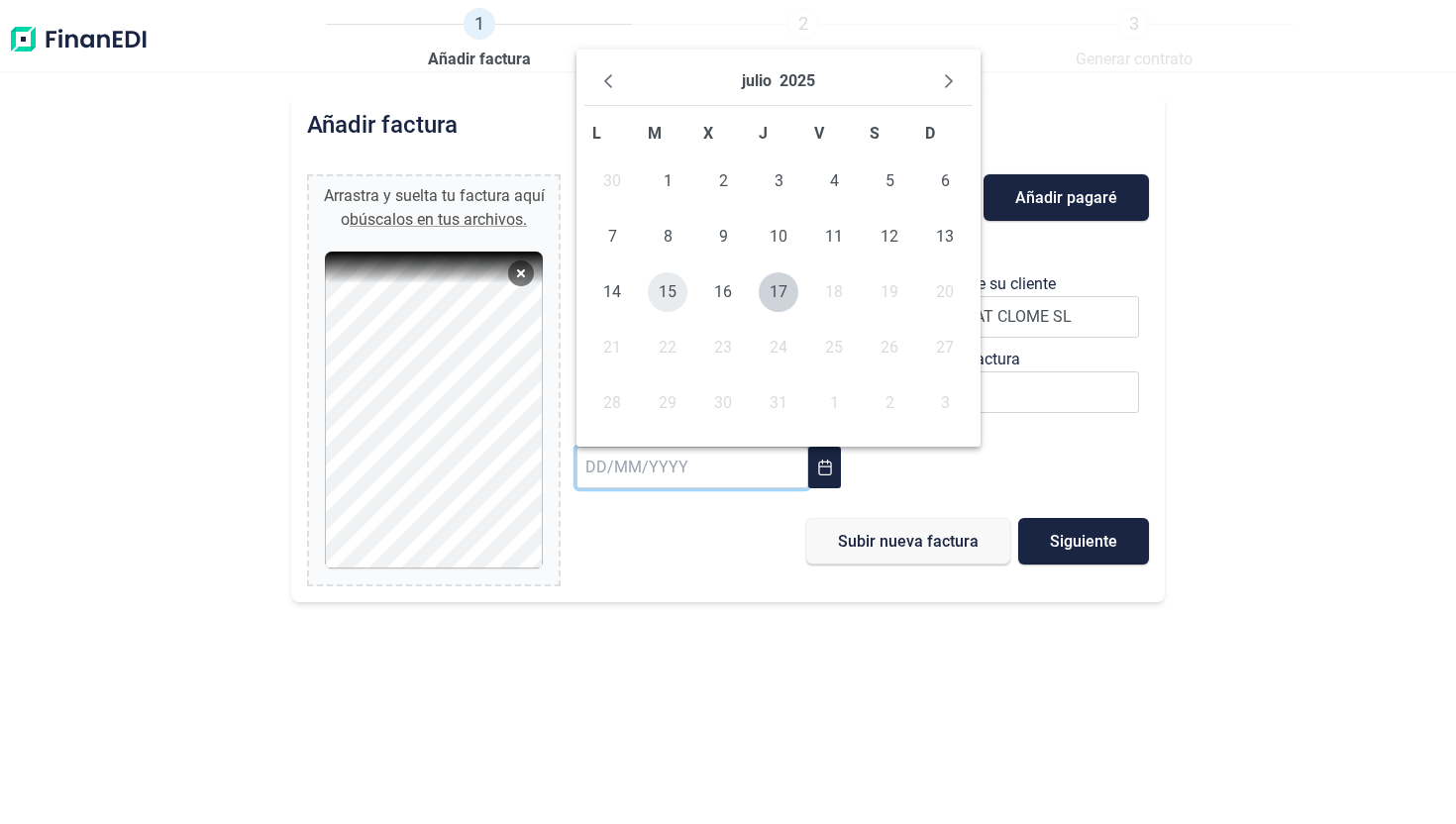 click on "15" at bounding box center [668, 292] 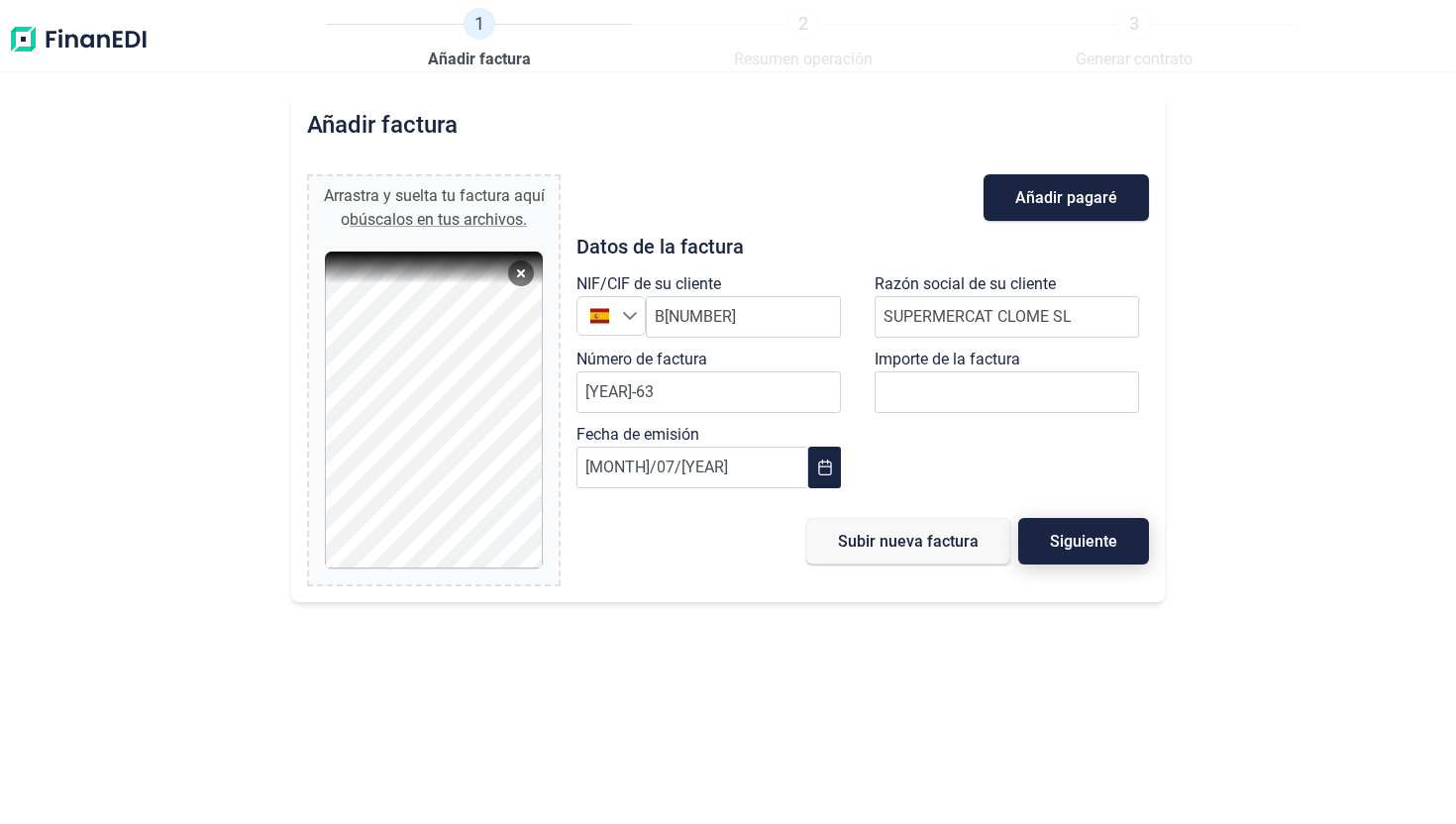 type on "[PRICE] €" 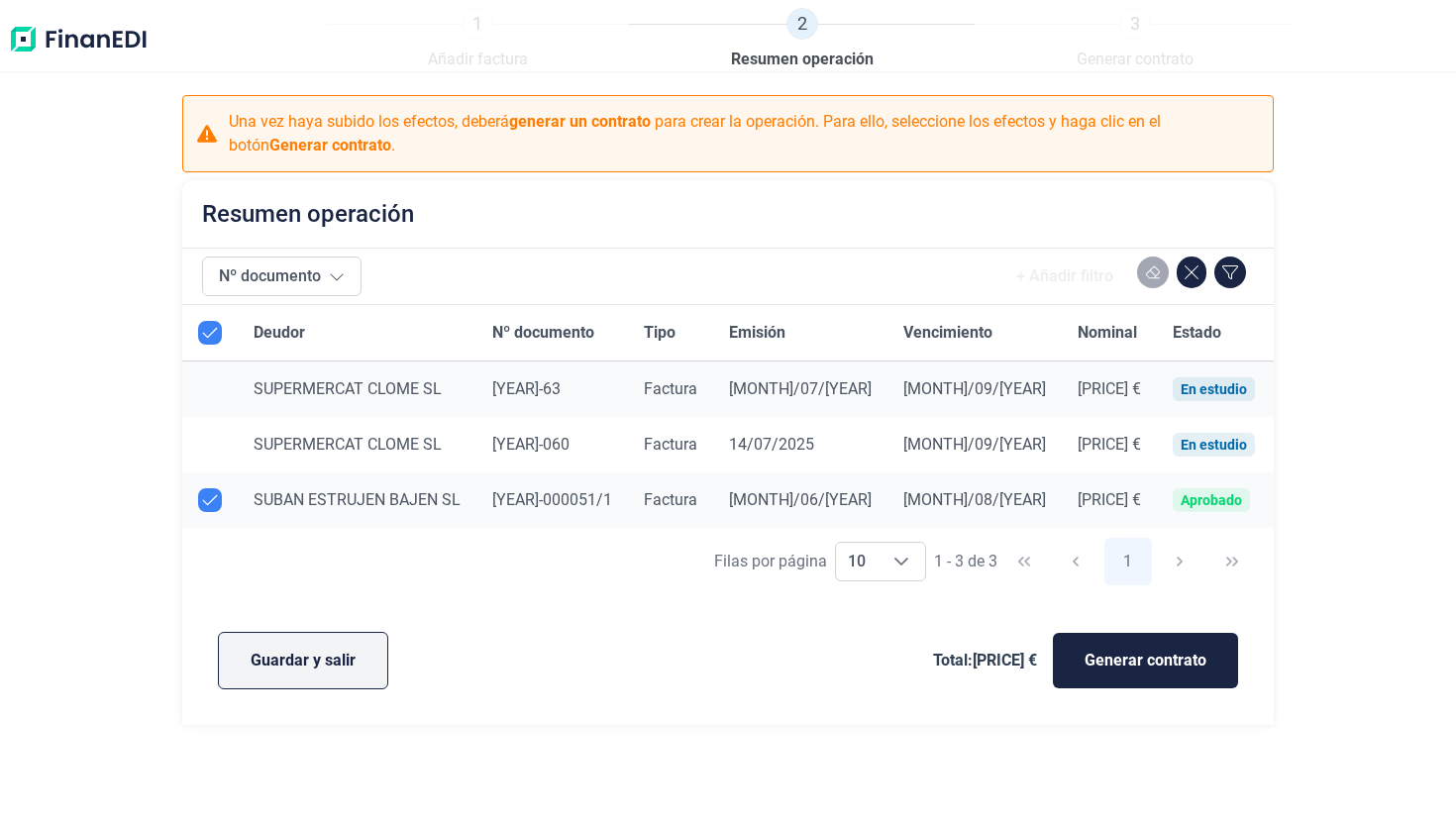 click on "Guardar y salir" at bounding box center (303, 661) 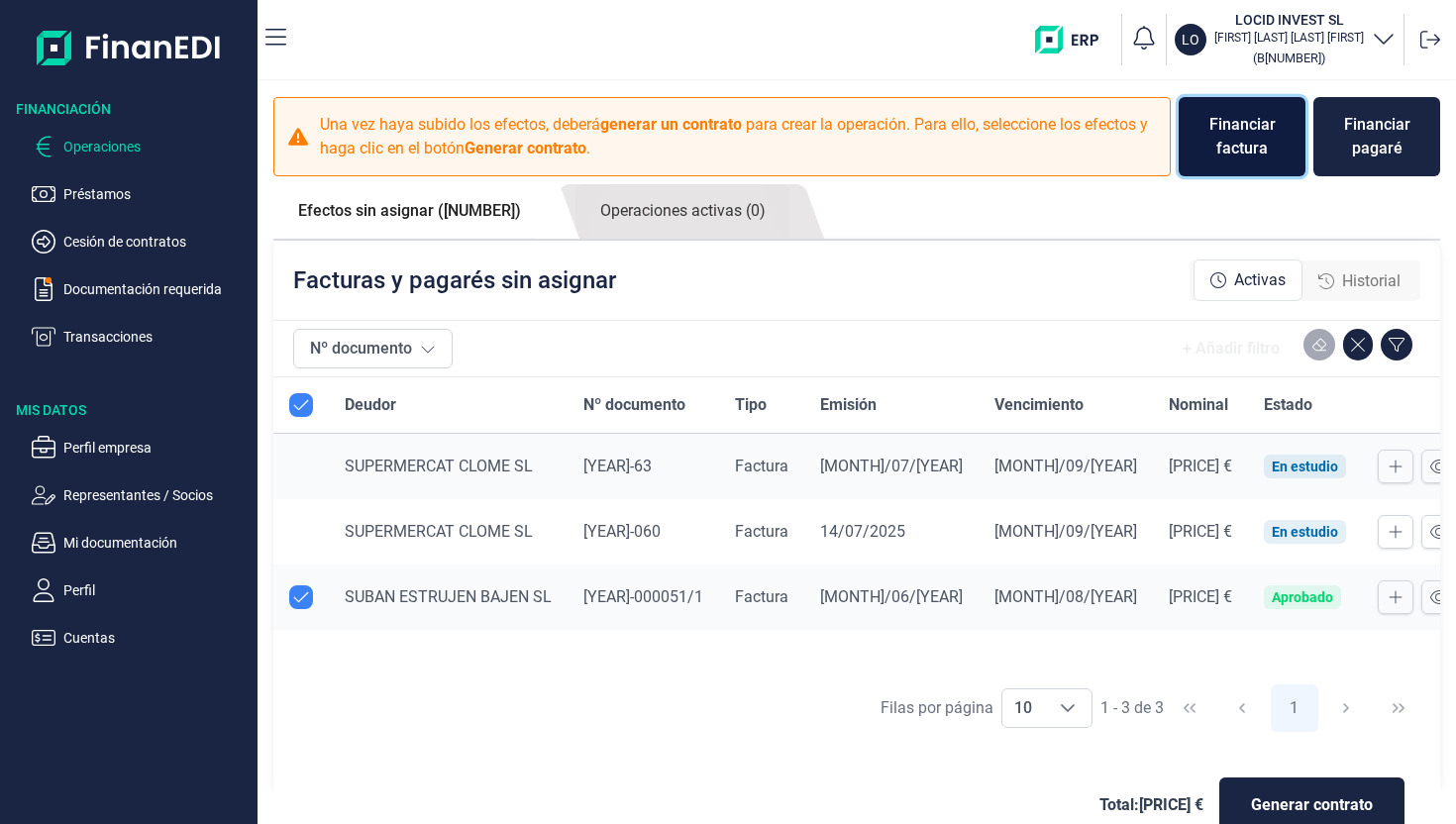 click on "Financiar factura" at bounding box center [1242, 137] 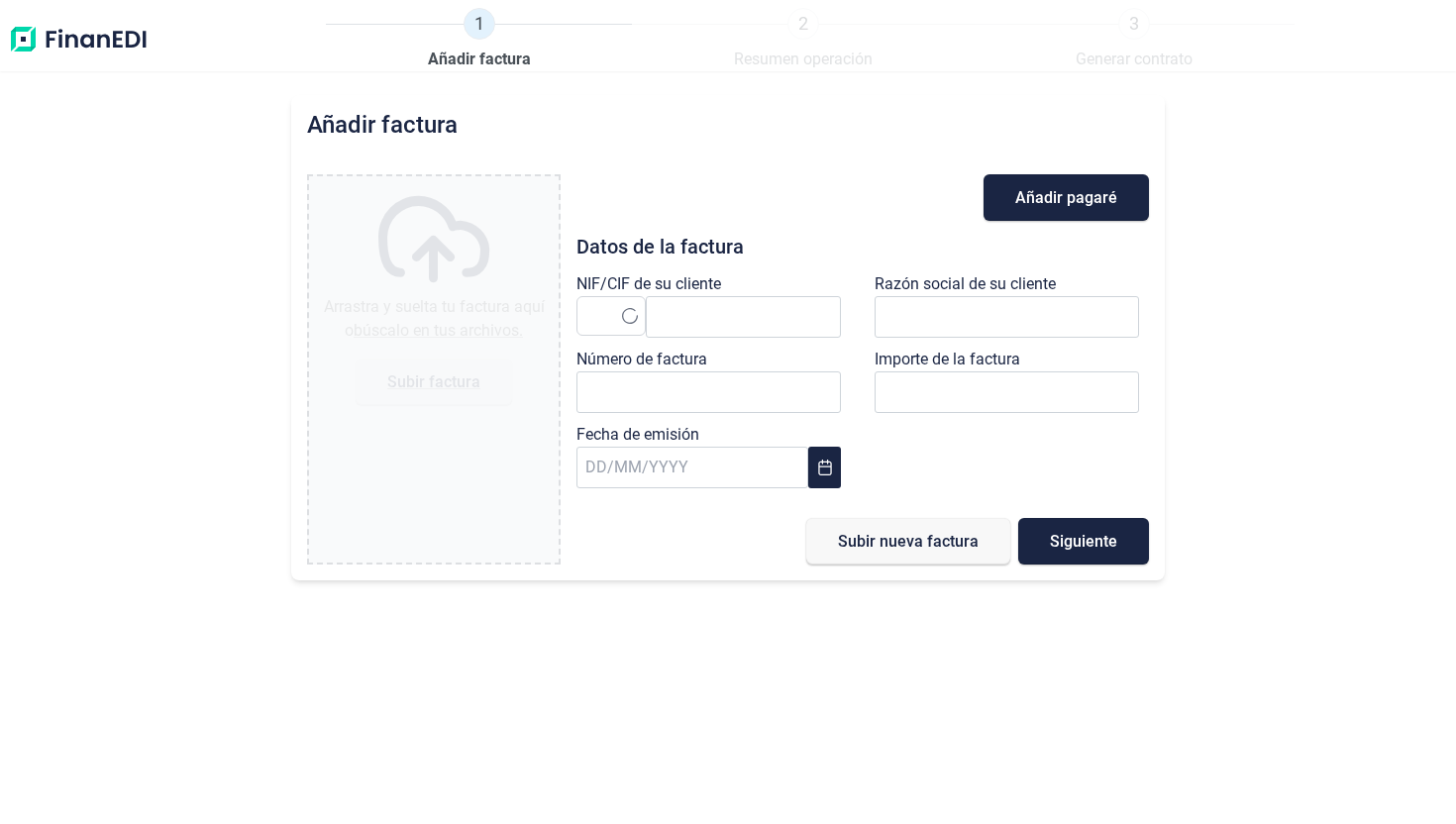 type on "0,00 €" 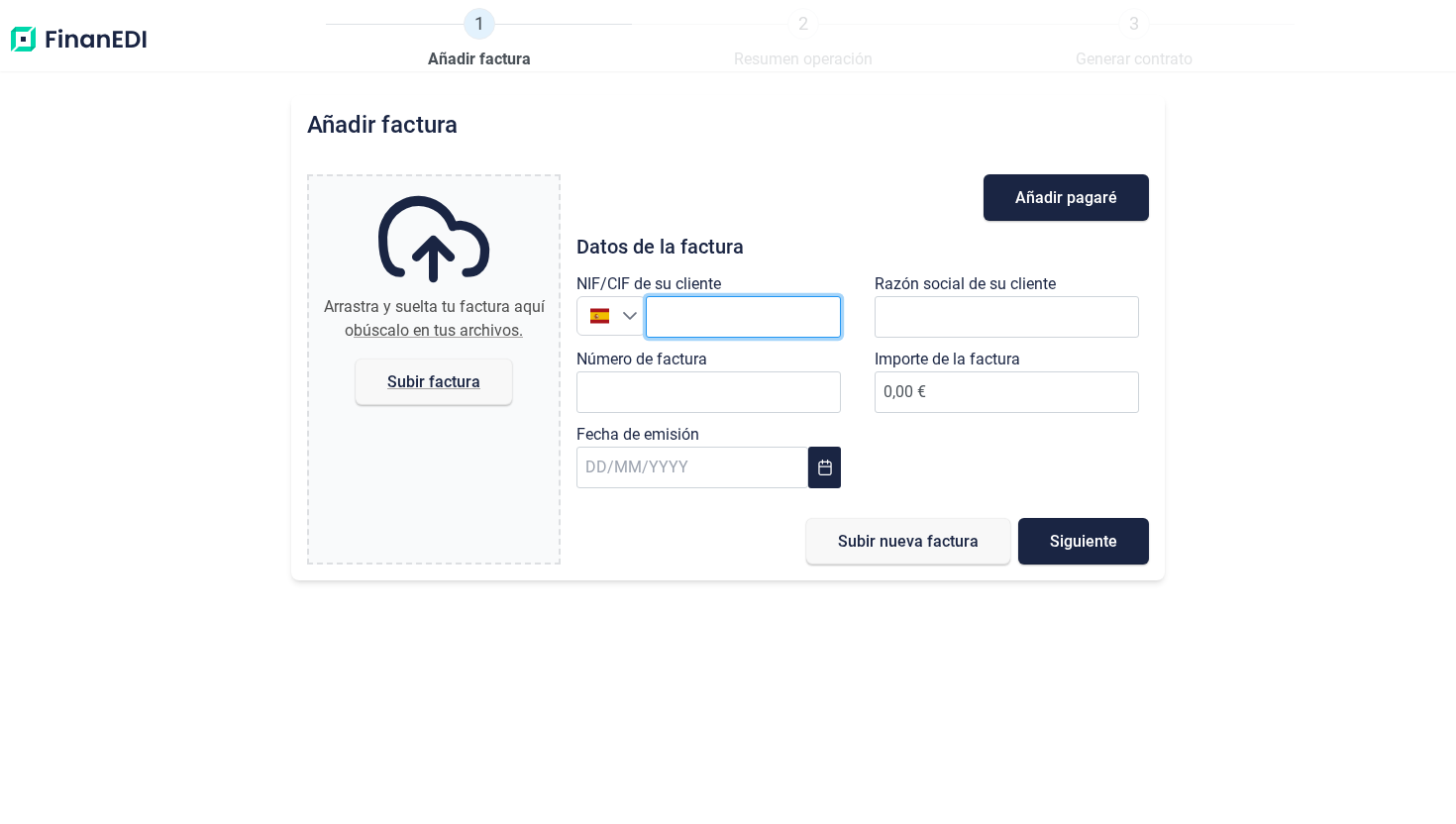 click at bounding box center (743, 317) 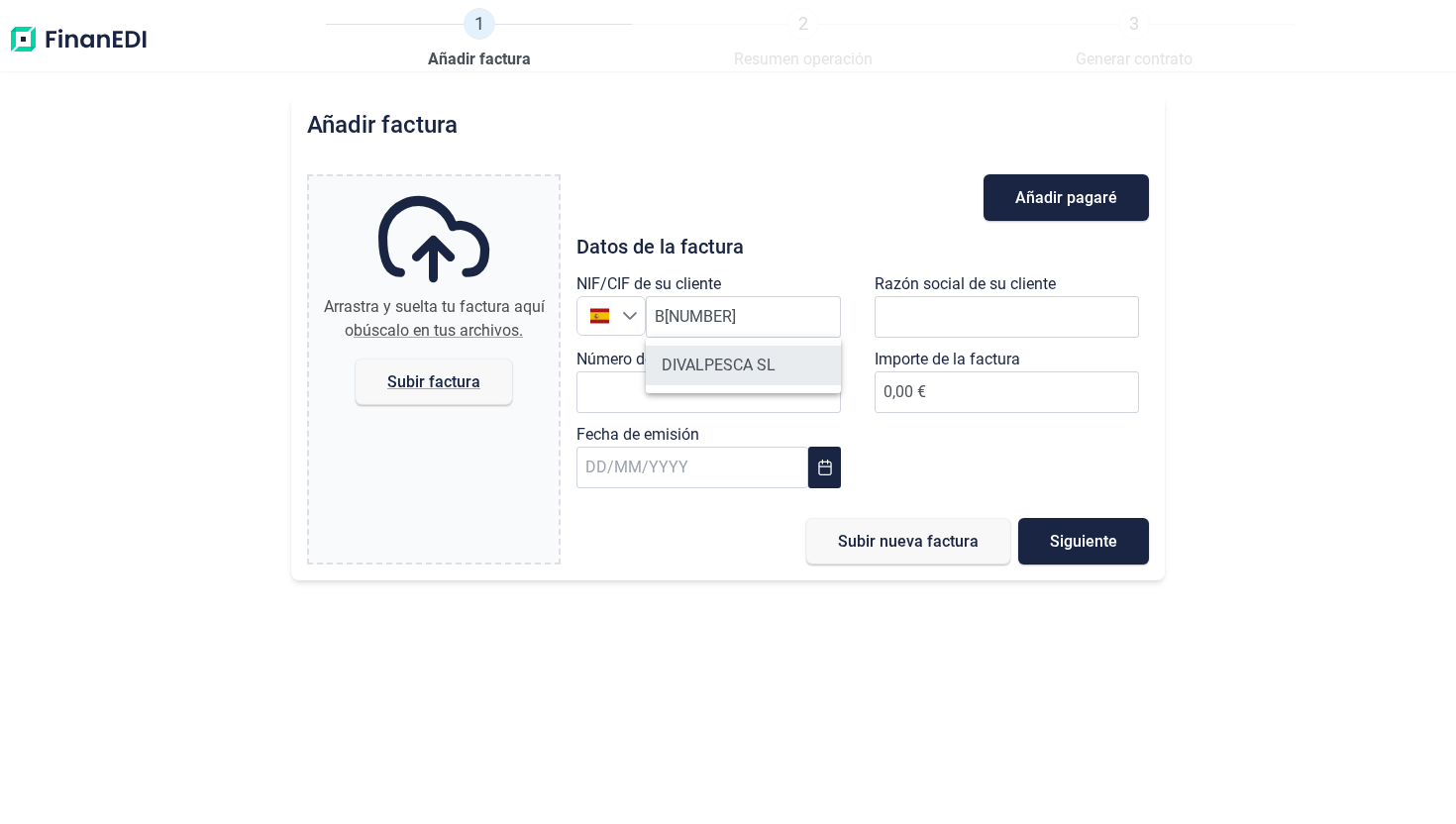 click on "DIVALPESCA SL" at bounding box center [743, 365] 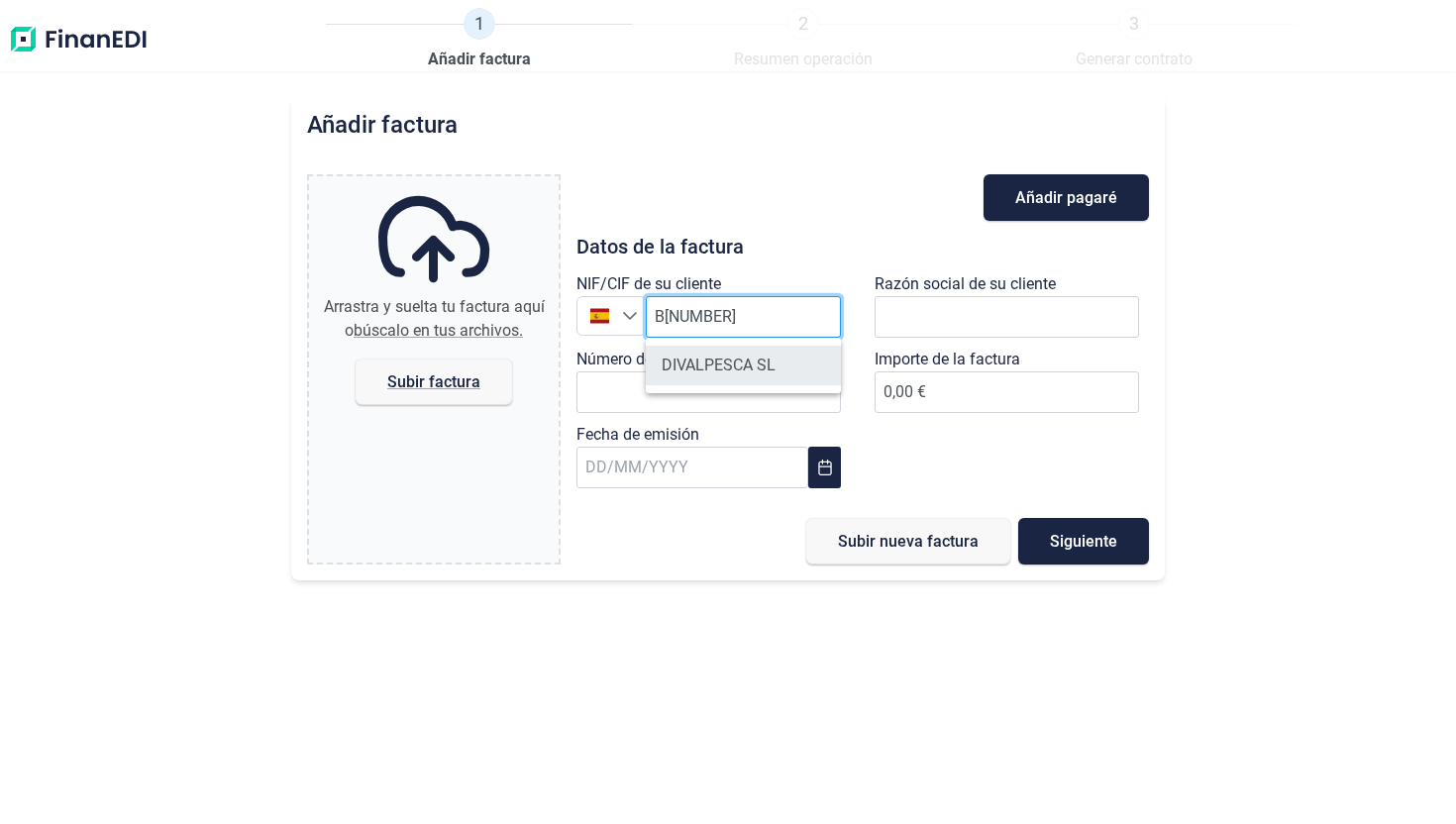 type on "B[NUMBER]" 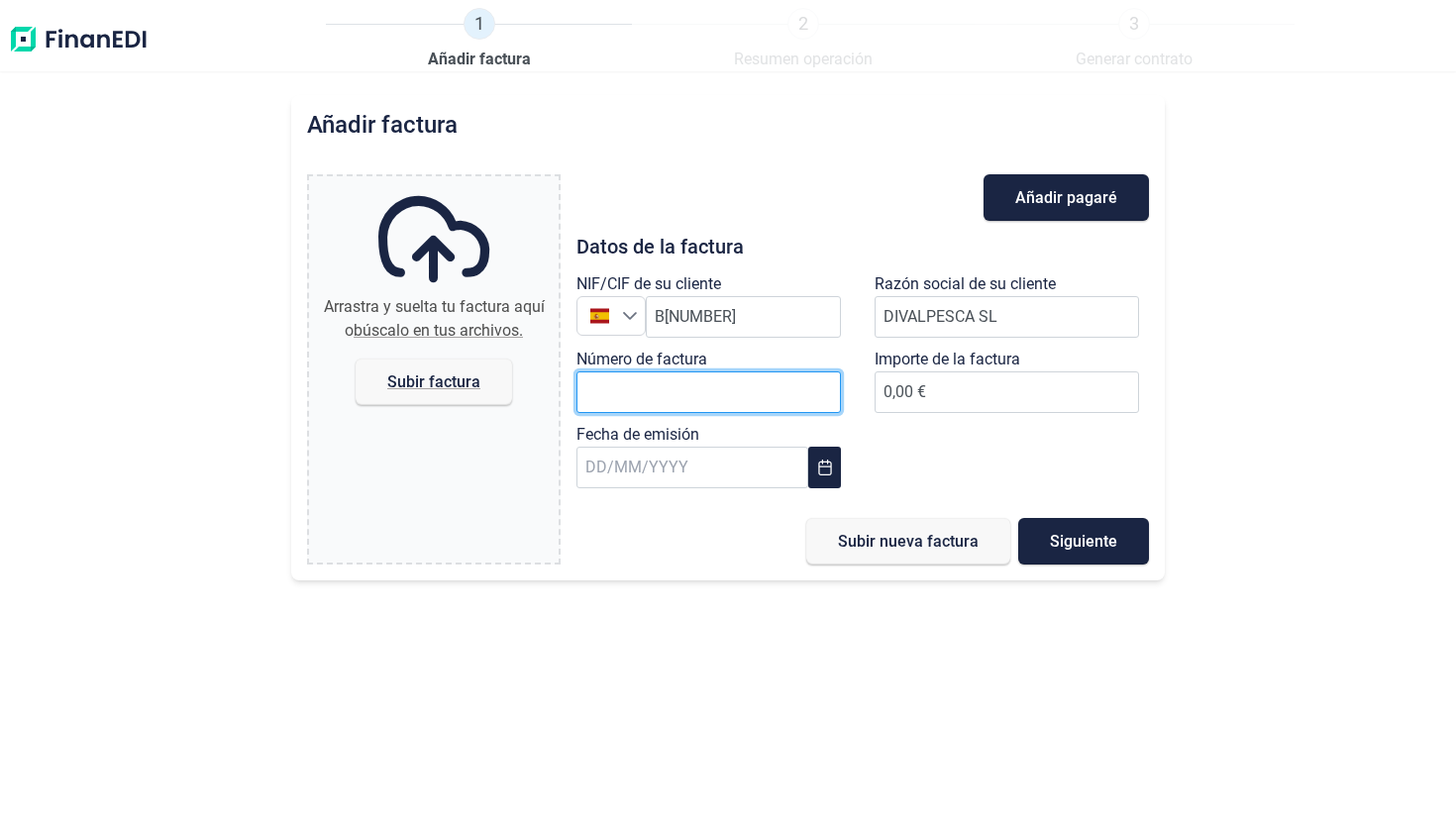 click on "Número de factura" at bounding box center (708, 392) 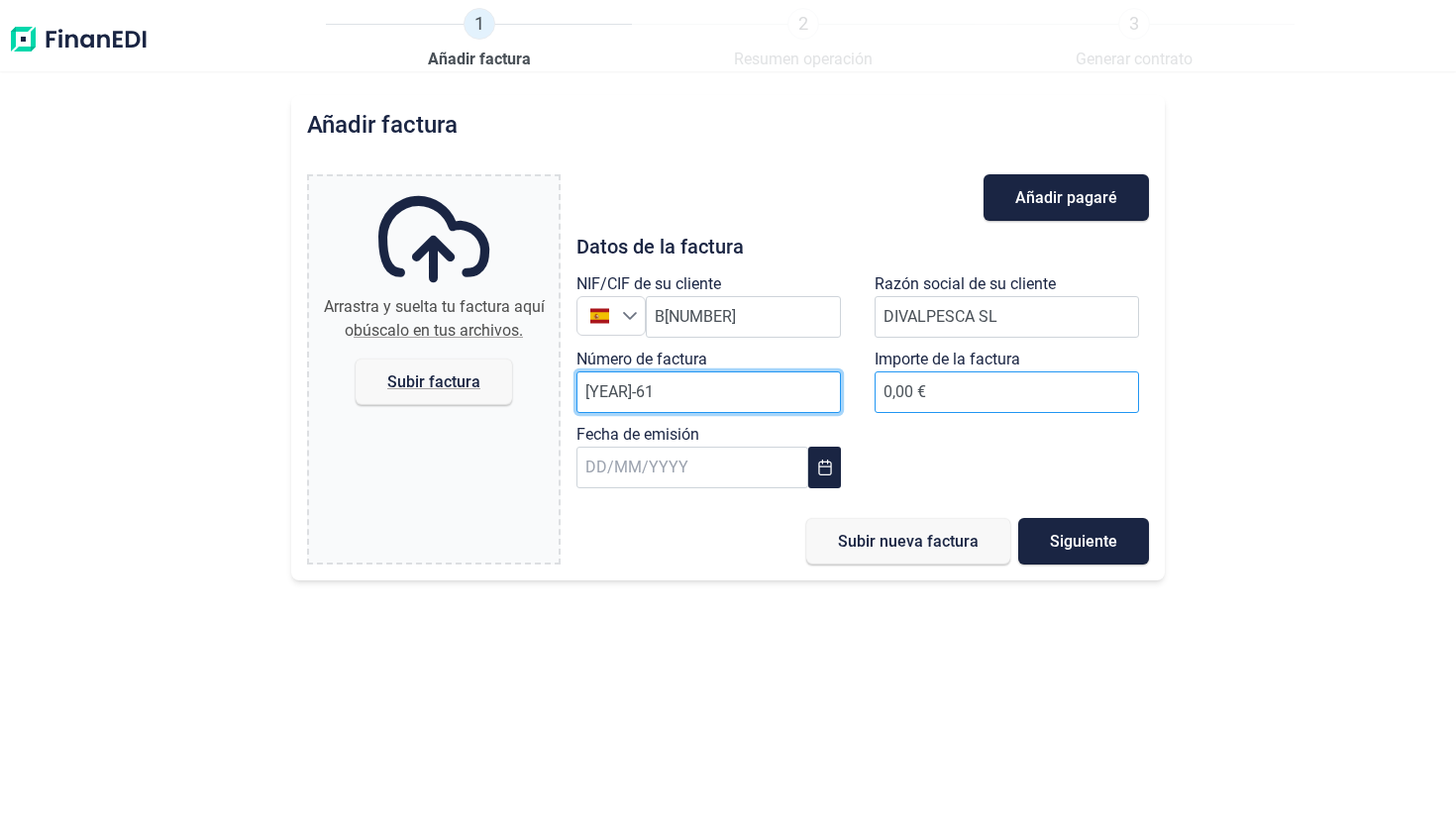 type on "[YEAR]-61" 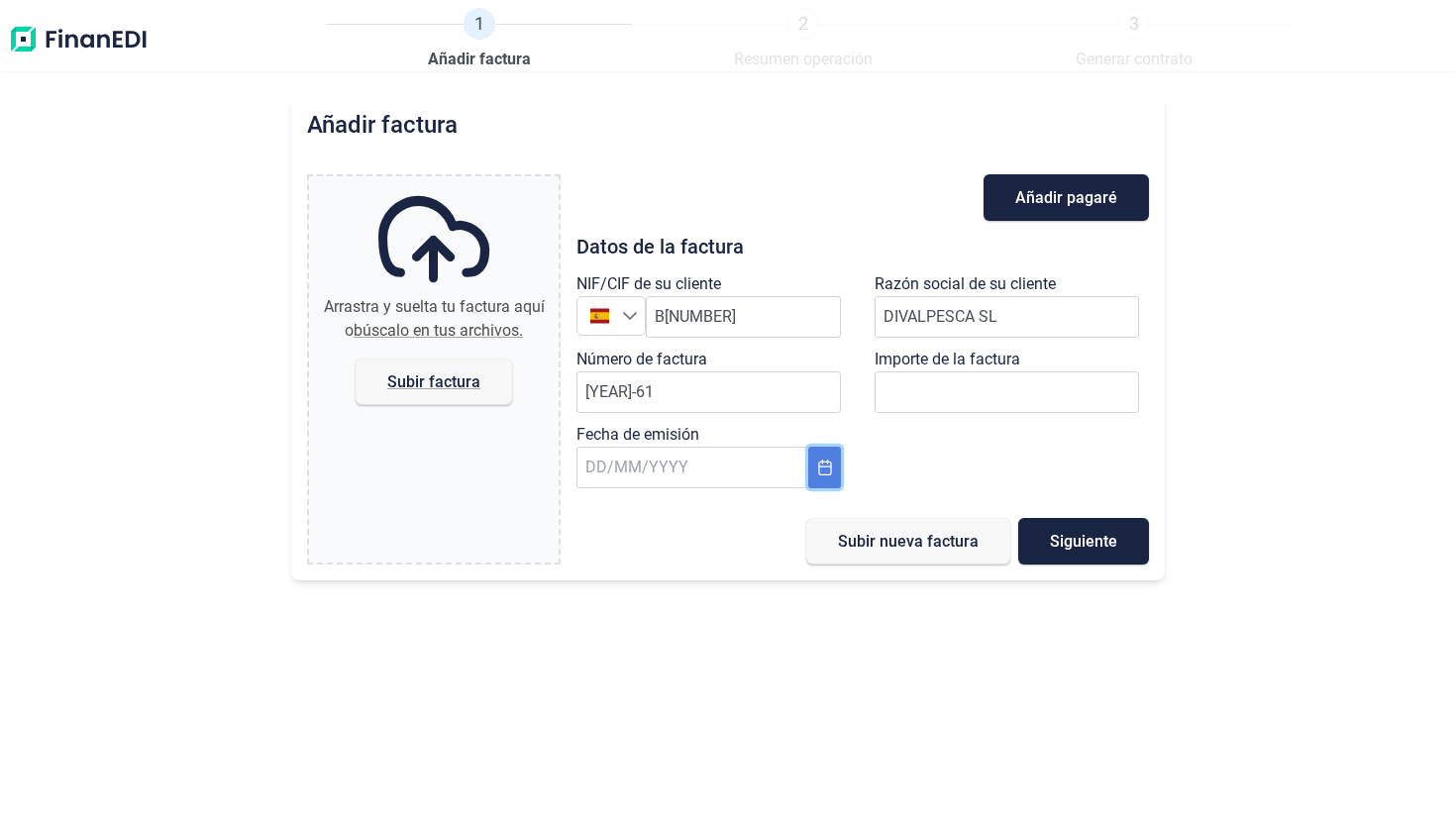 type on "[PRICE] €" 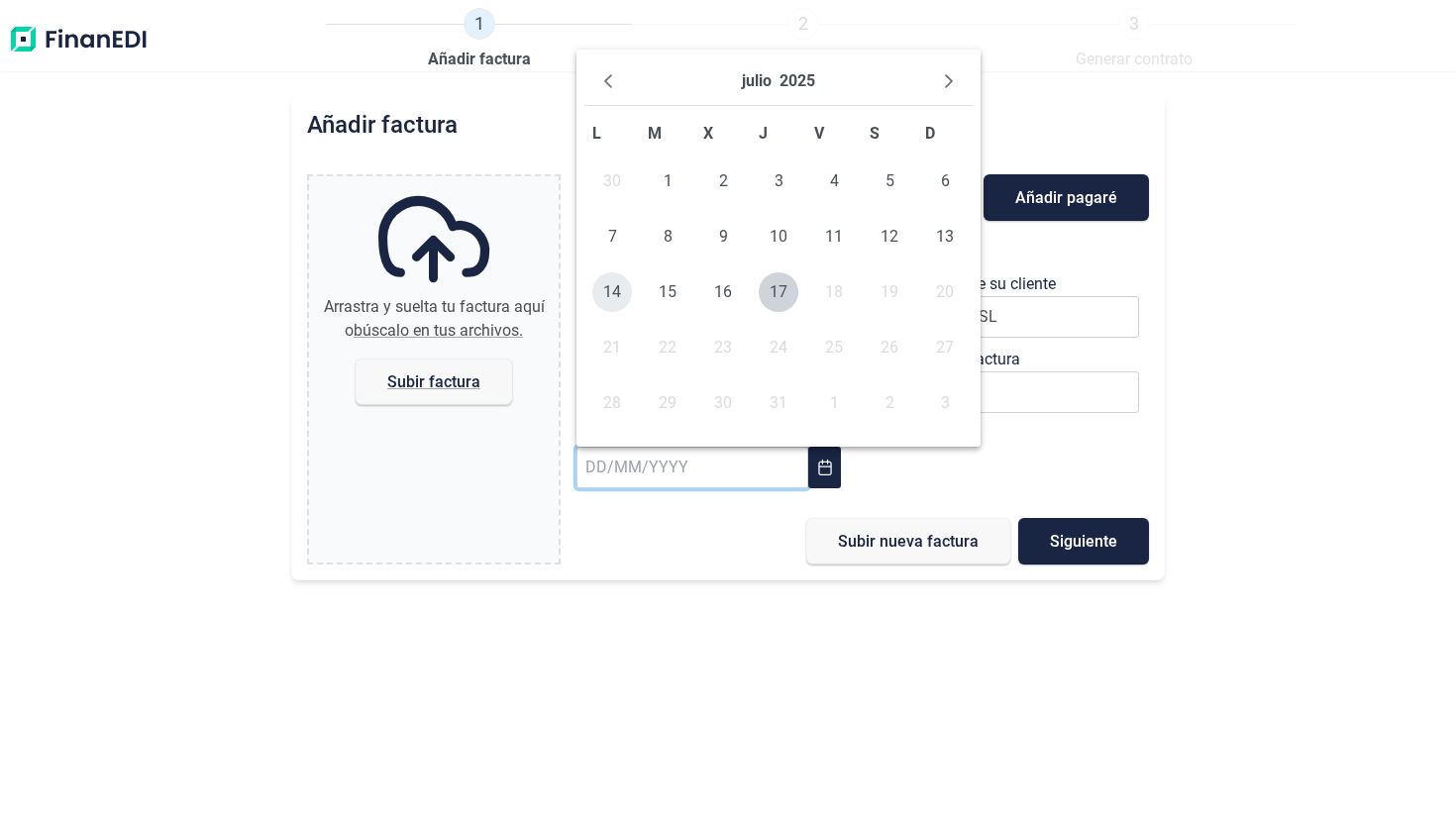 click on "14" at bounding box center [612, 292] 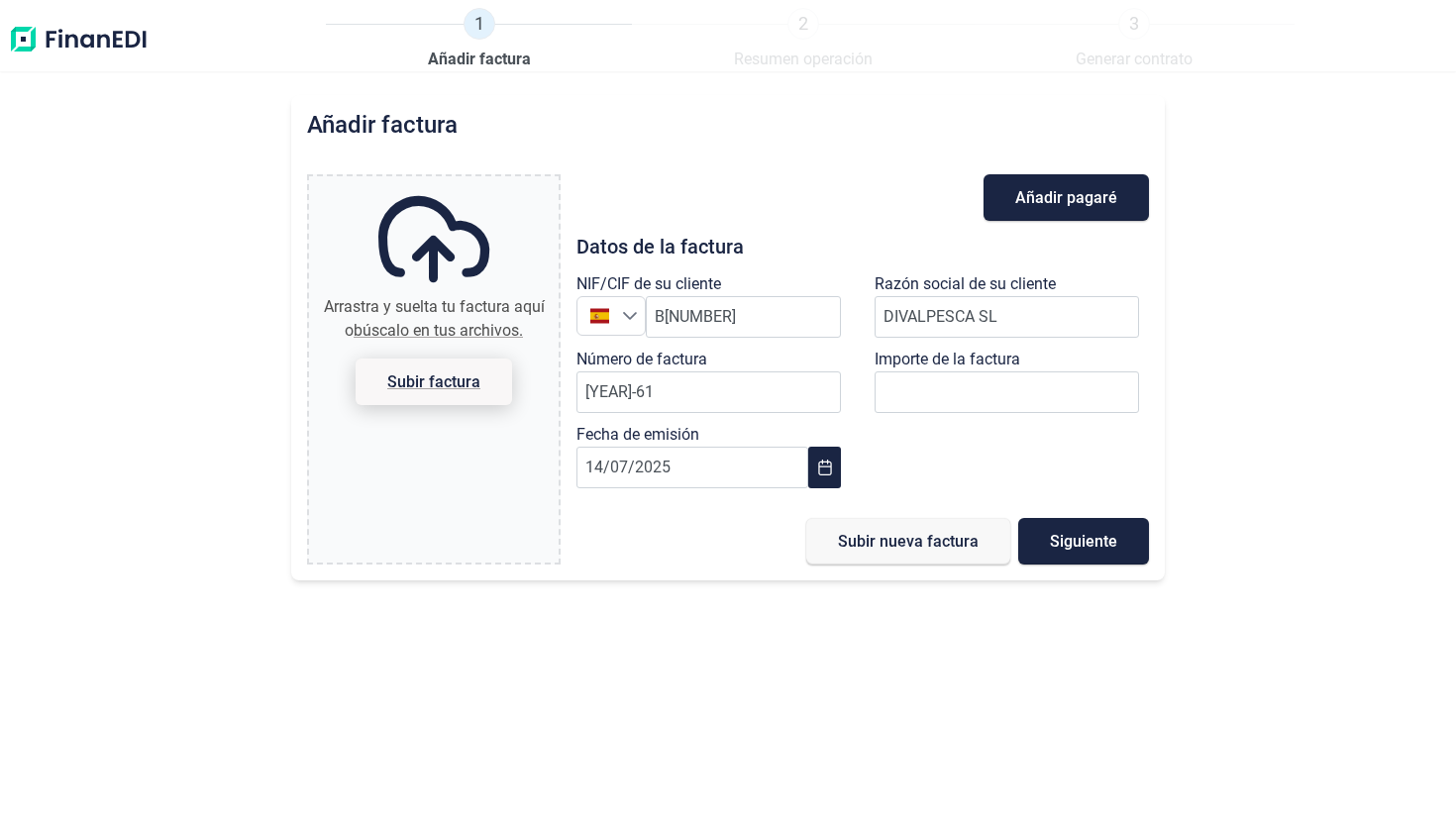 click on "Subir factura" at bounding box center [434, 381] 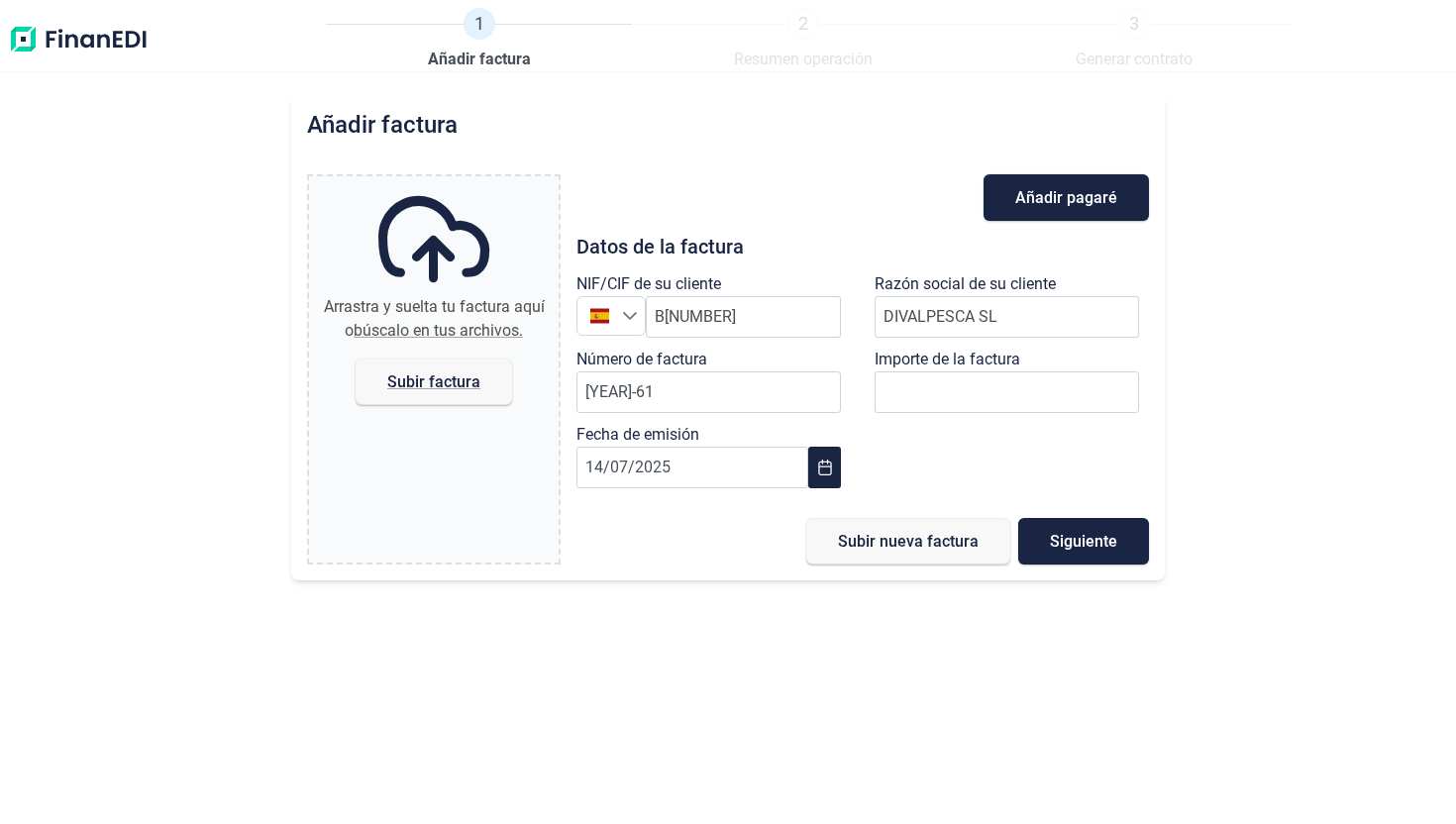 type on "C:\fakepath\Factura 1-000061.pdf" 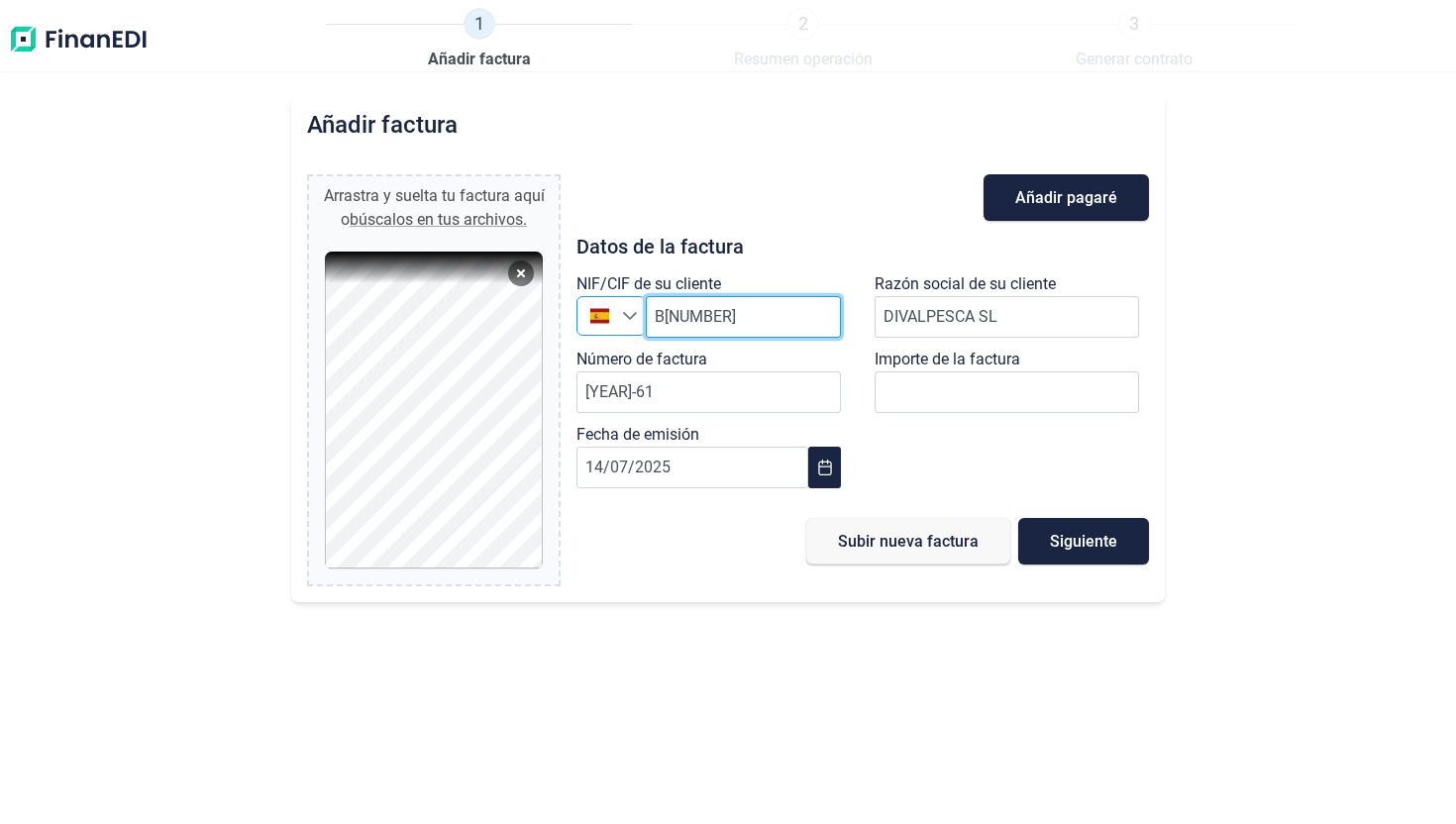 drag, startPoint x: 746, startPoint y: 316, endPoint x: 586, endPoint y: 320, distance: 160.04999 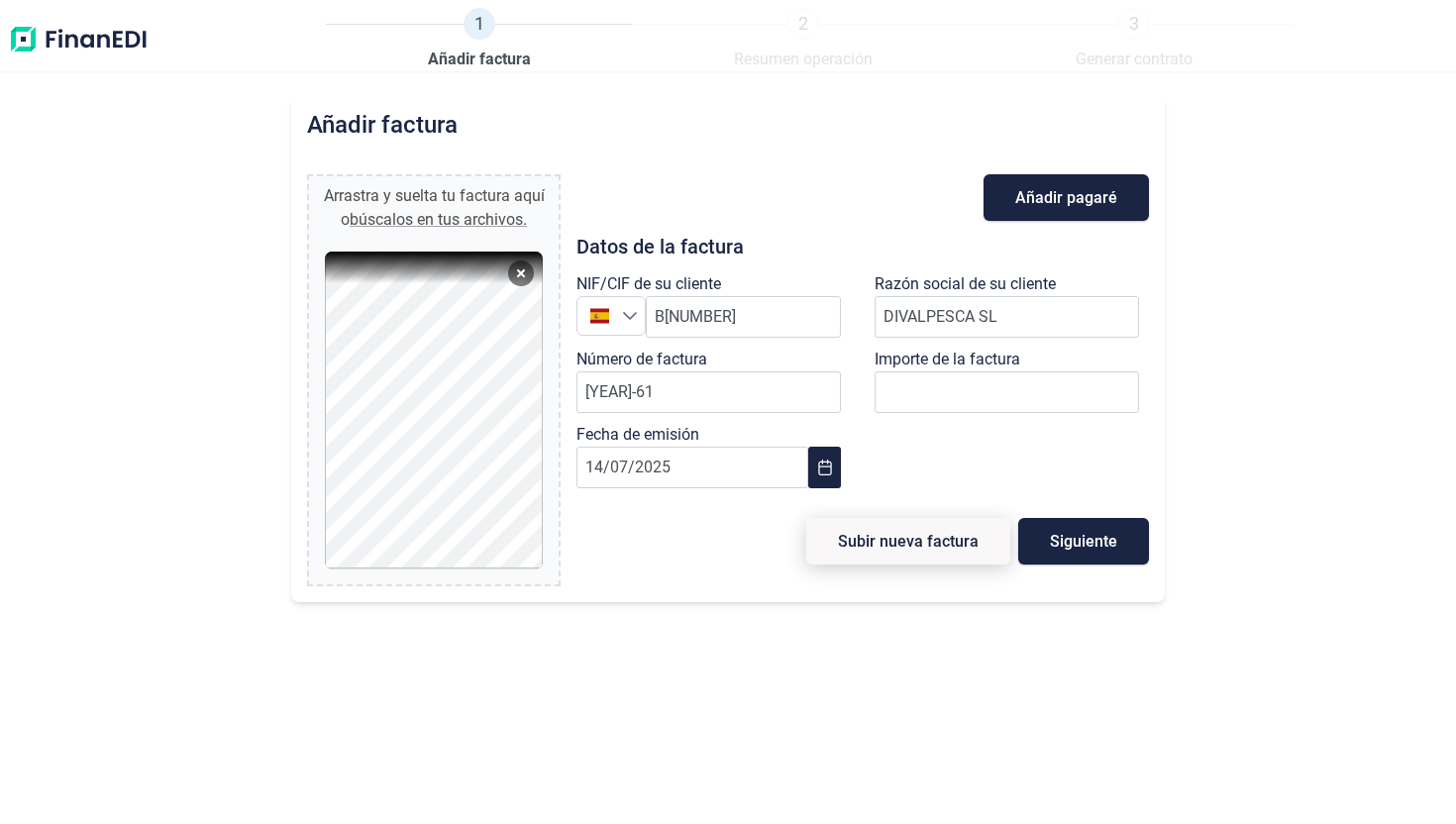click on "Subir nueva factura" at bounding box center (908, 541) 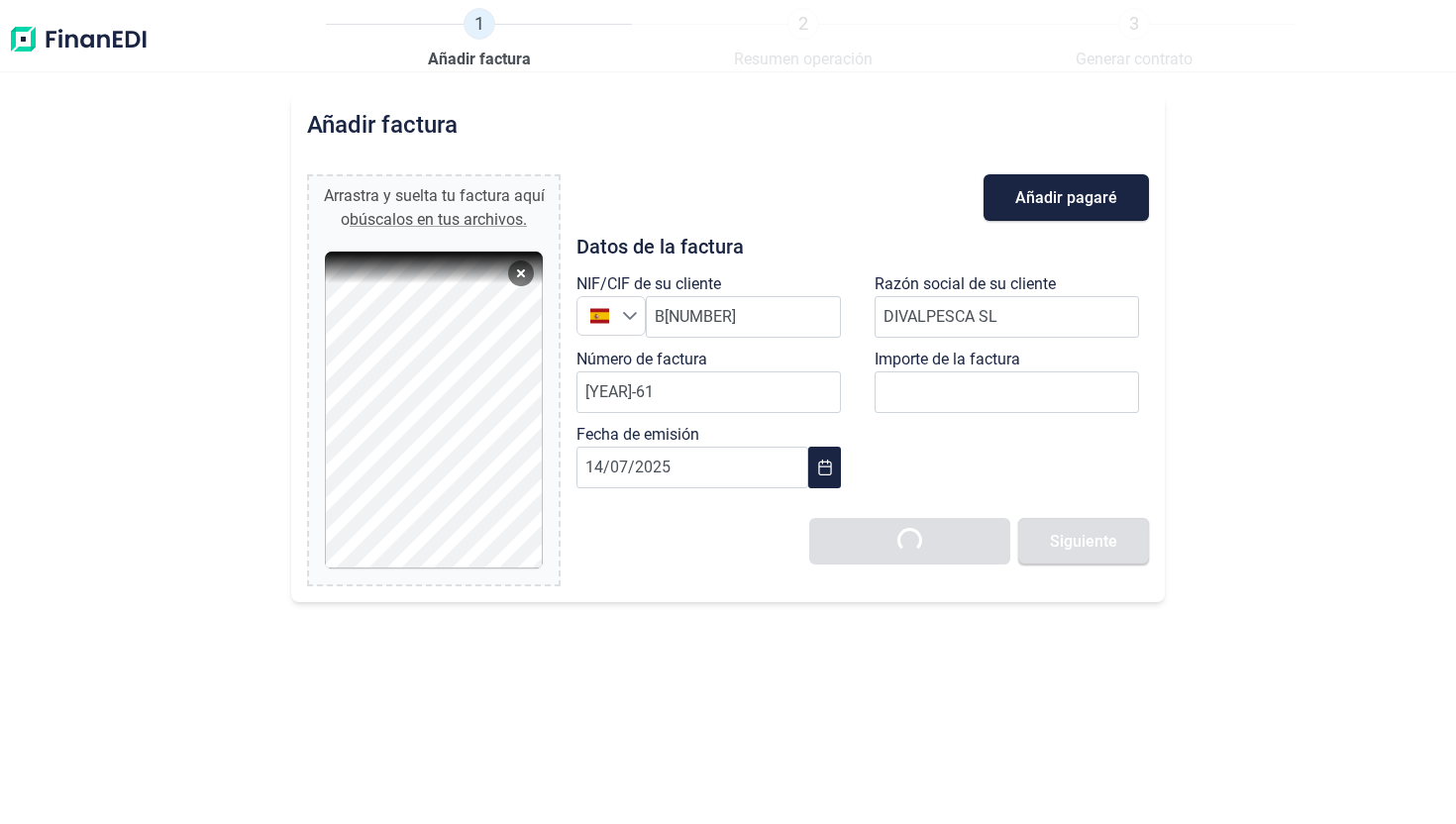 type 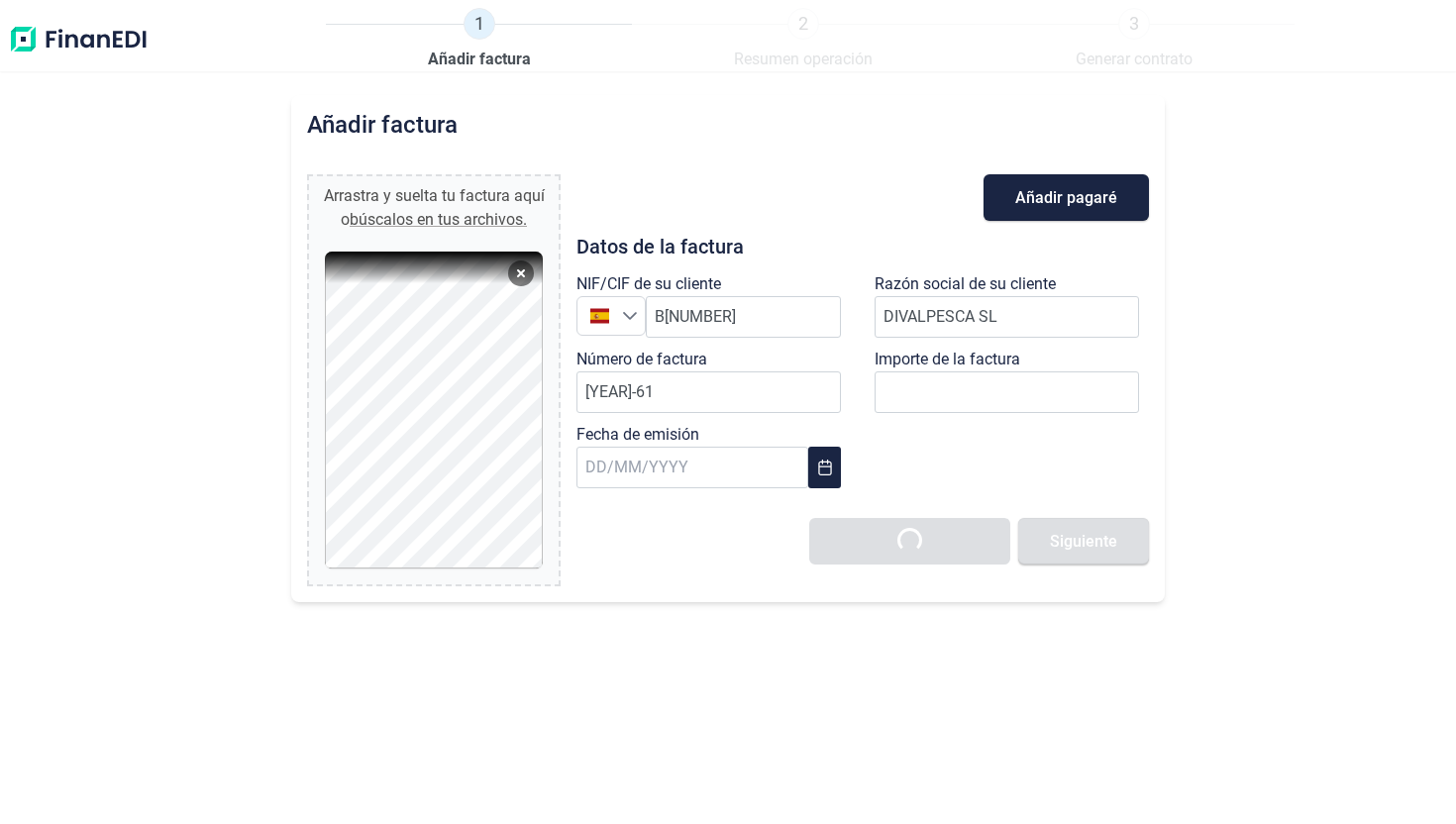 type 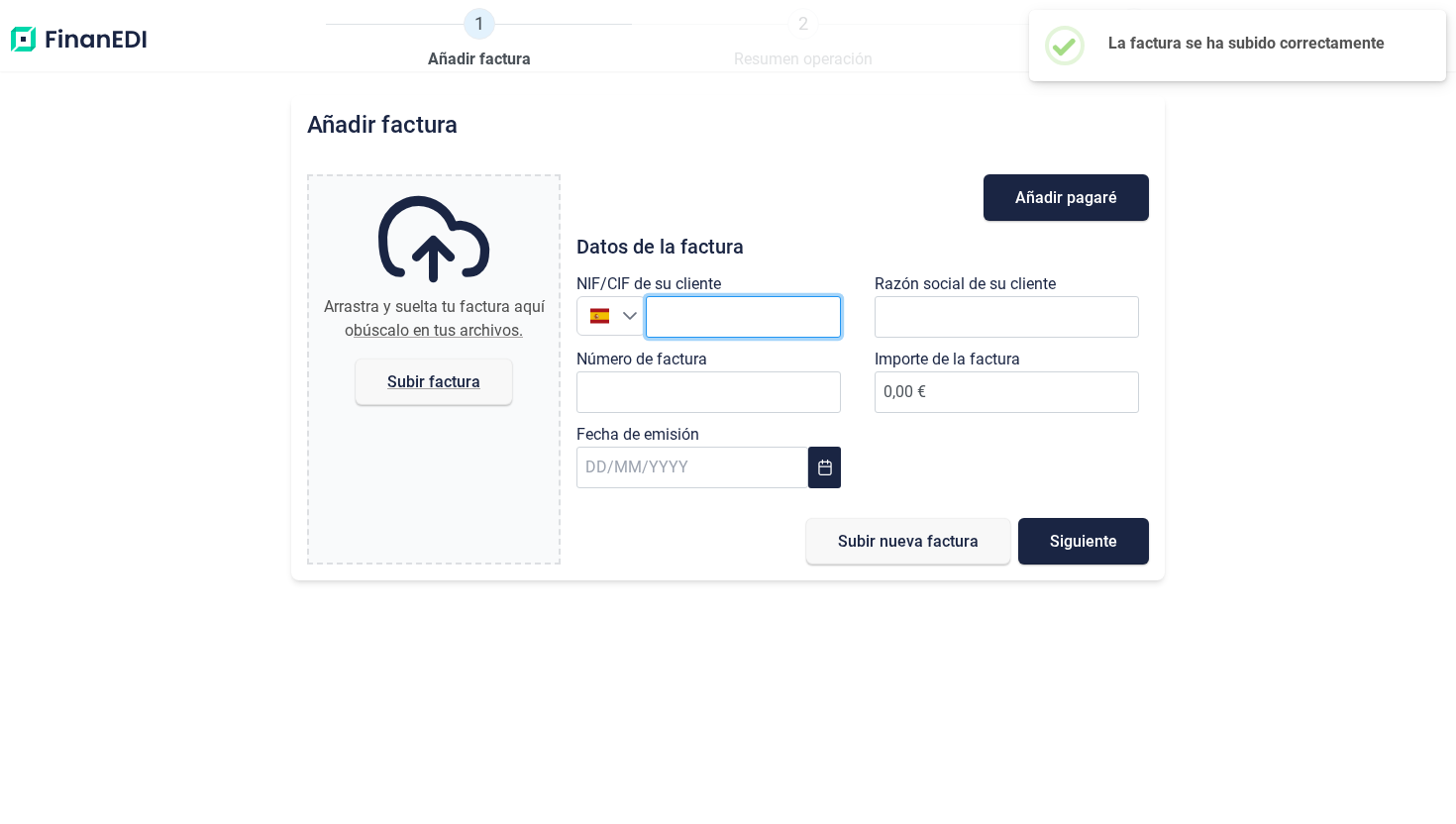 click at bounding box center [743, 317] 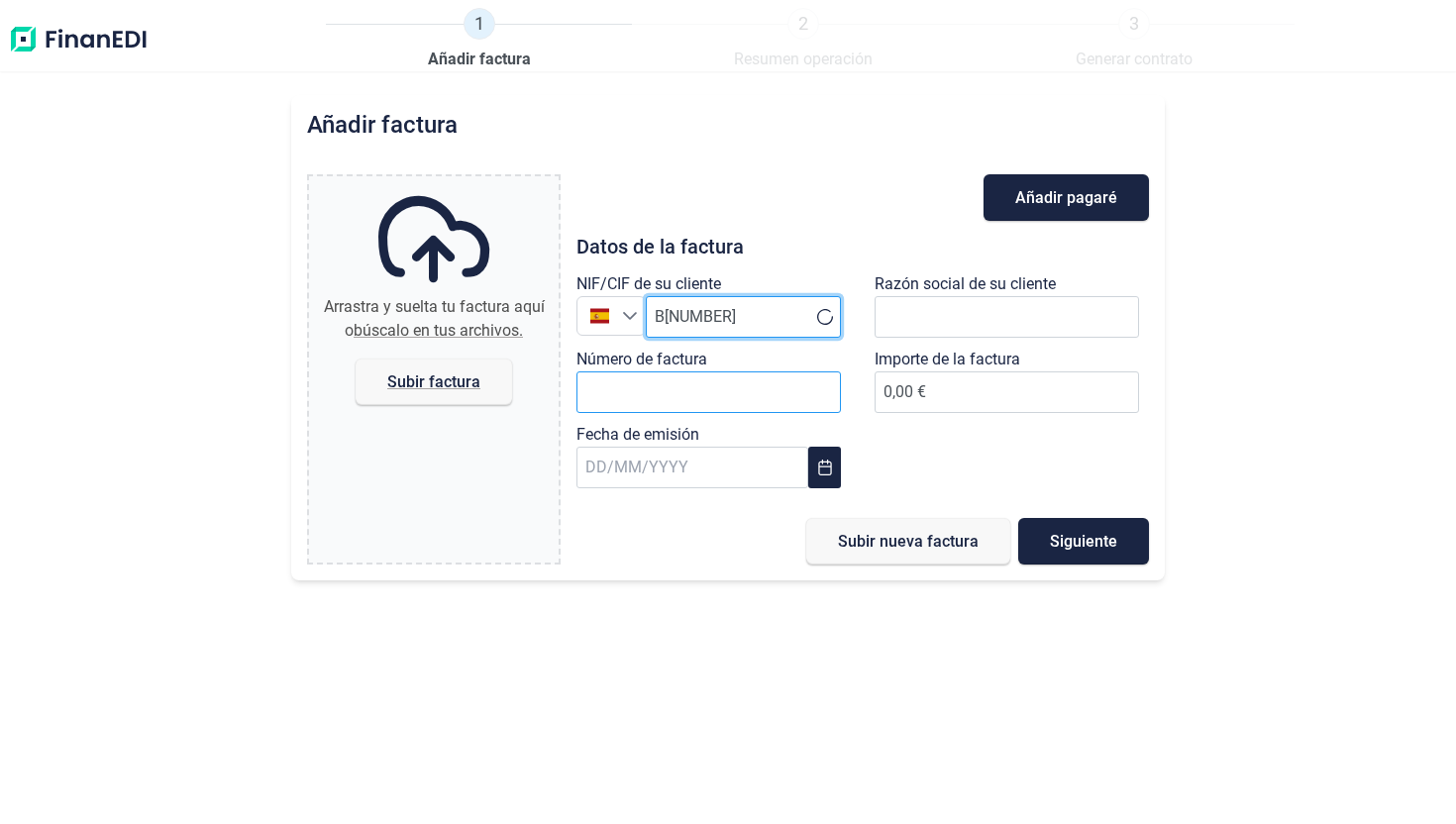 type on "B[NUMBER]" 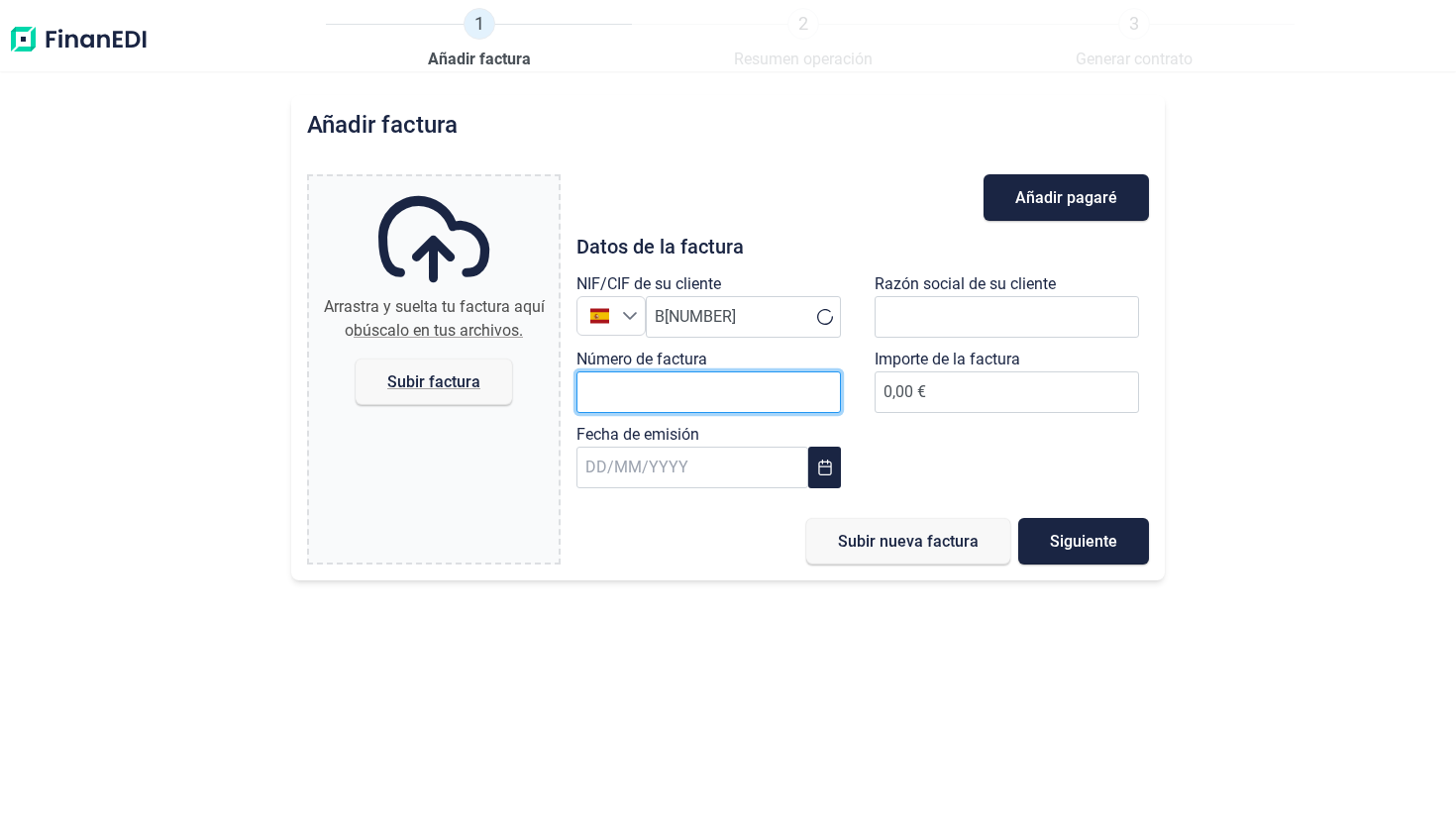 click on "Número de factura" at bounding box center (708, 392) 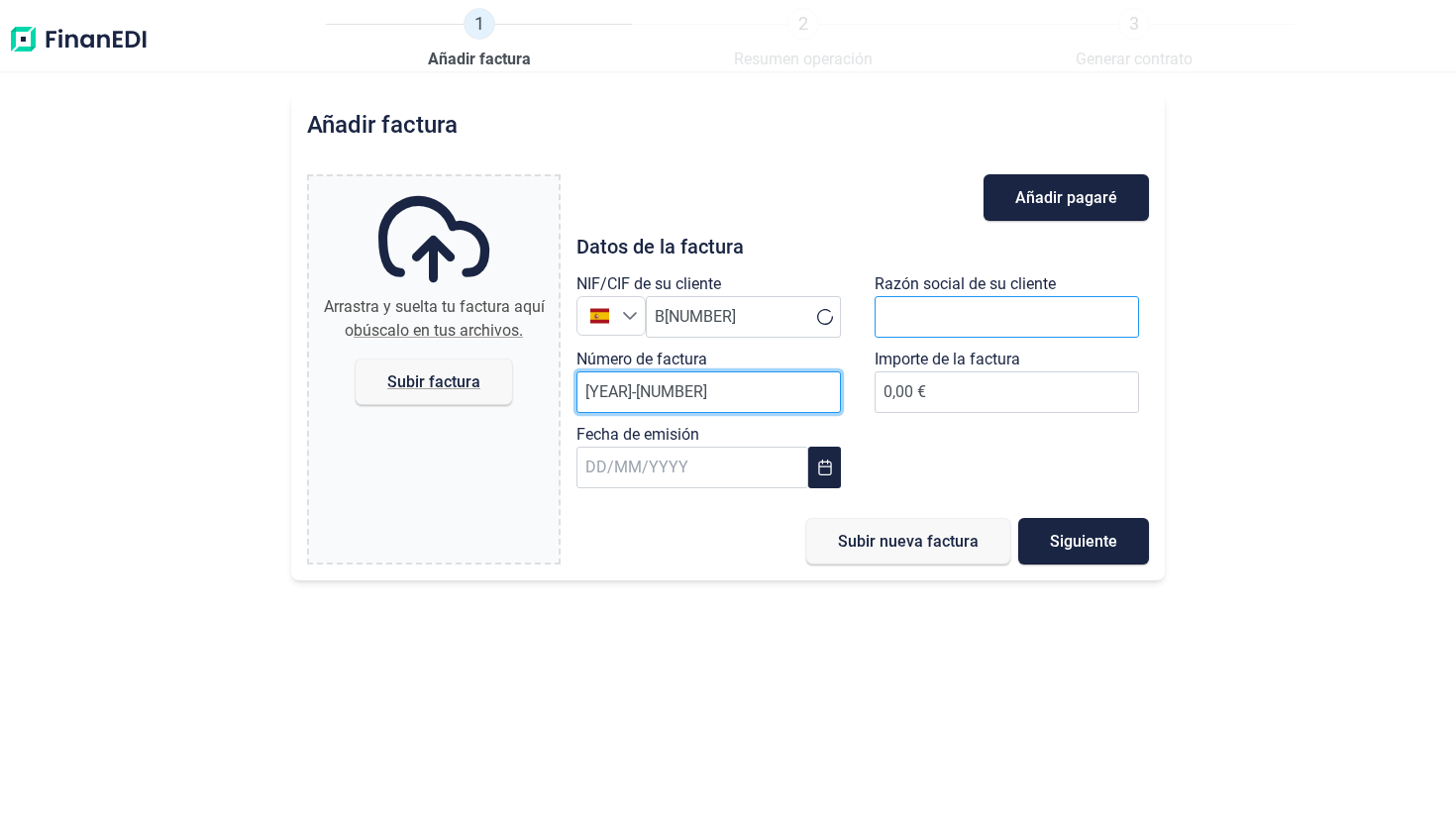 type on "[YEAR]-[NUMBER]" 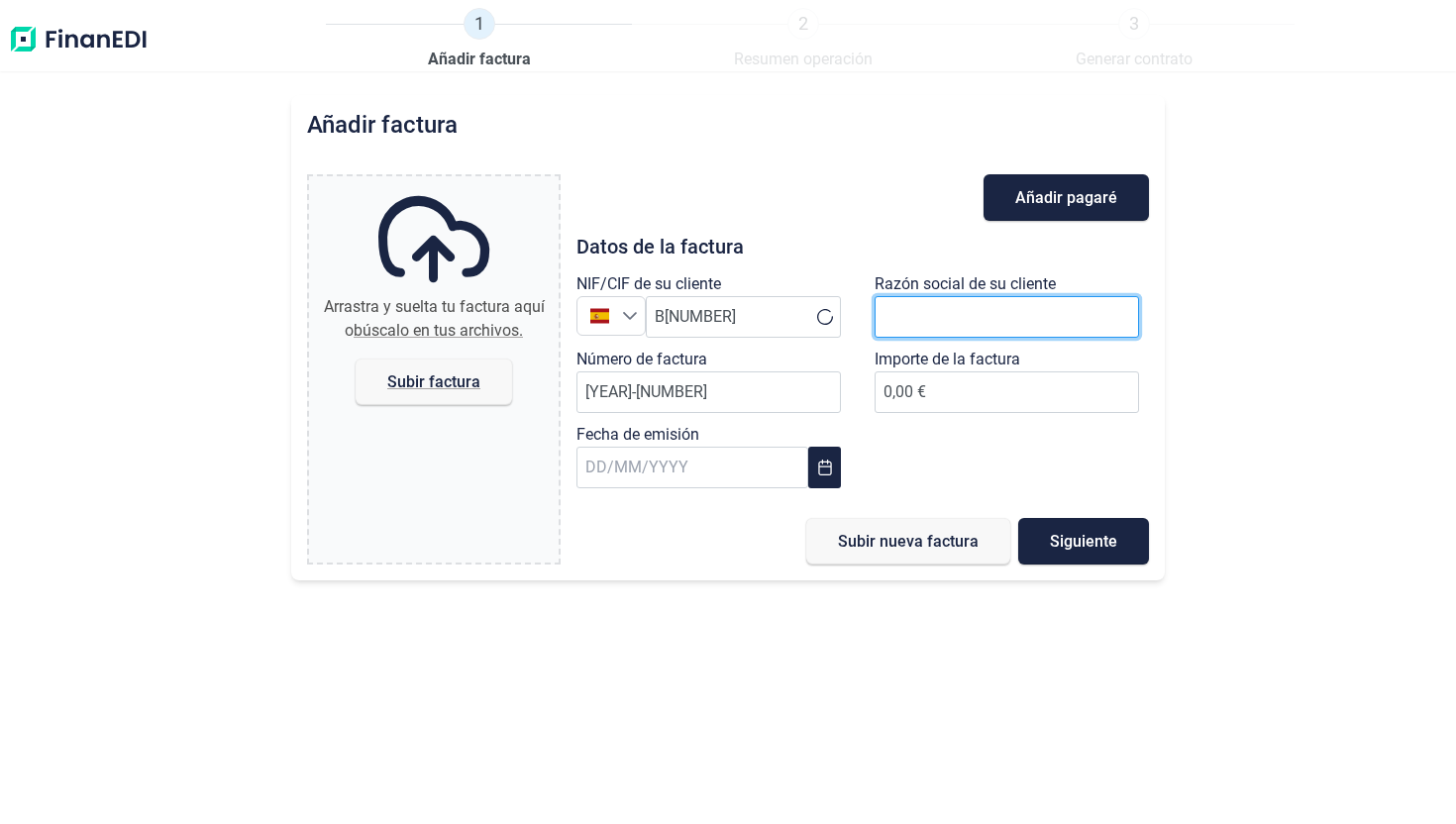 click at bounding box center [1006, 317] 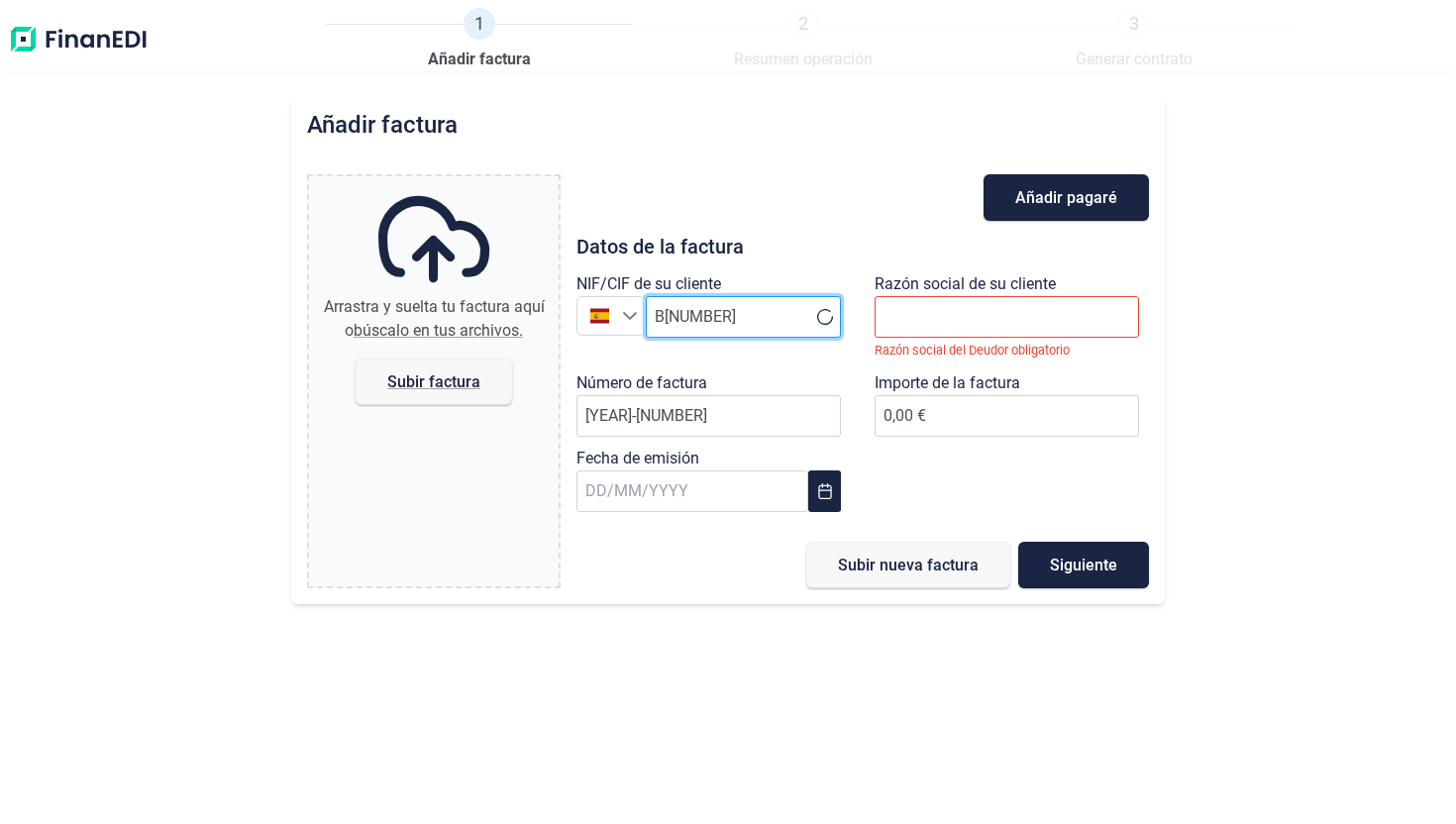 click on "B[NUMBER]" at bounding box center [743, 317] 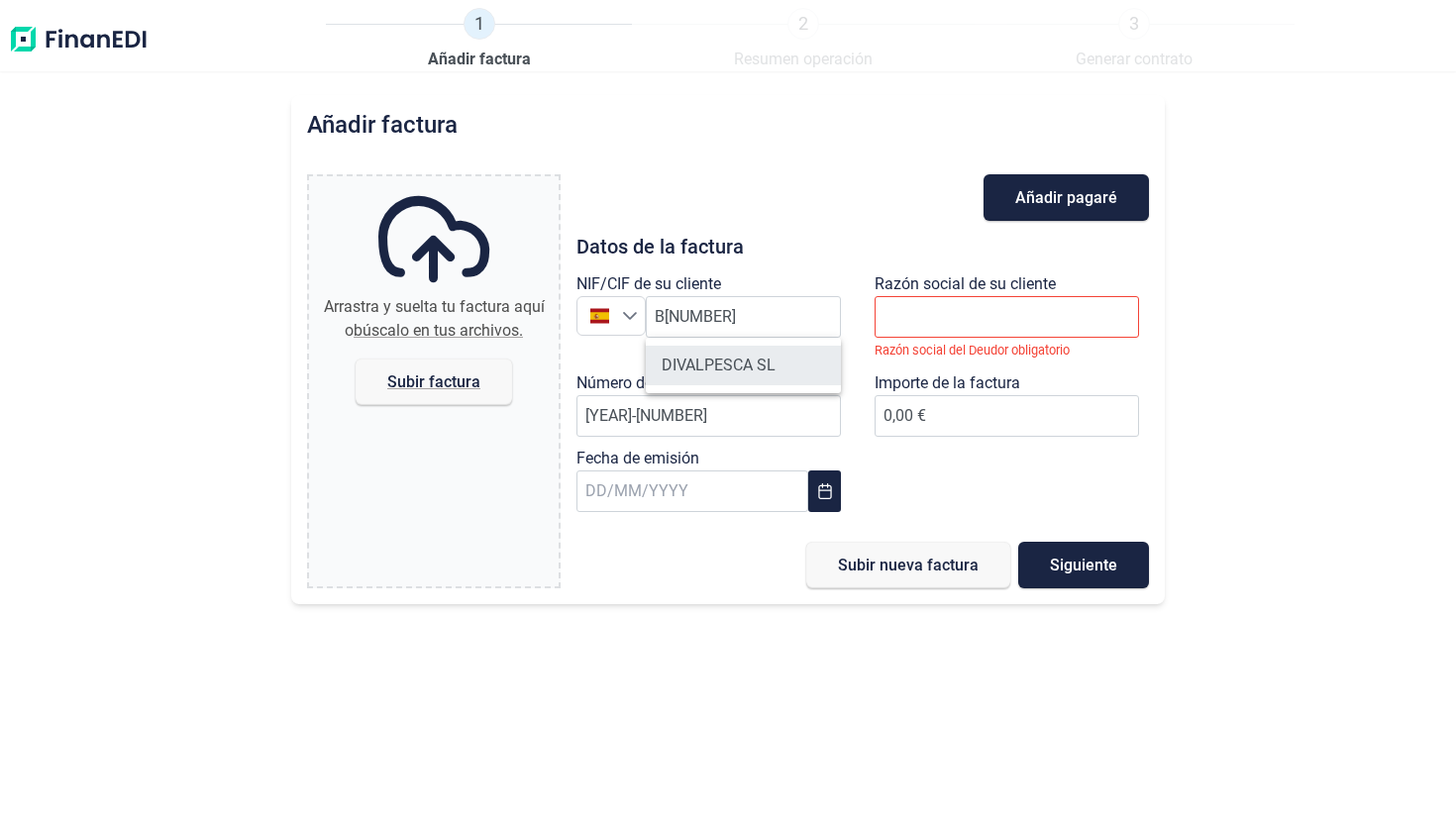 click on "DIVALPESCA SL" at bounding box center [743, 365] 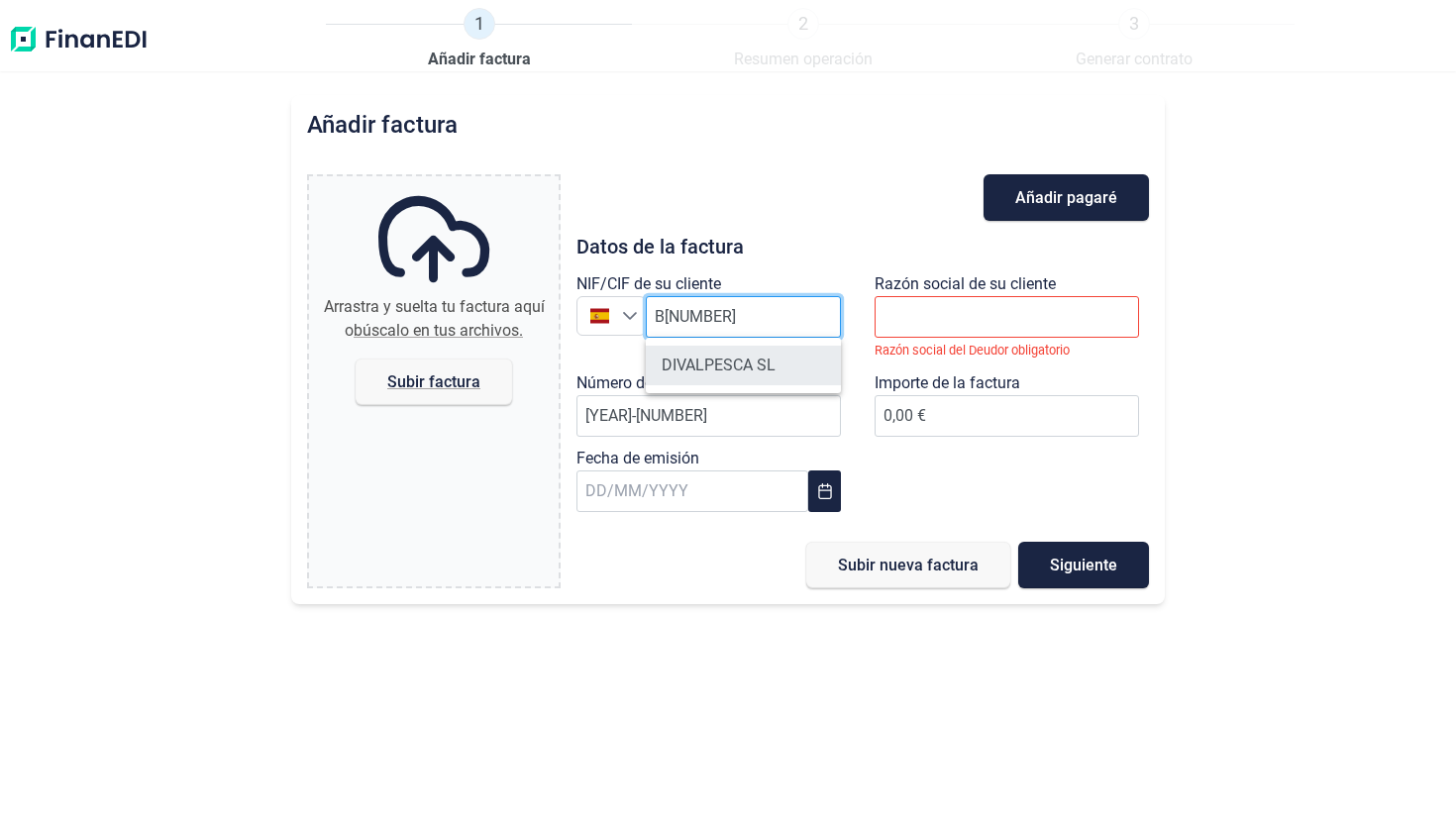type on "B[NUMBER]" 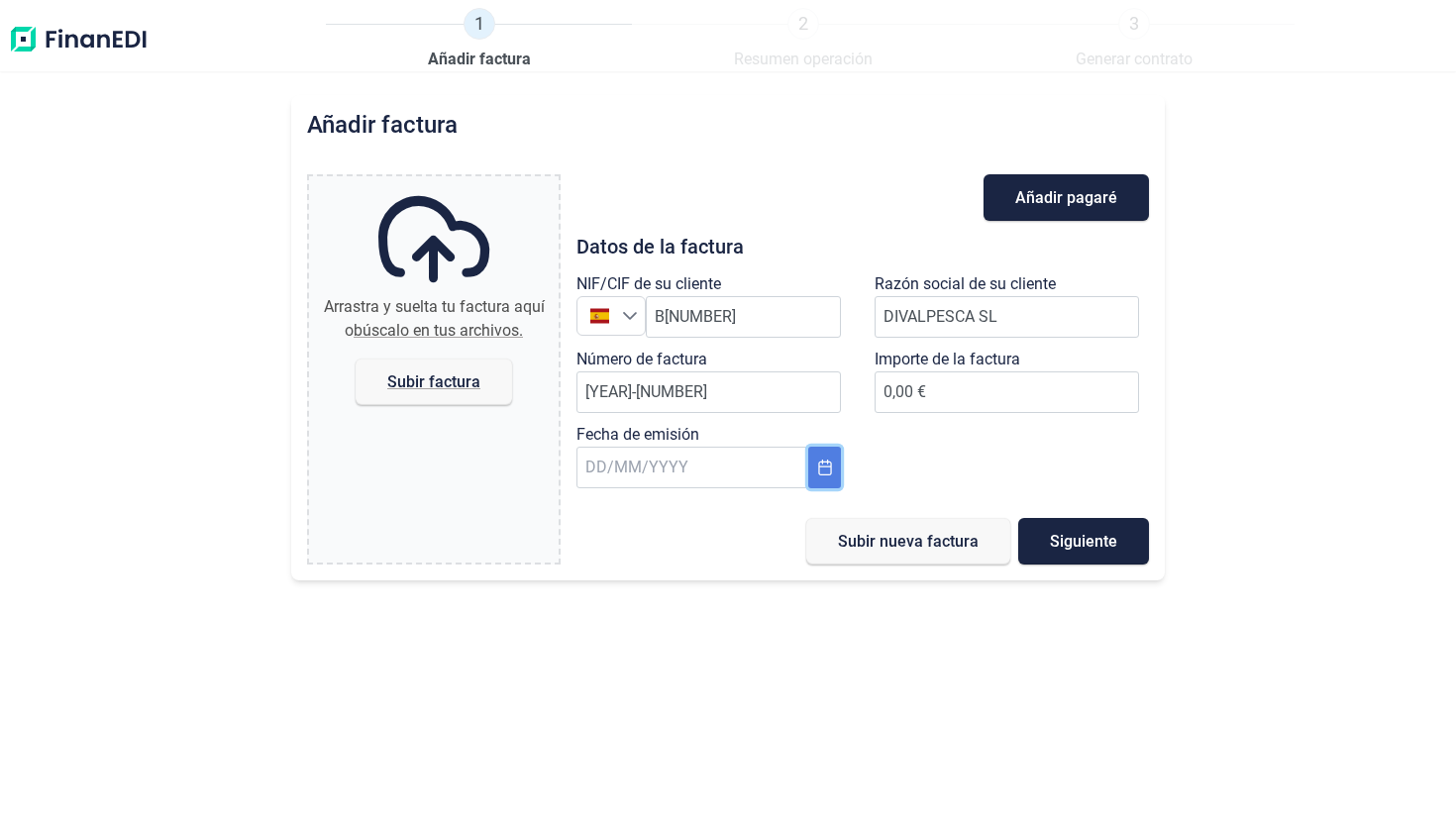 click at bounding box center (824, 467) 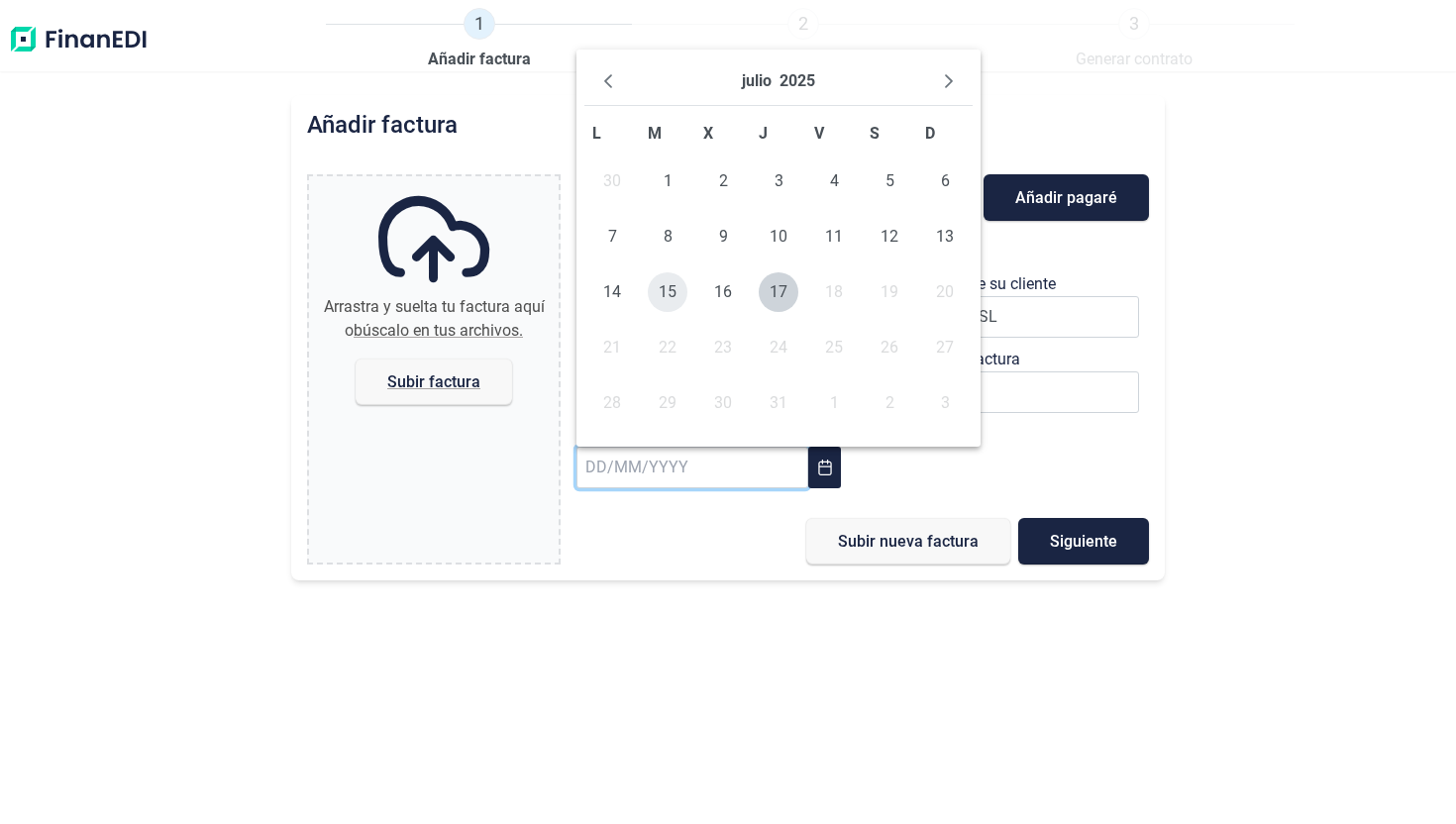 click on "15" at bounding box center [668, 292] 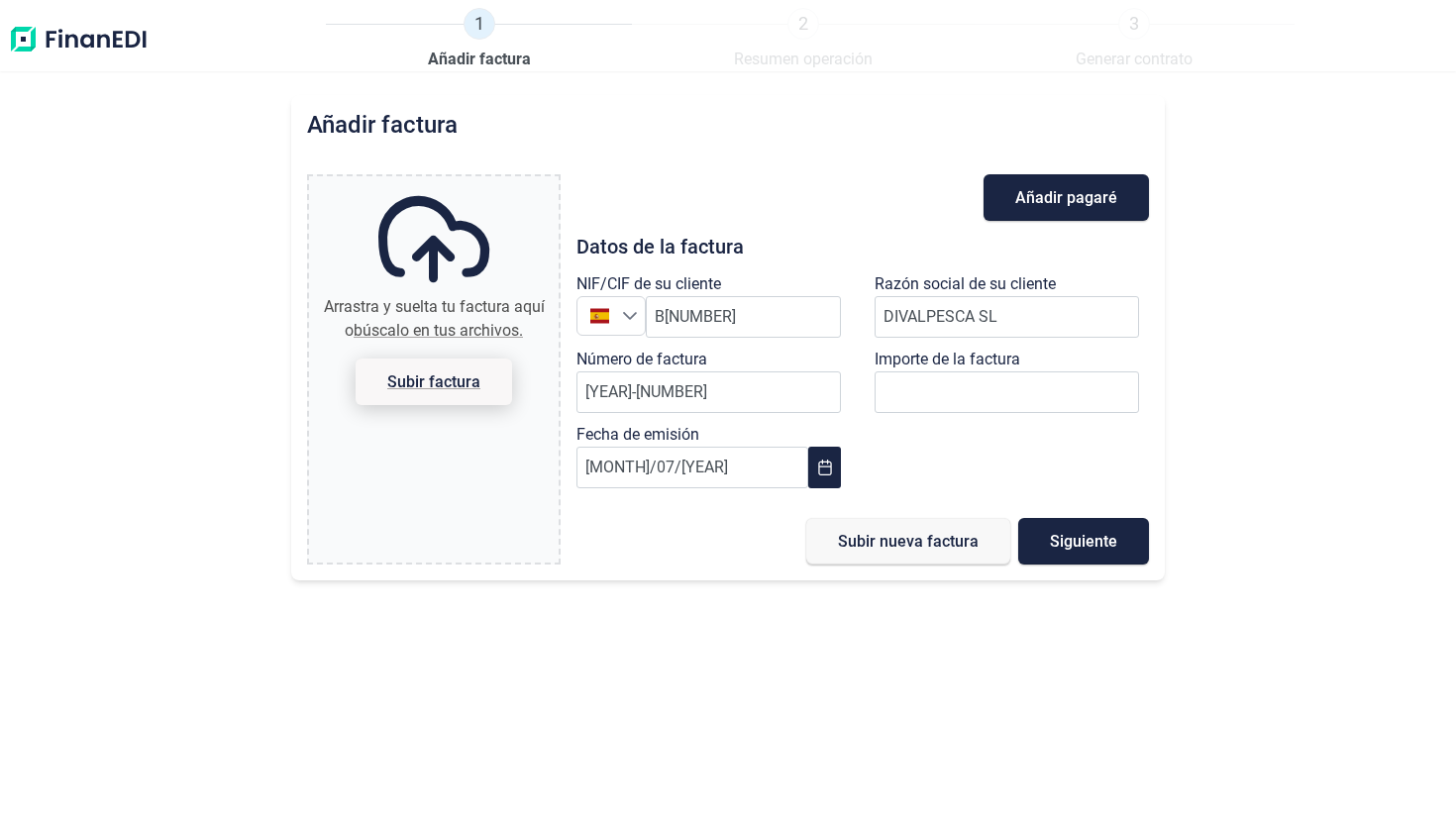 type on "[PRICE] €" 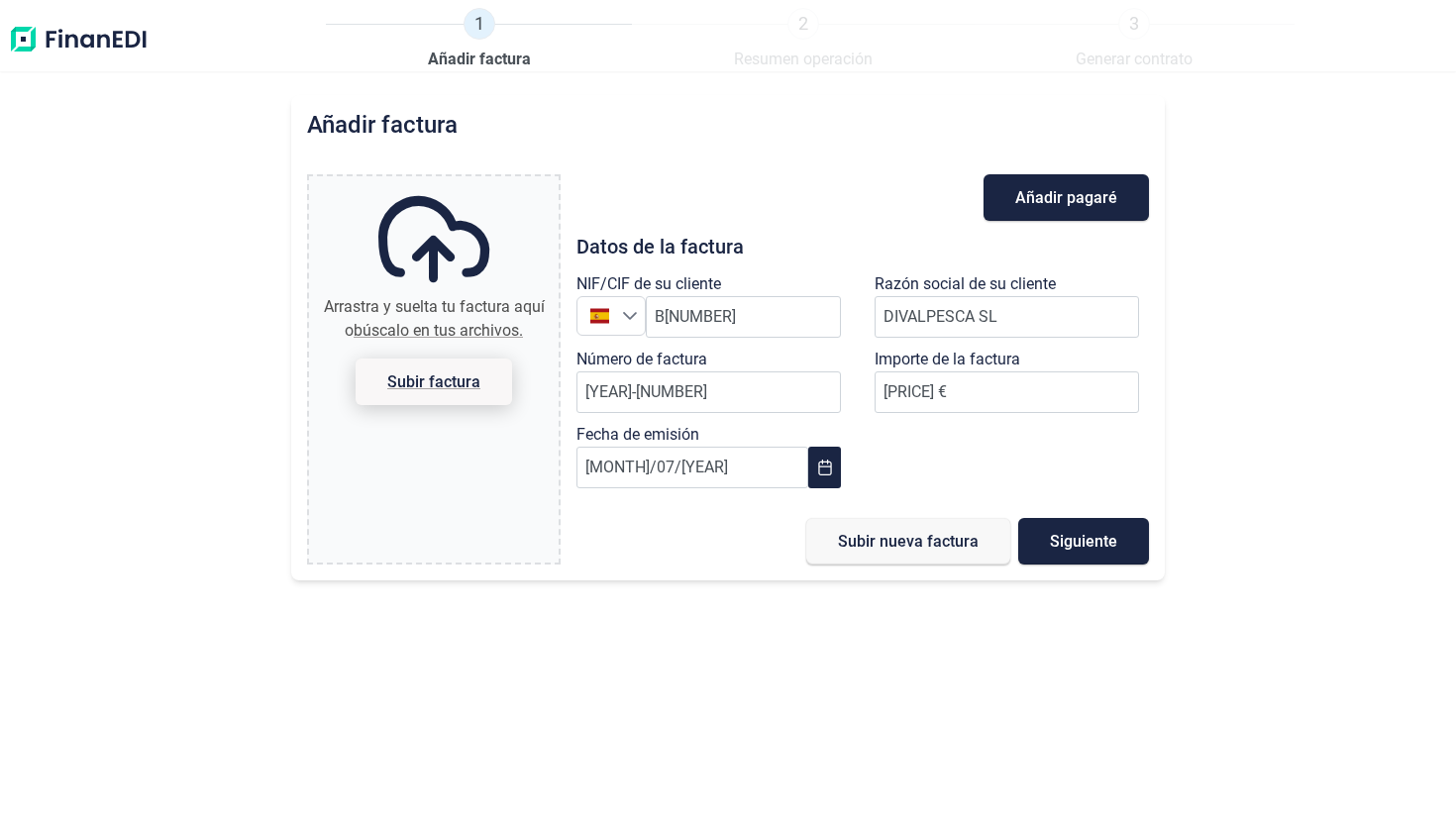 click on "Subir factura" at bounding box center (434, 381) 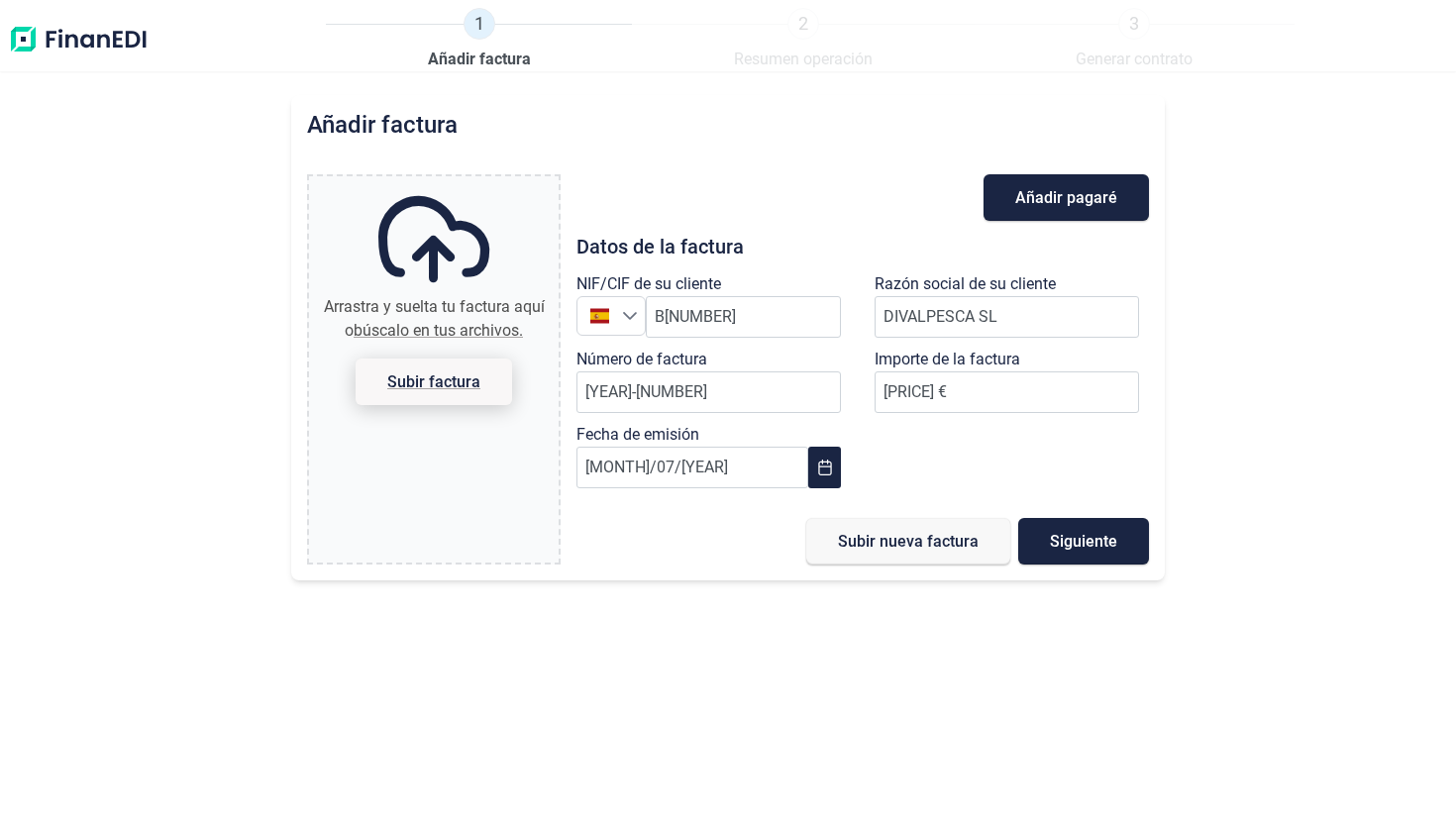 type on "C:\fakepath\Factura 1-000062.pdf" 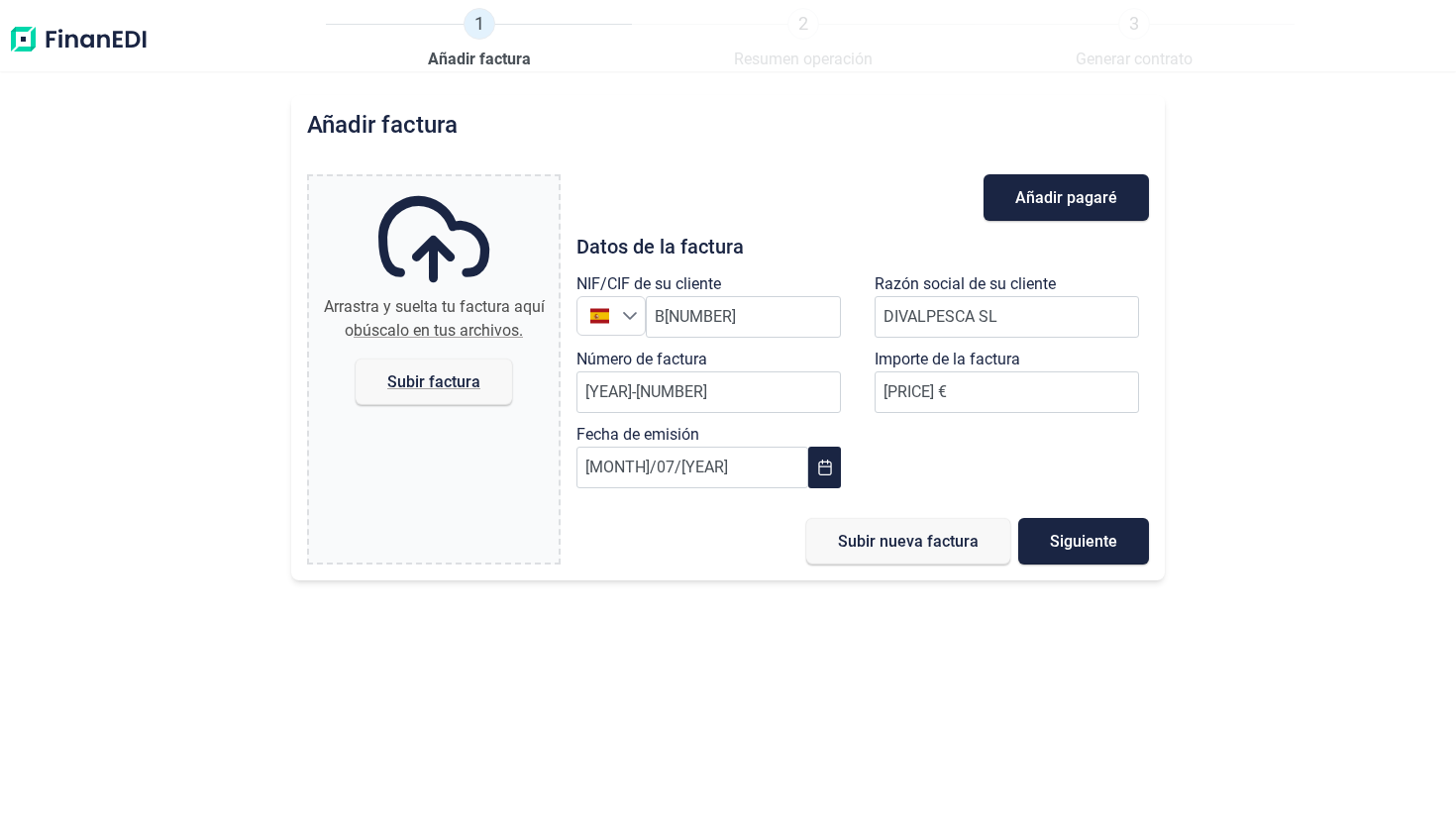 type 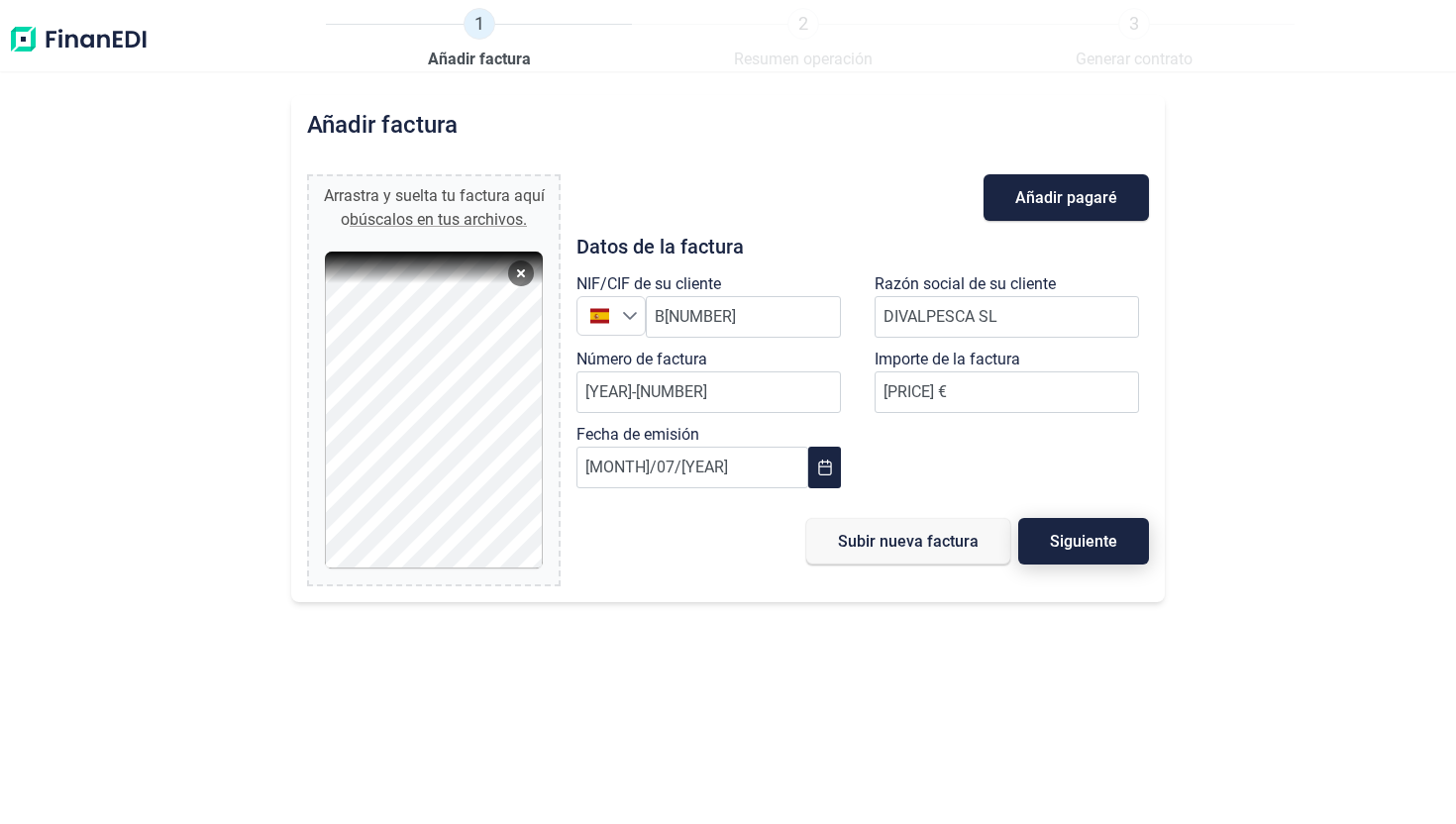 click on "Siguiente" at bounding box center [1084, 541] 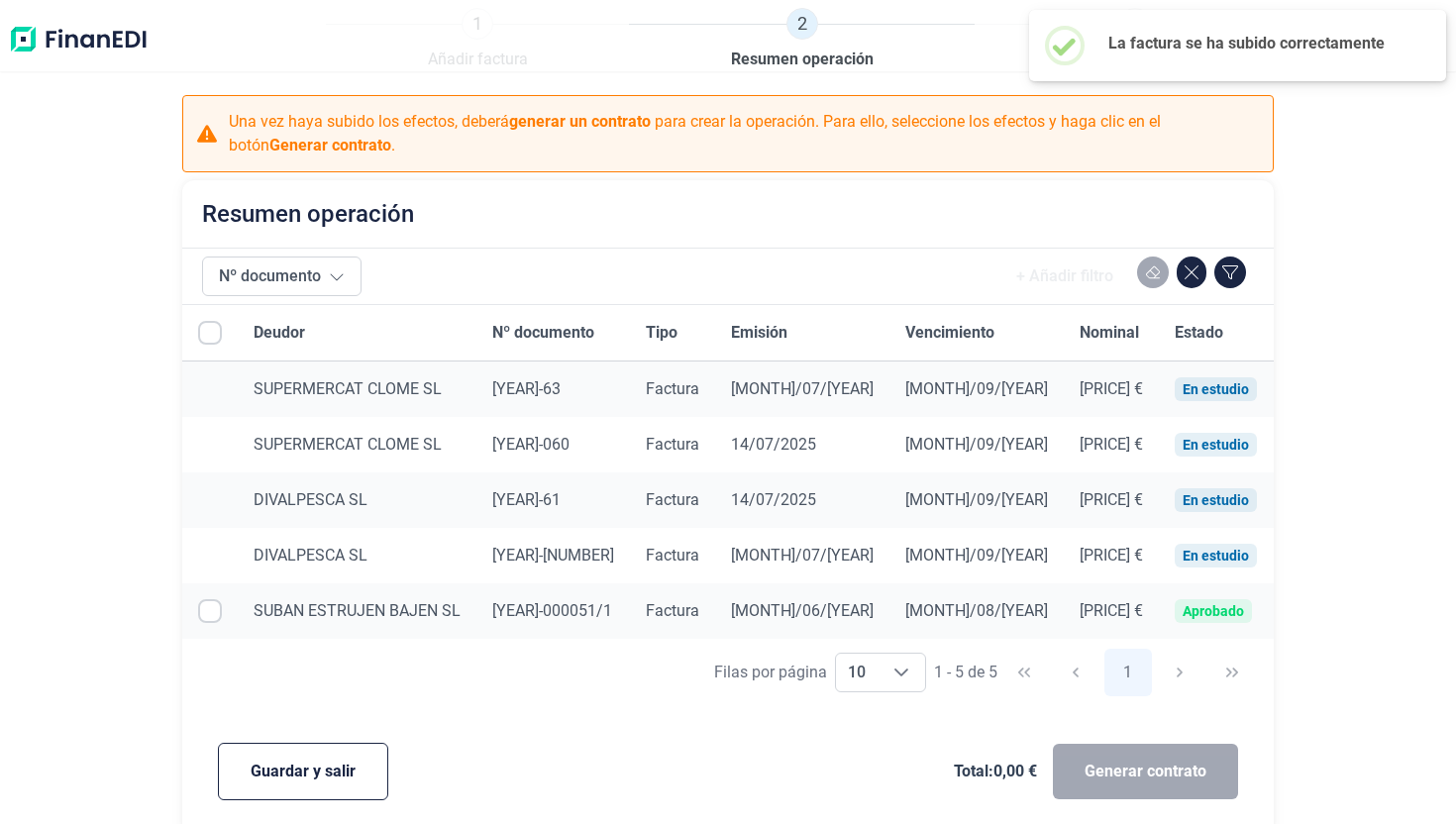 checkbox on "true" 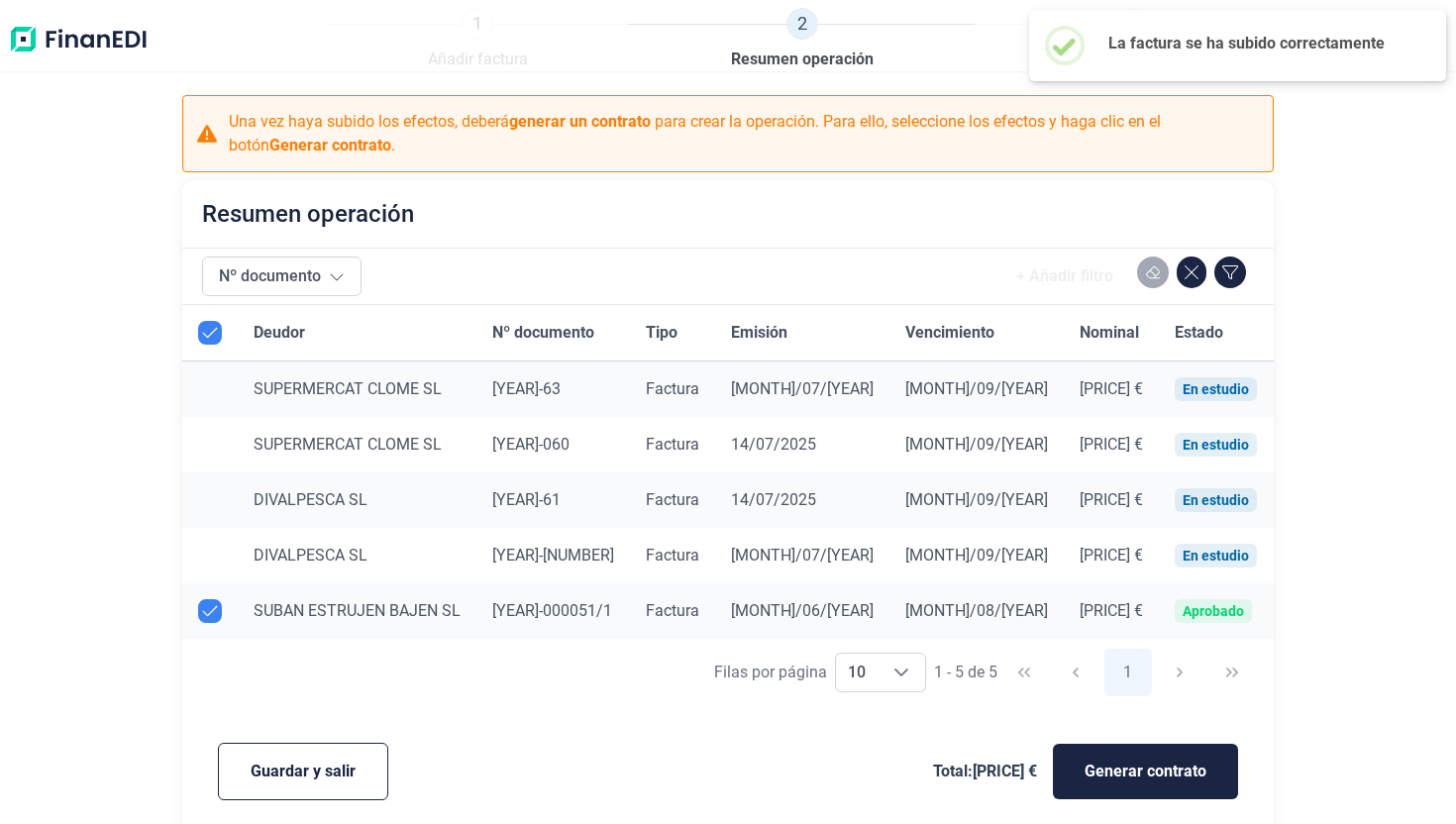 scroll, scrollTop: 11, scrollLeft: 0, axis: vertical 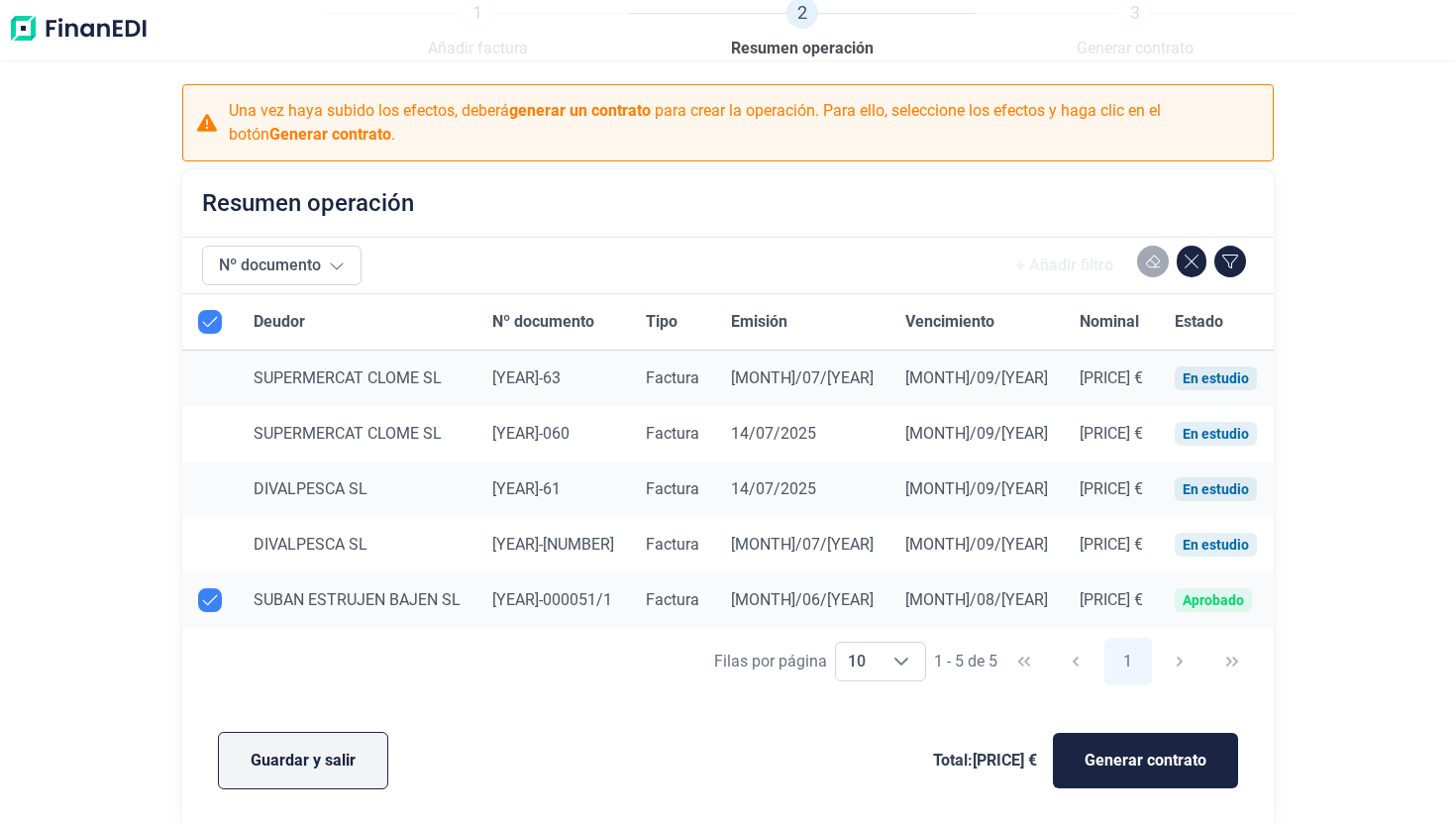 click on "Guardar y salir" at bounding box center (303, 761) 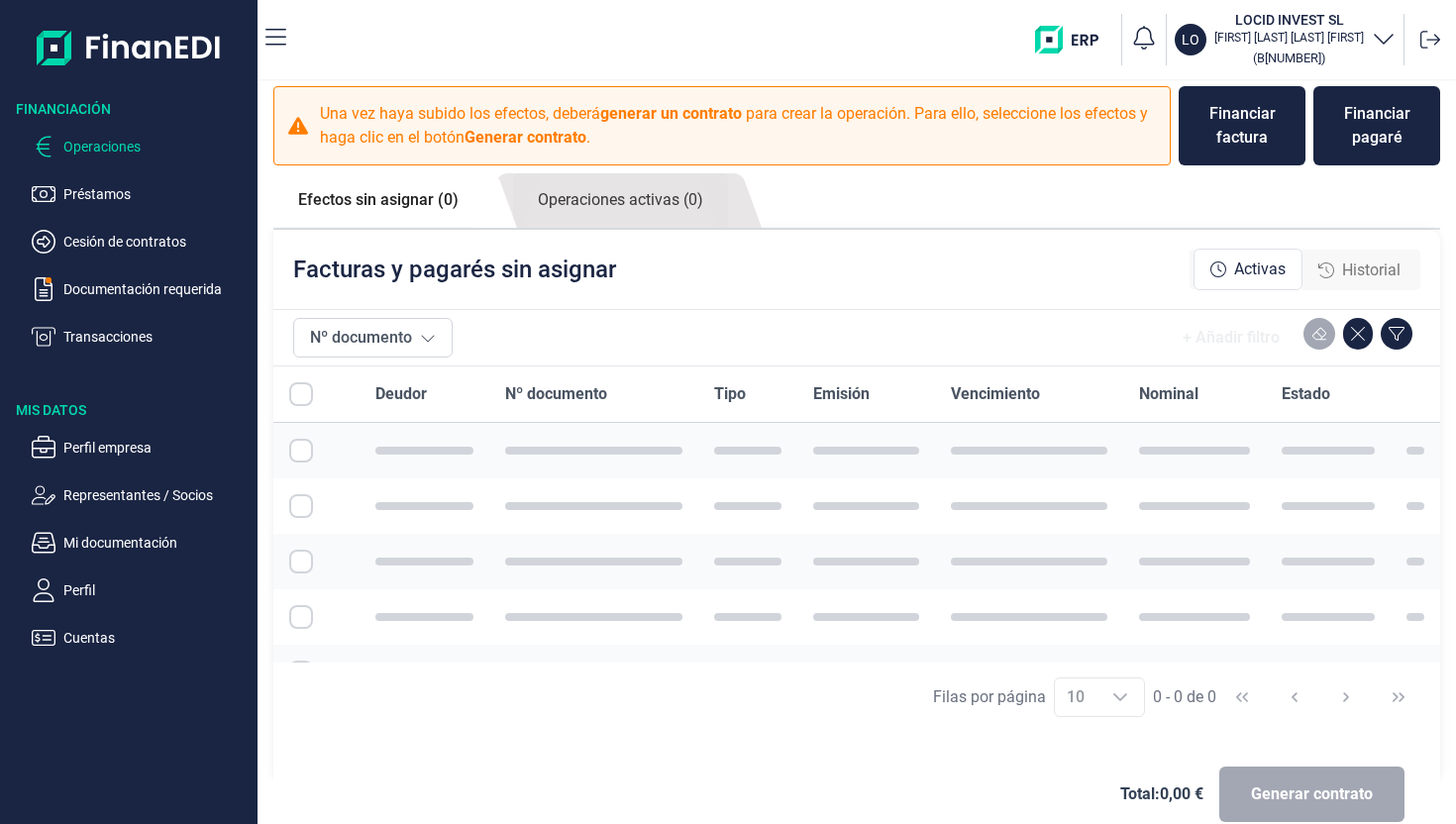 scroll, scrollTop: 0, scrollLeft: 0, axis: both 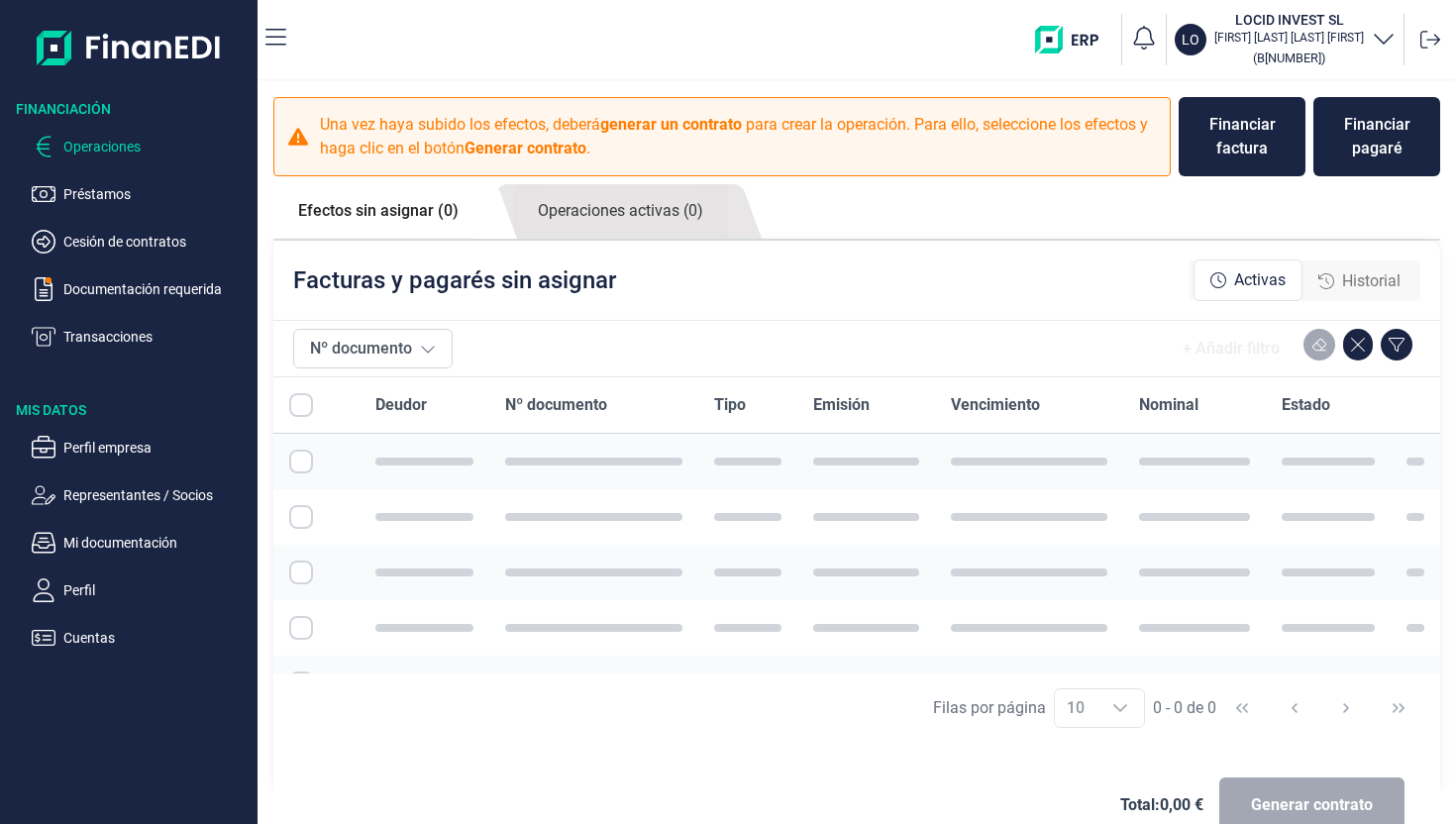checkbox on "true" 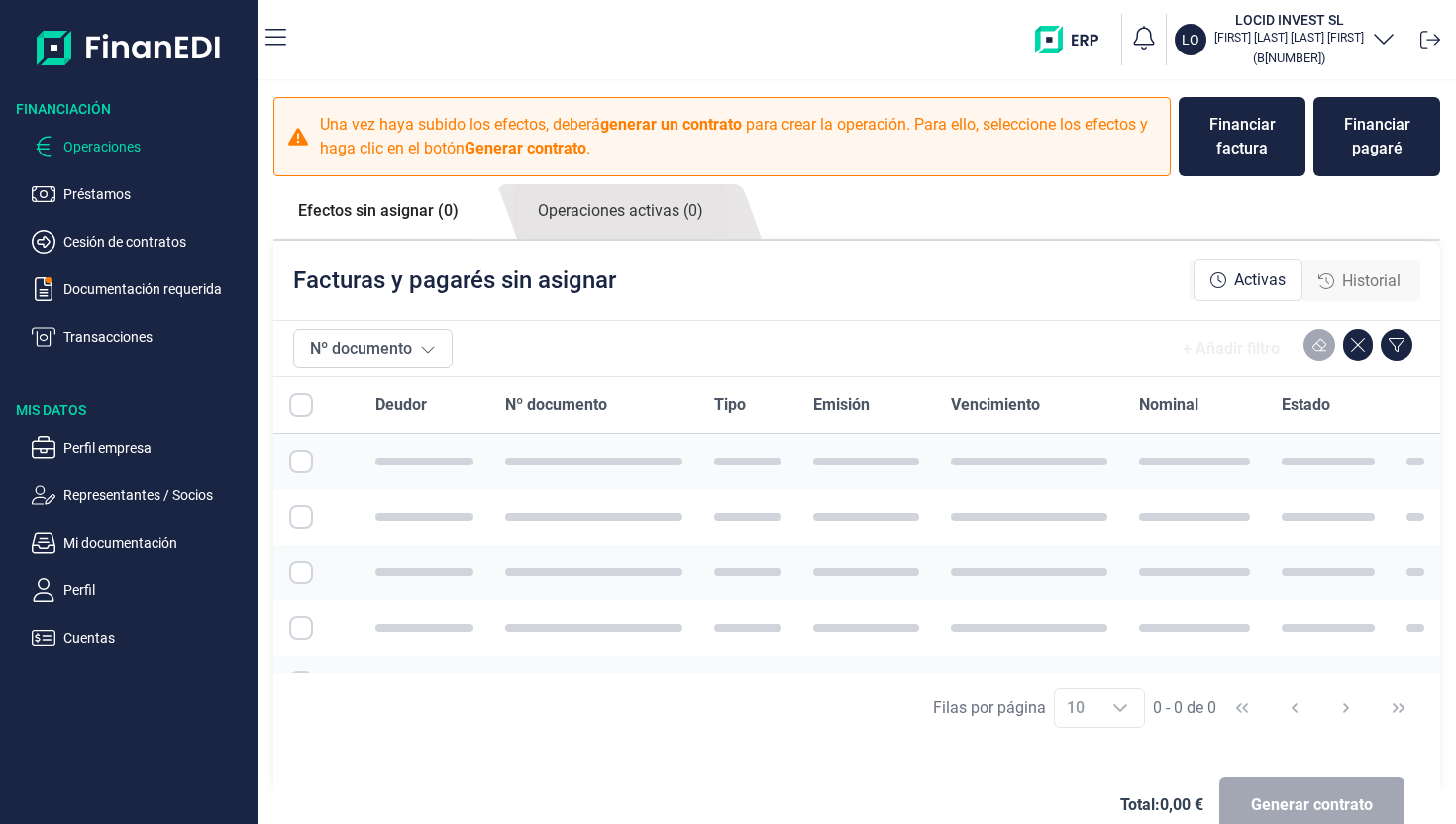 checkbox on "true" 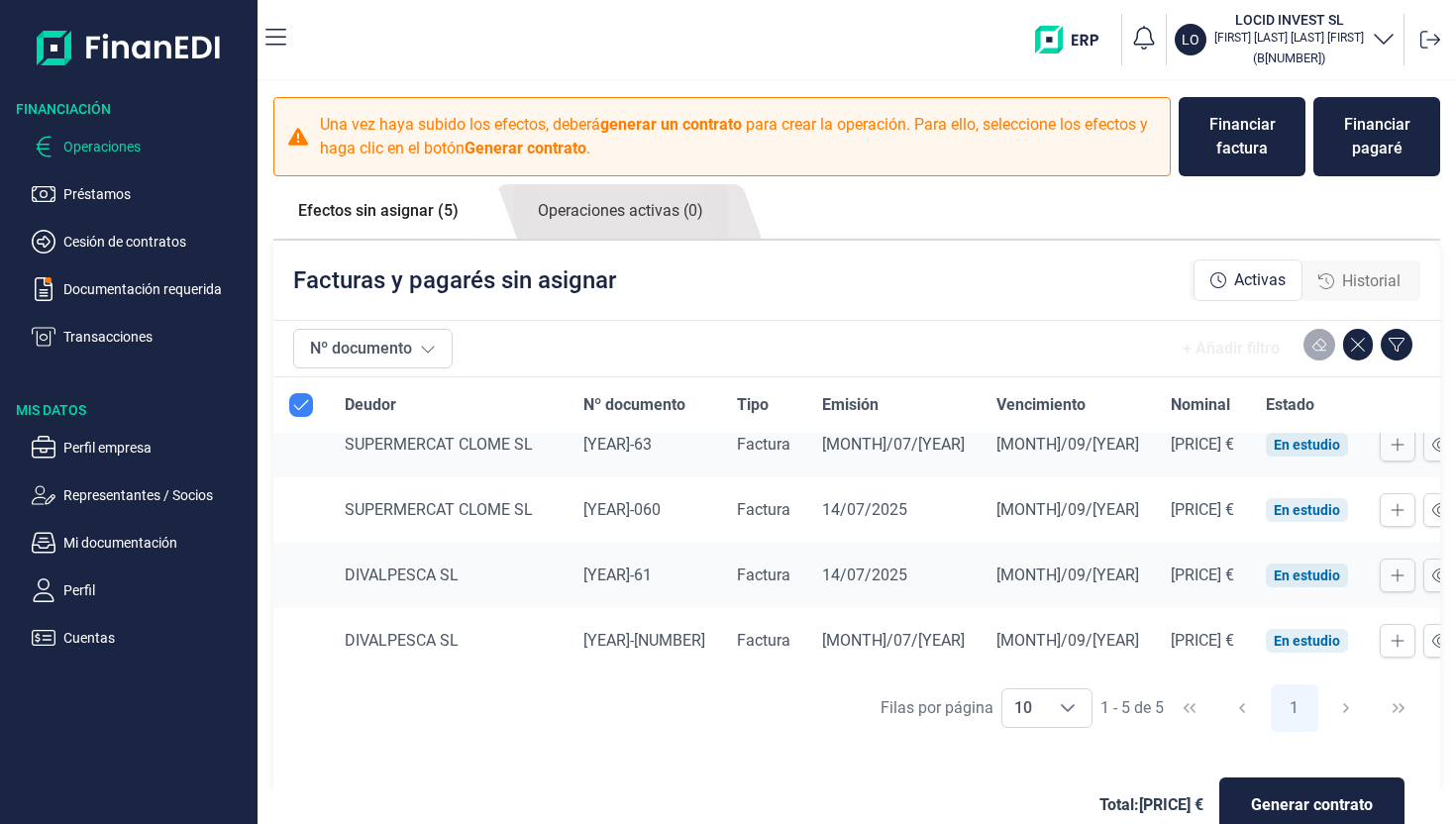 scroll, scrollTop: 0, scrollLeft: 0, axis: both 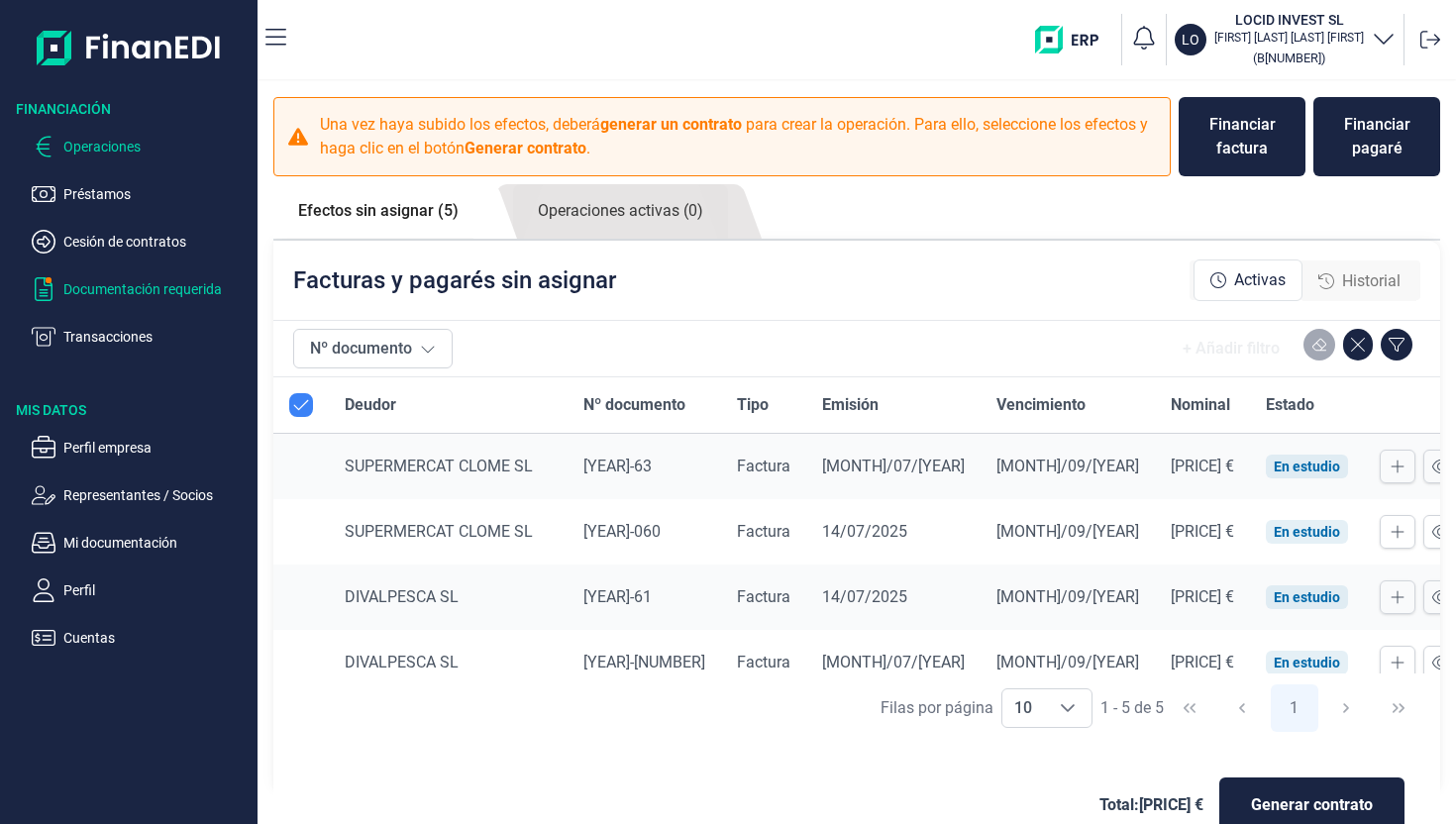 click on "Documentación requerida" at bounding box center (156, 289) 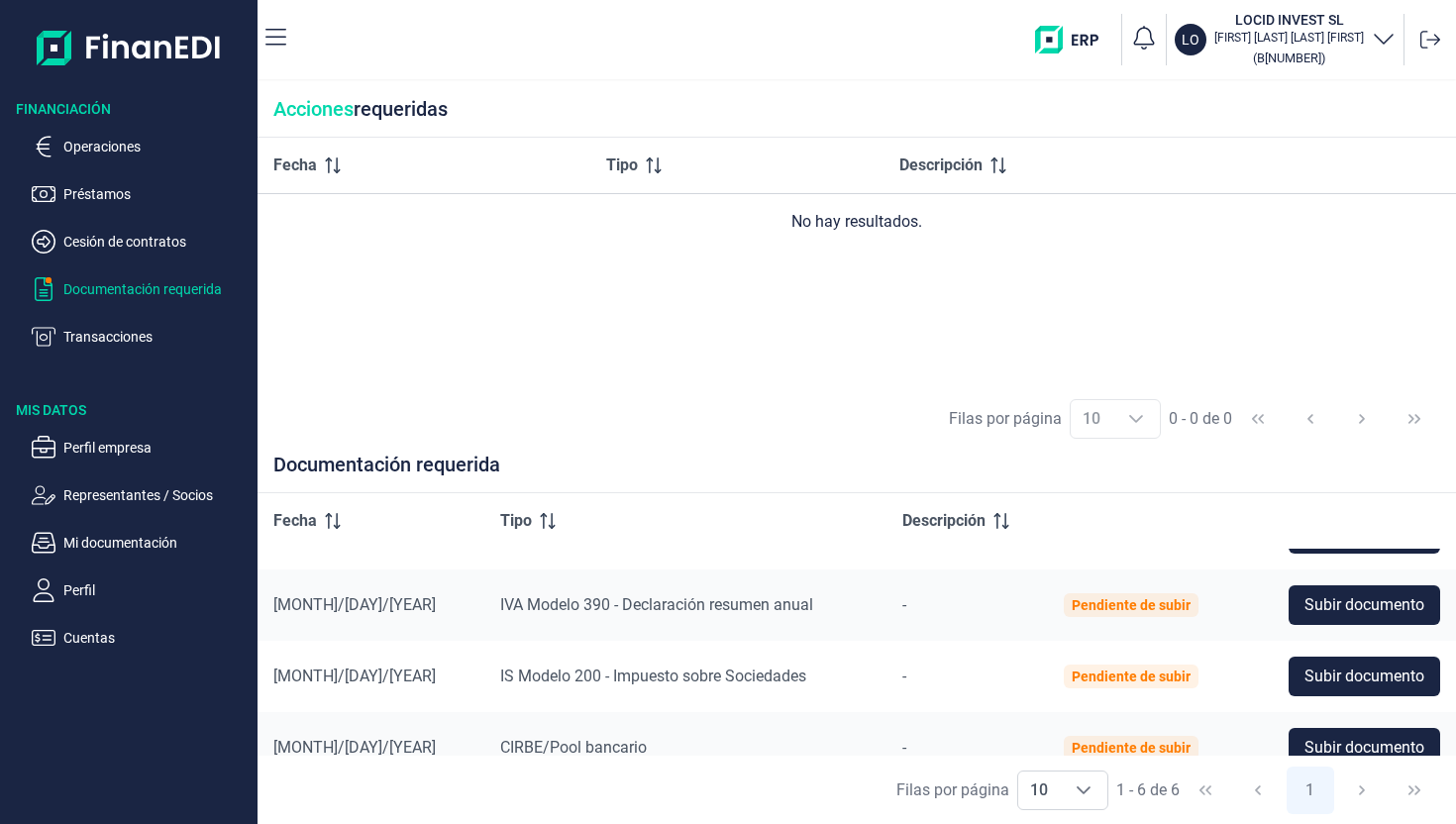 scroll, scrollTop: 116, scrollLeft: 0, axis: vertical 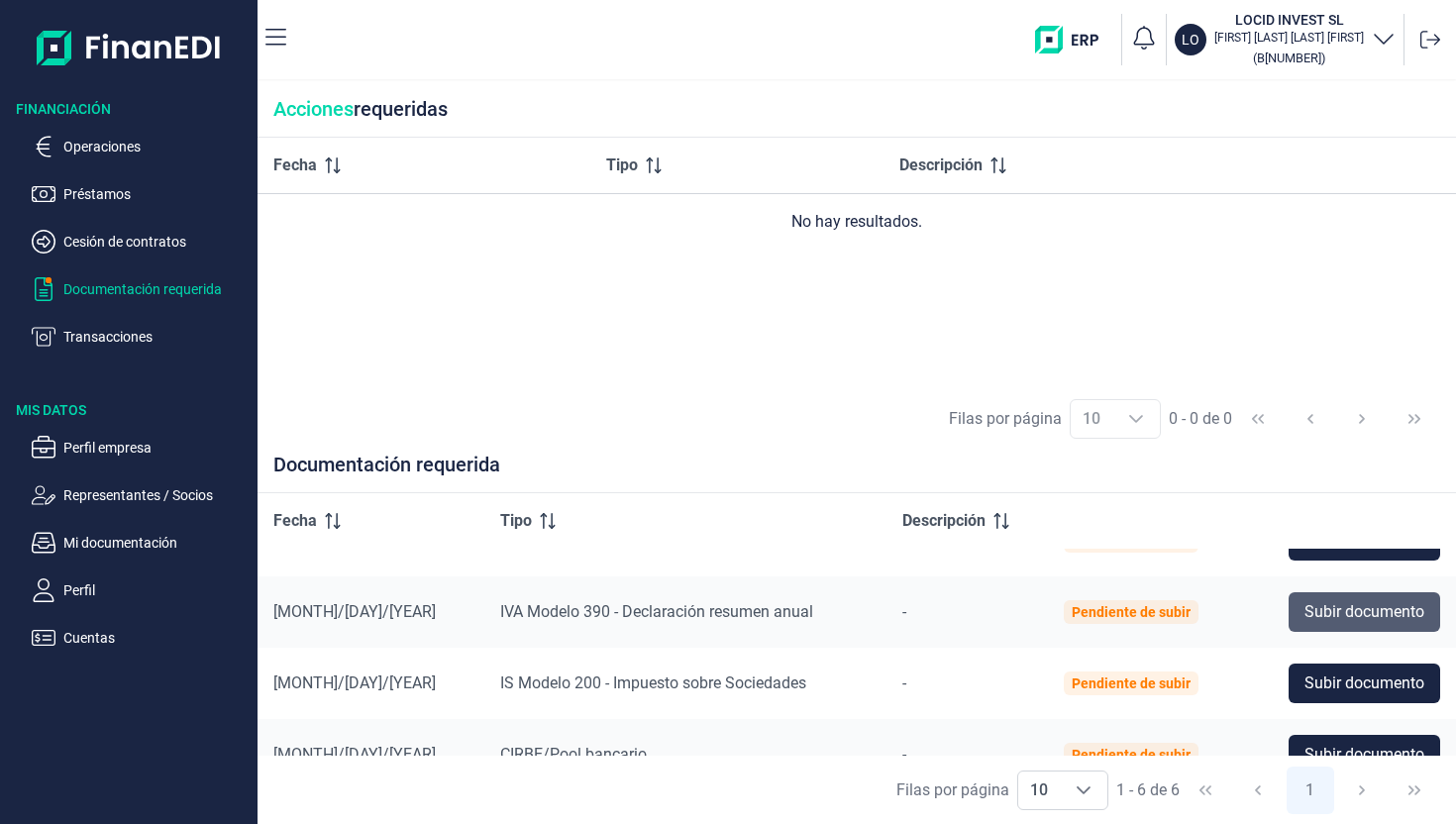 click on "Subir documento" at bounding box center (1364, 612) 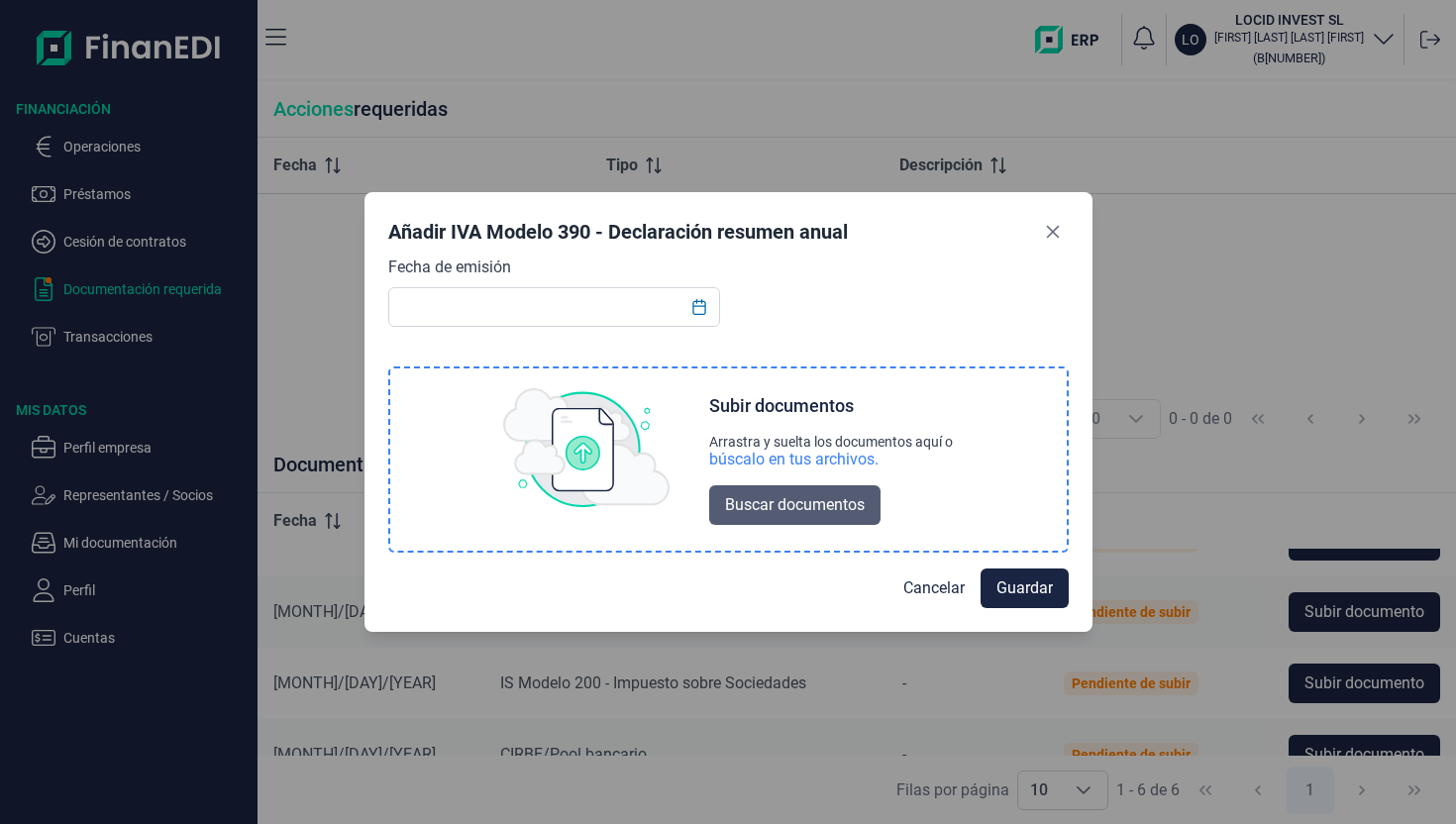 click on "Buscar documentos" at bounding box center [794, 505] 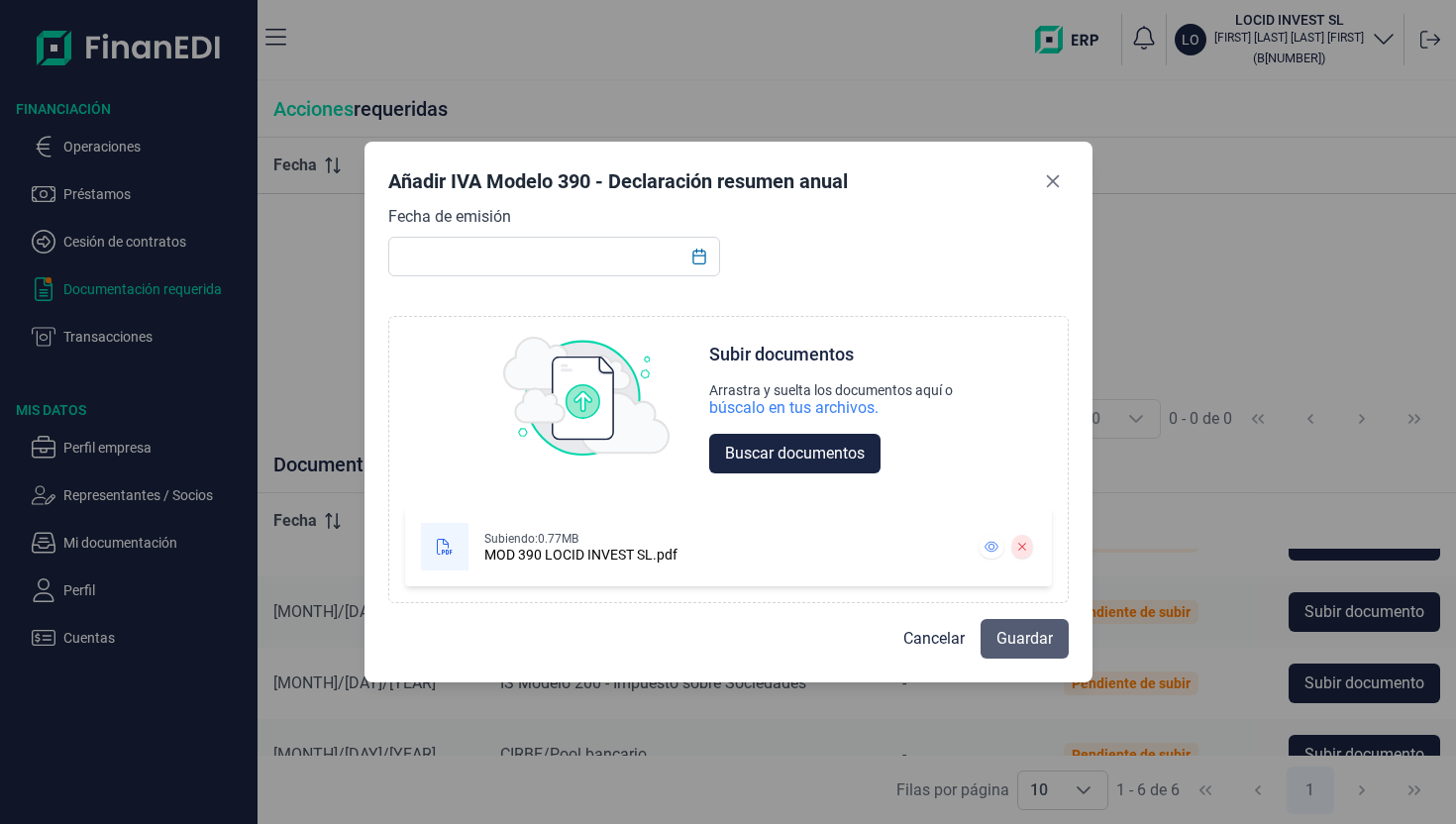 click on "Guardar" at bounding box center (1024, 639) 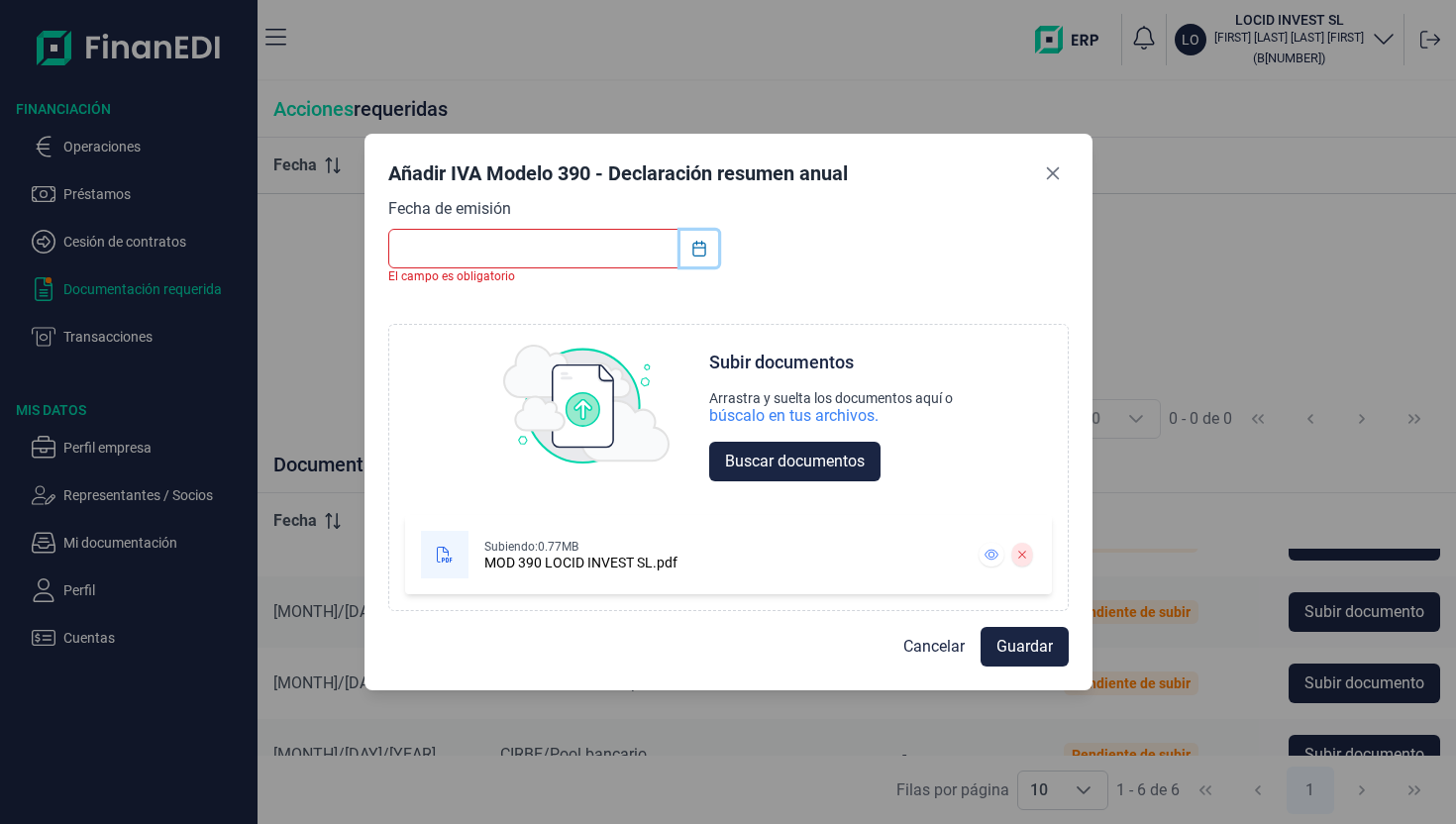 click 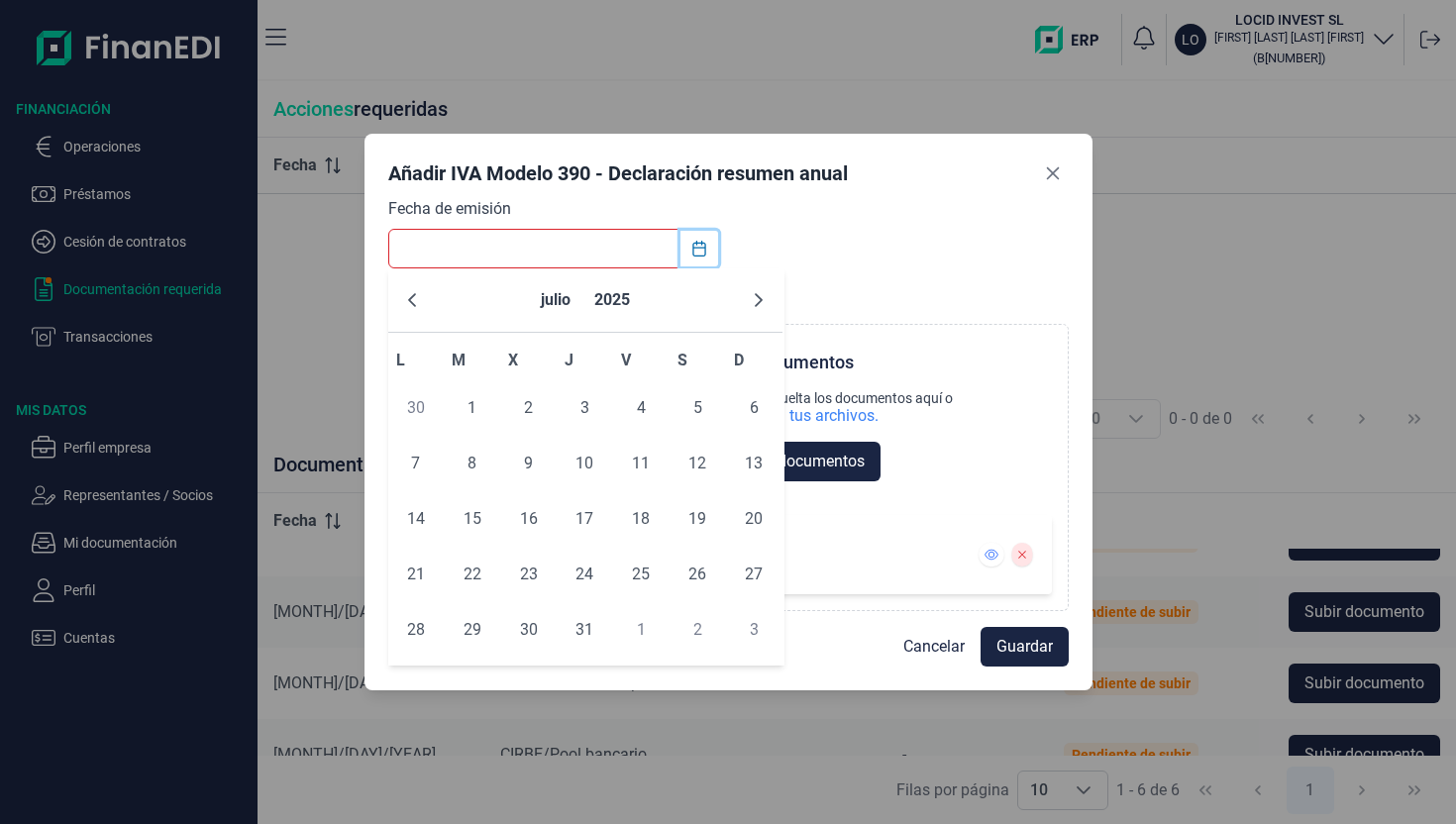 click 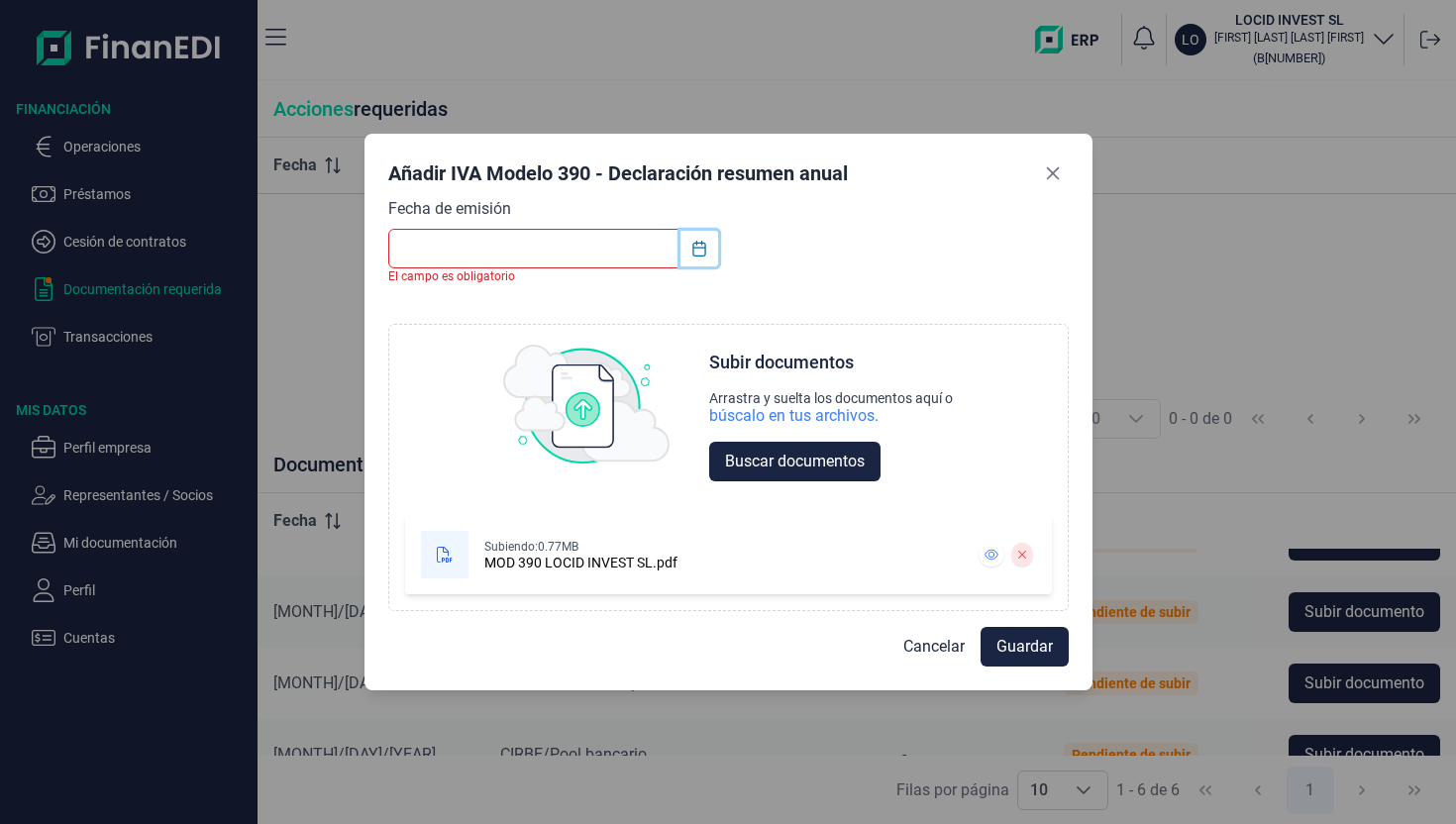 click 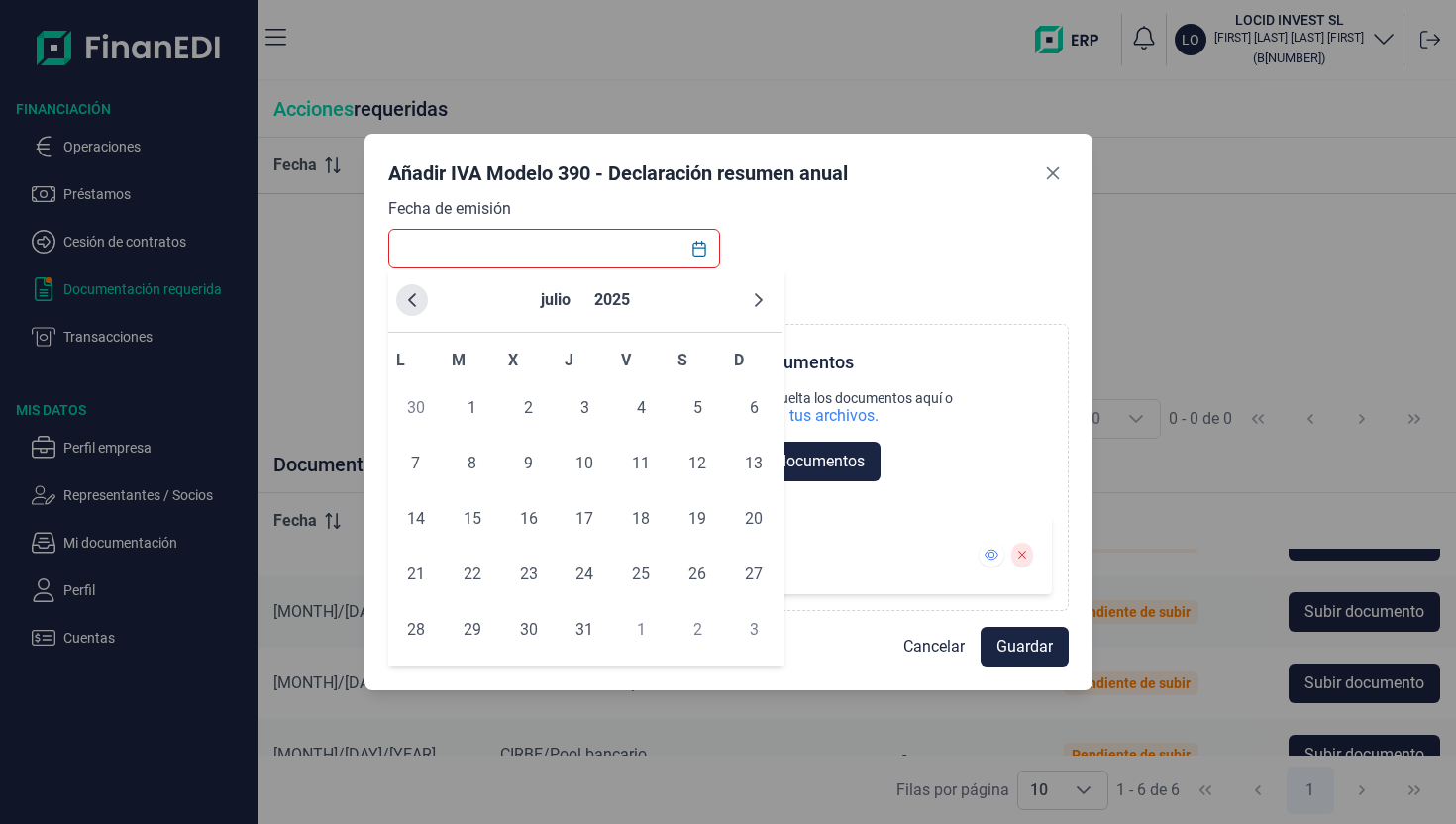 click 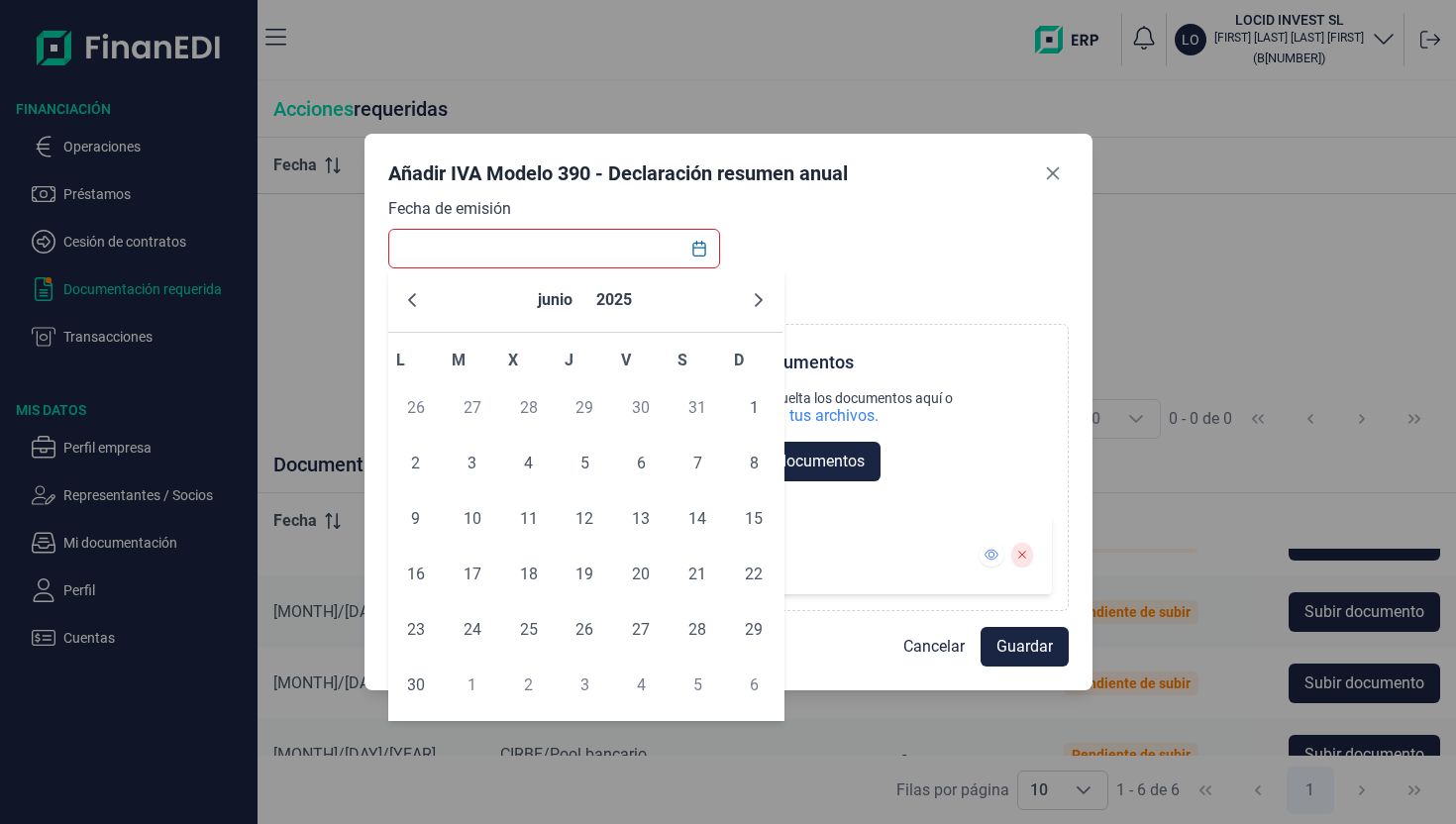 click 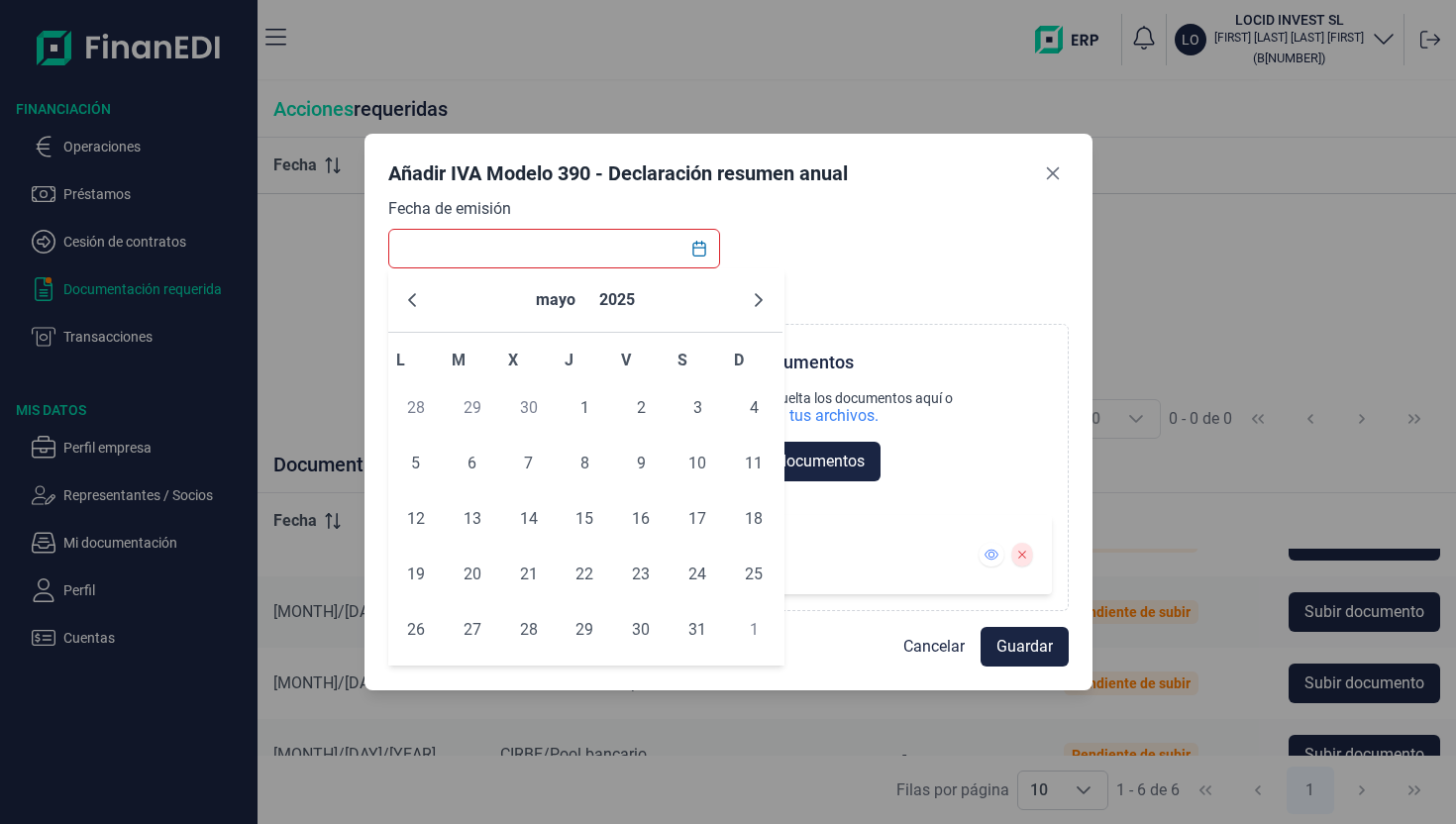 click 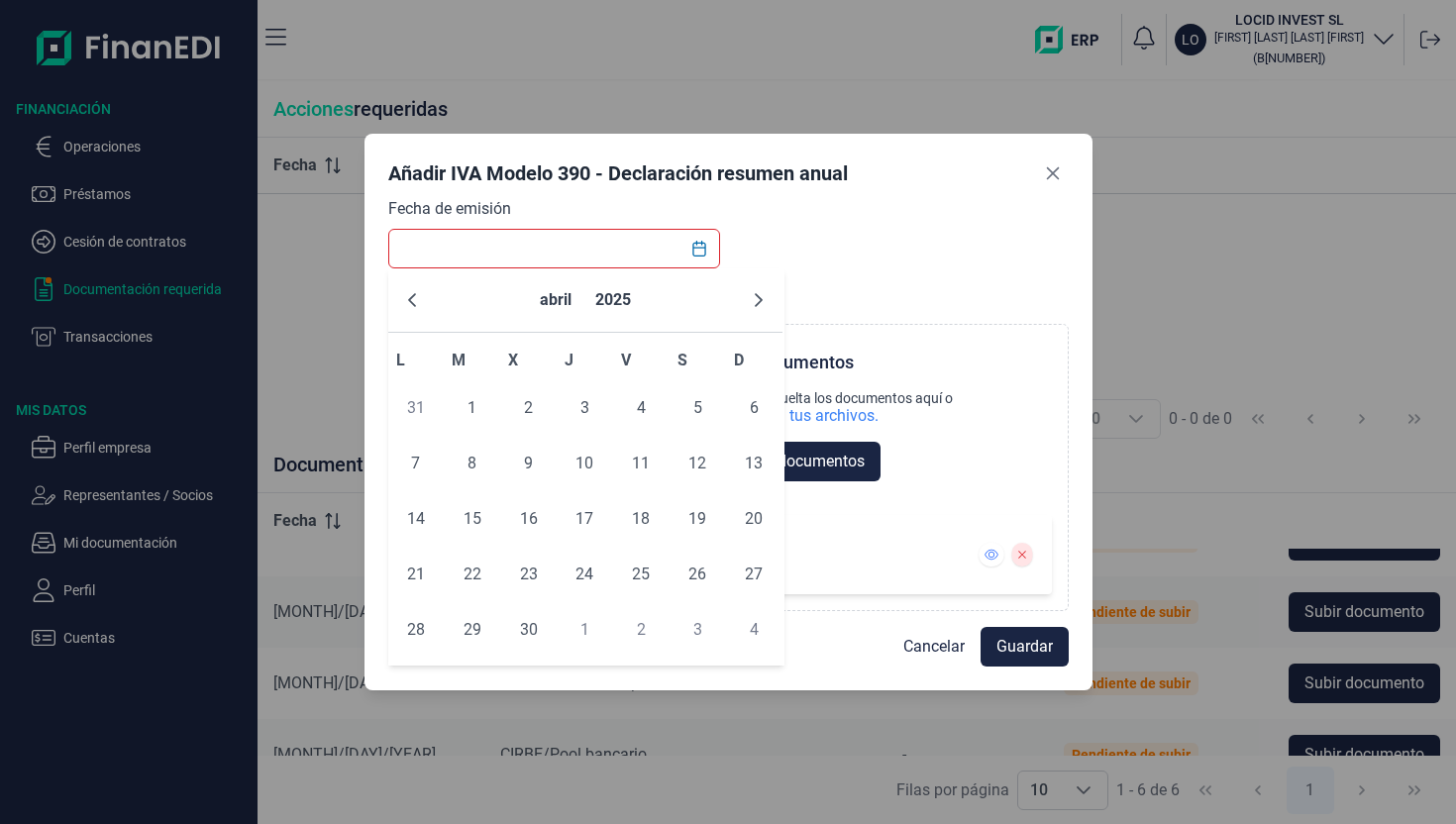 click 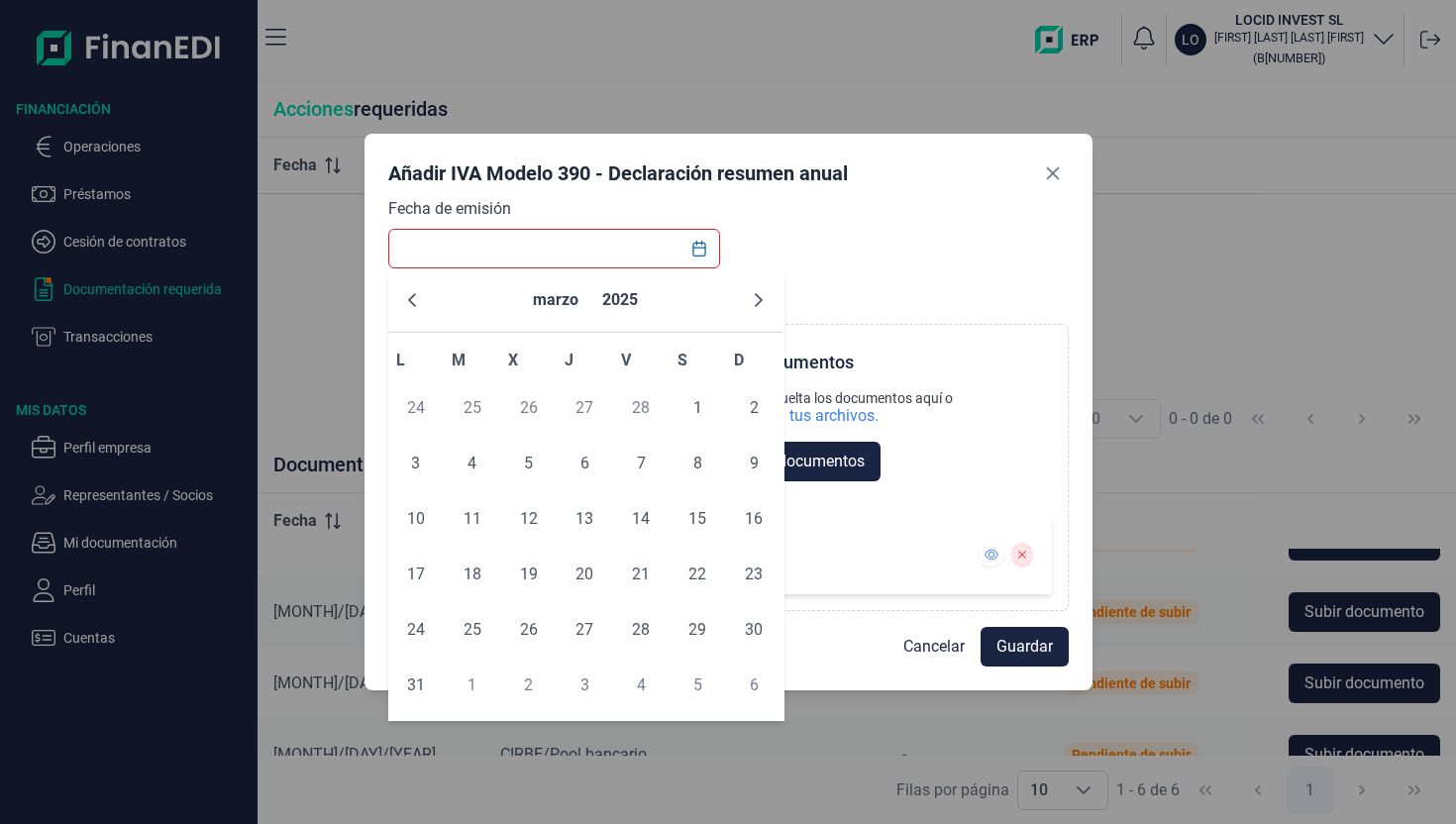 click 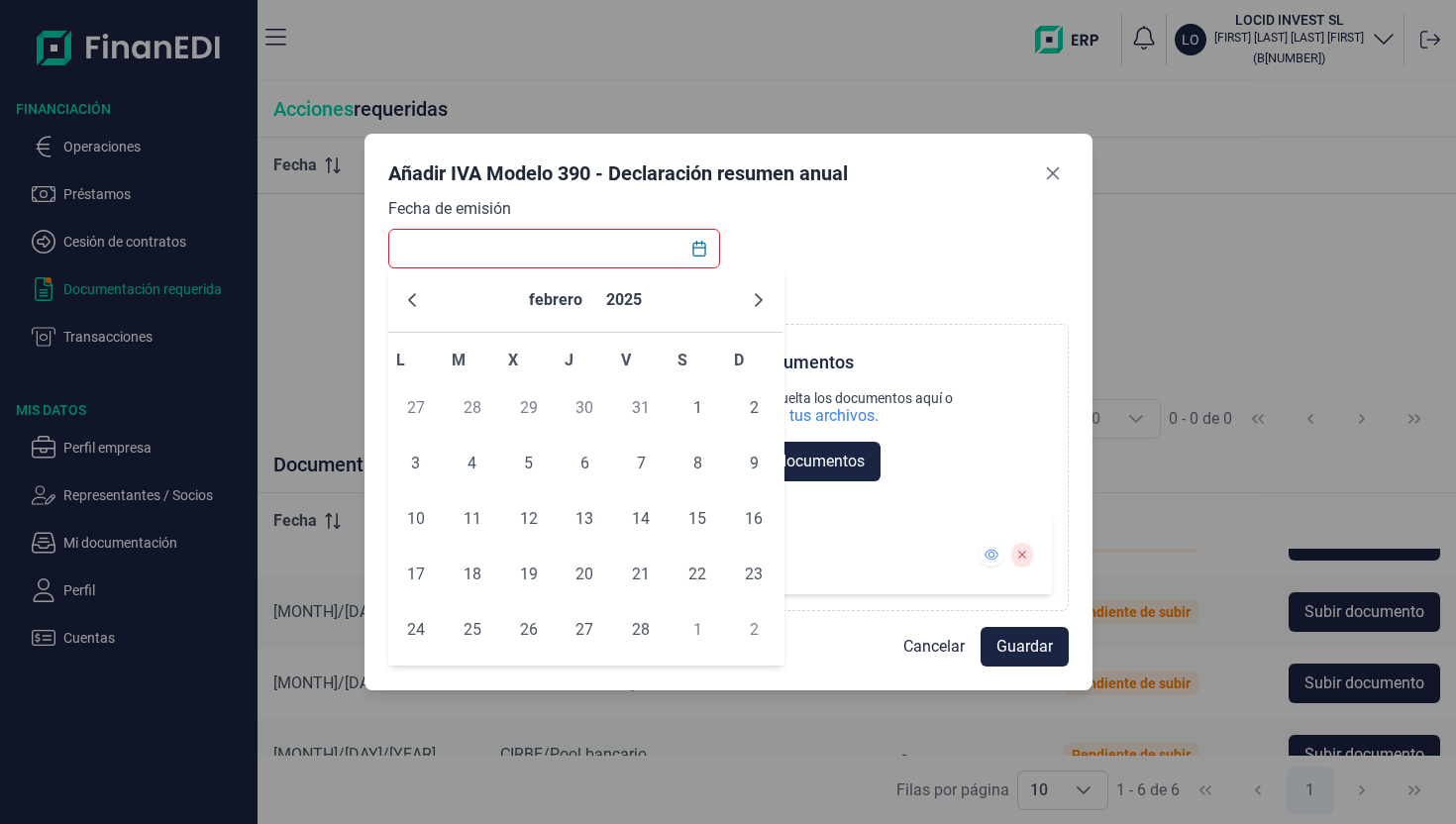 click 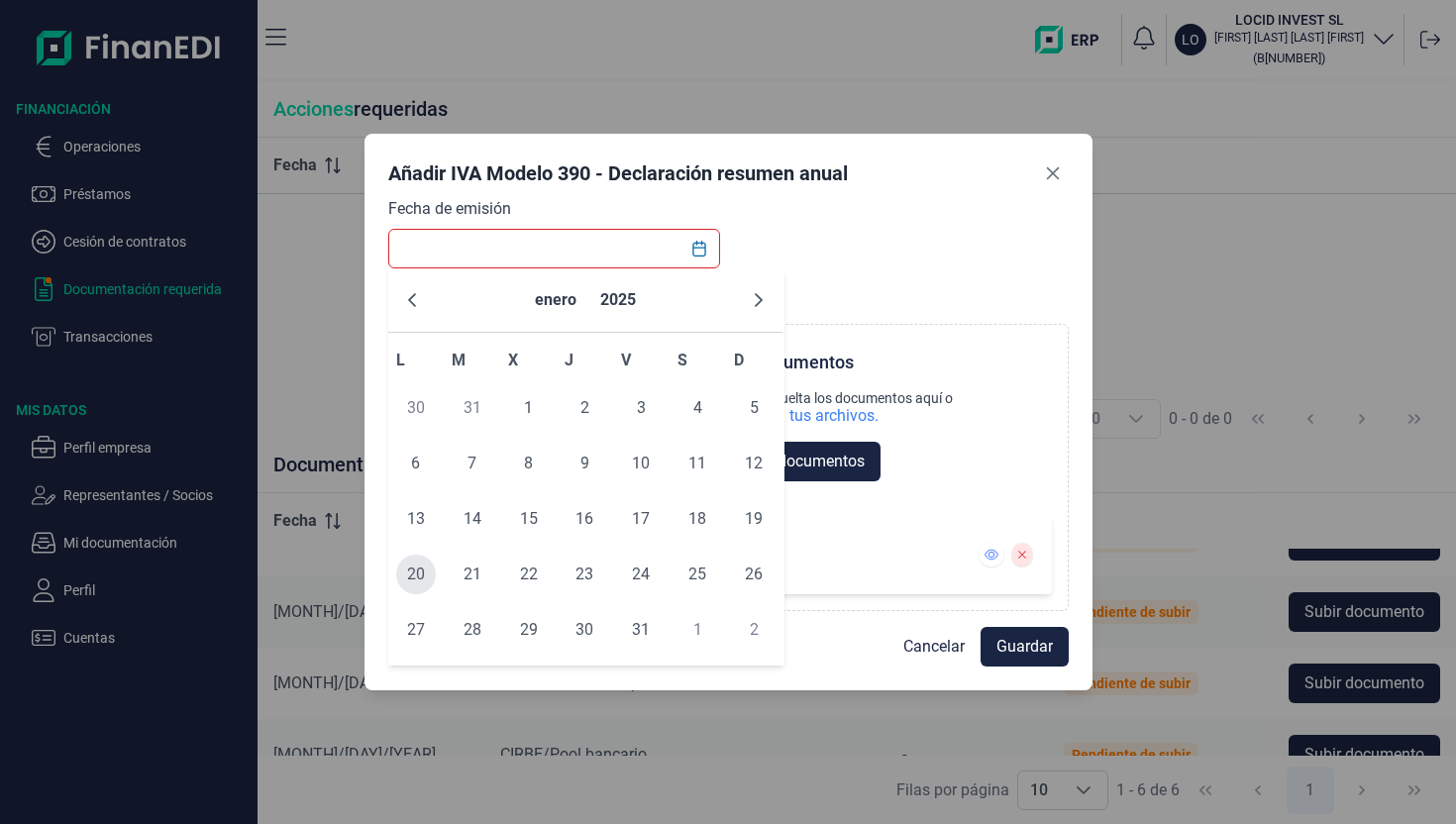 click on "20" at bounding box center (416, 574) 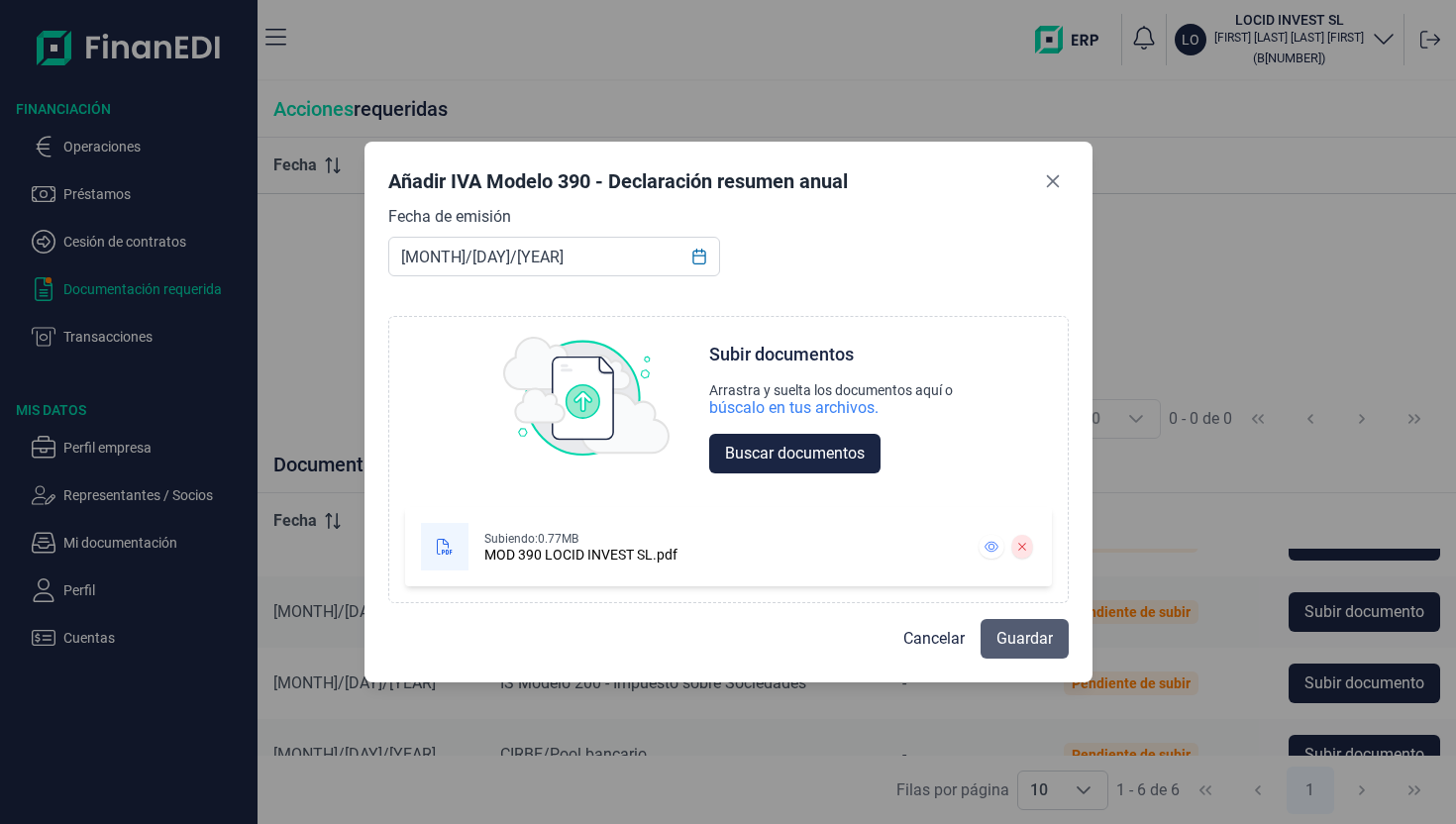 click on "Guardar" at bounding box center (1024, 639) 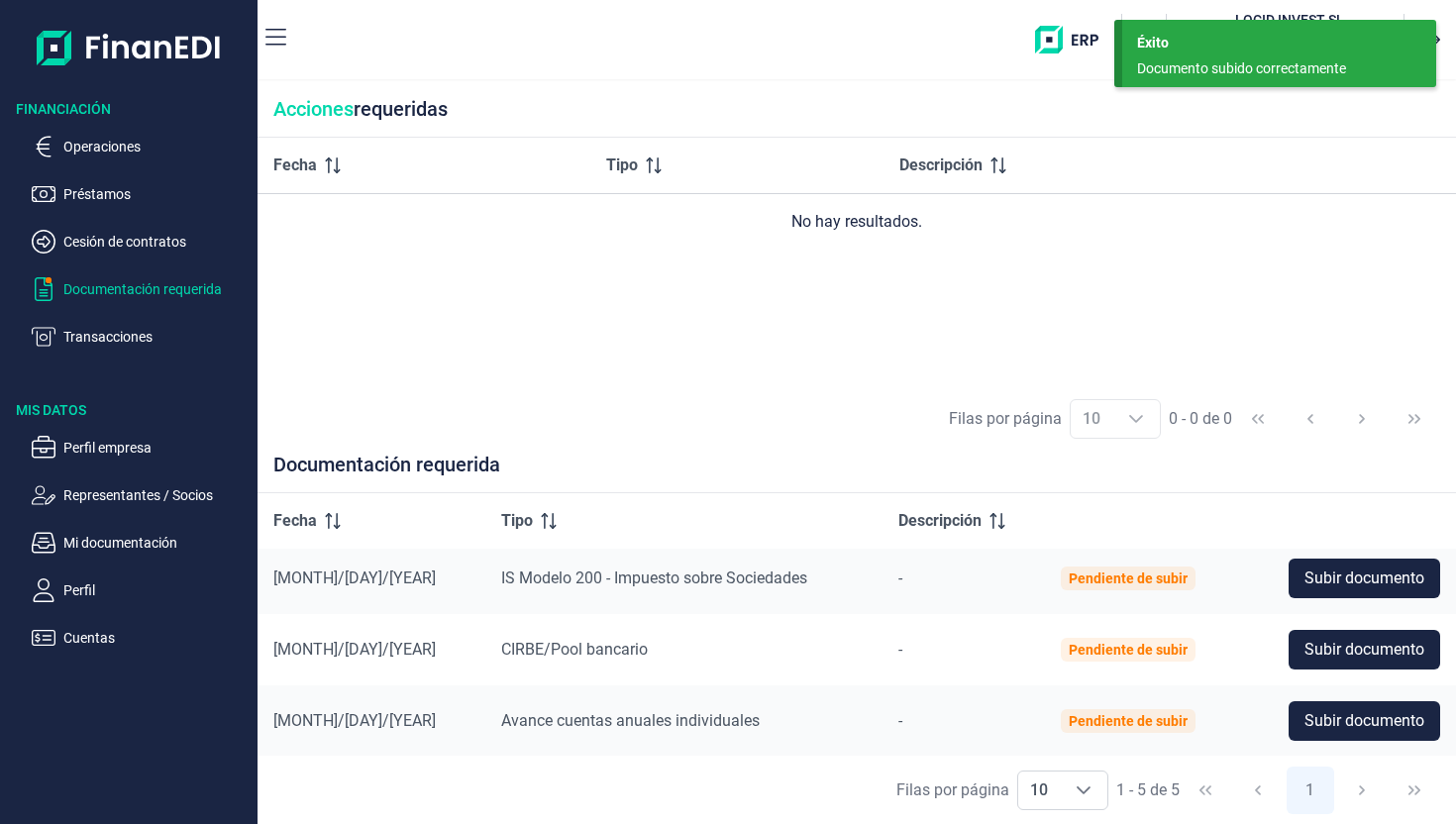 scroll, scrollTop: 150, scrollLeft: 0, axis: vertical 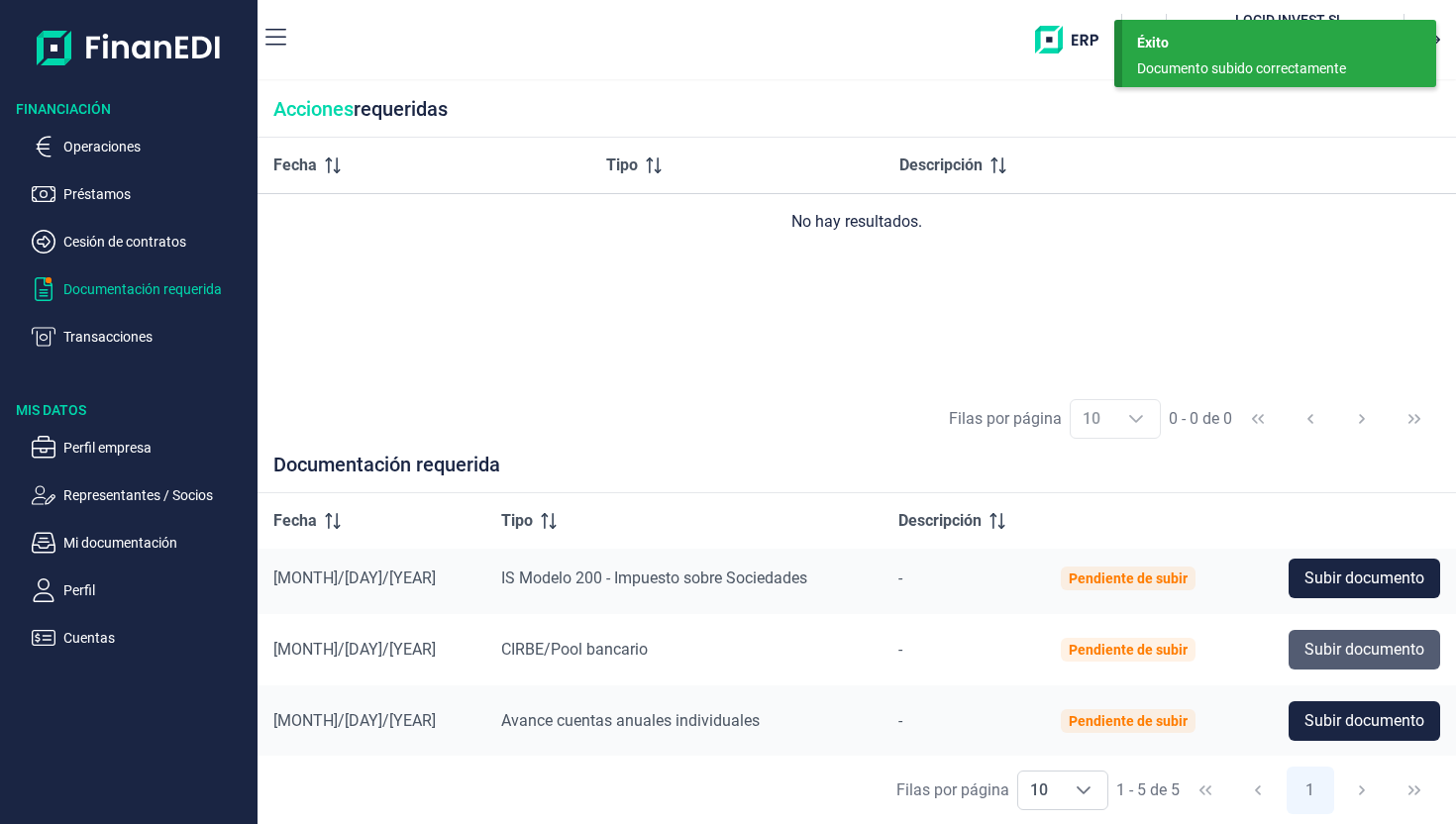 click on "Subir documento" at bounding box center [1364, 650] 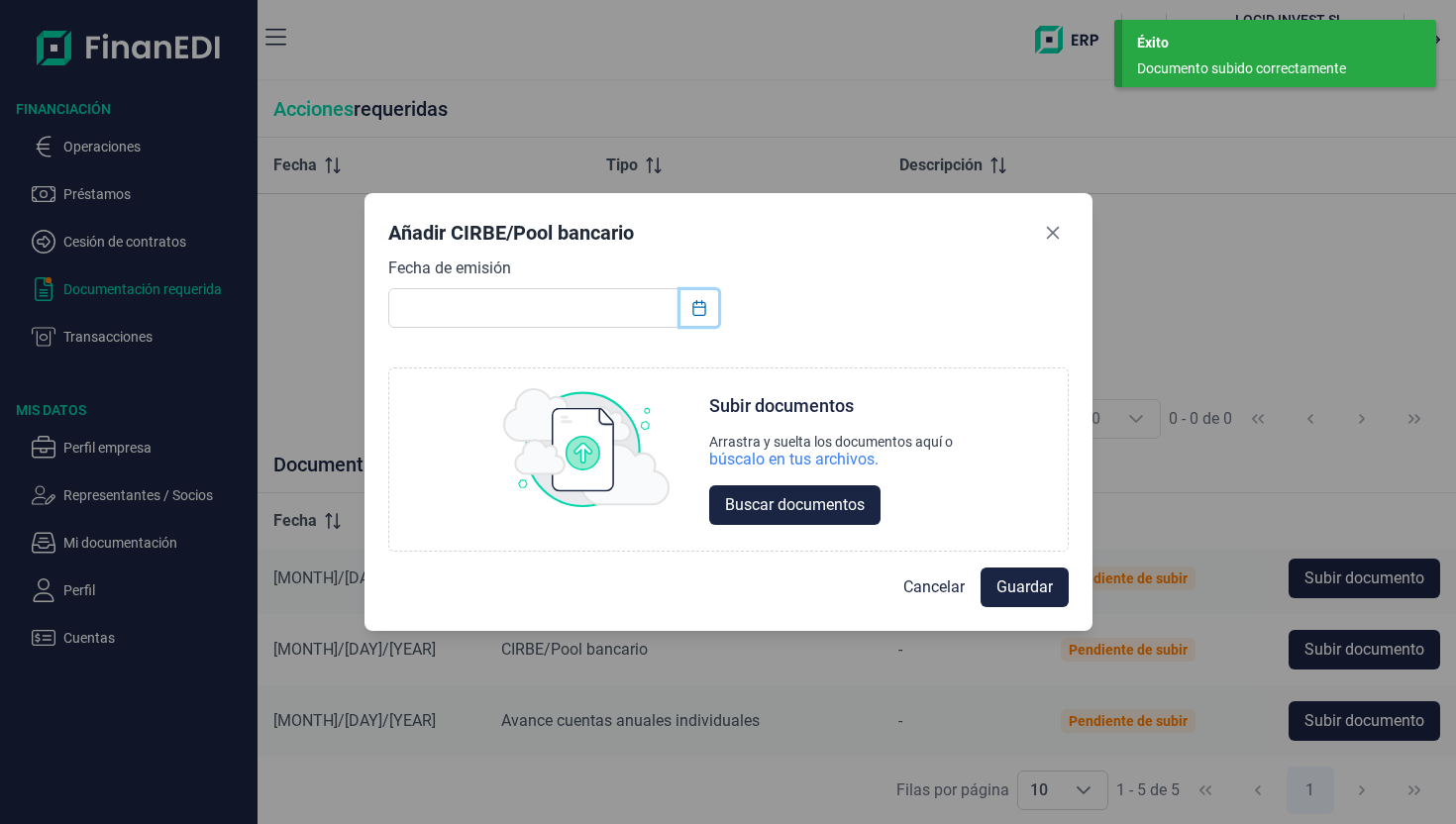 click 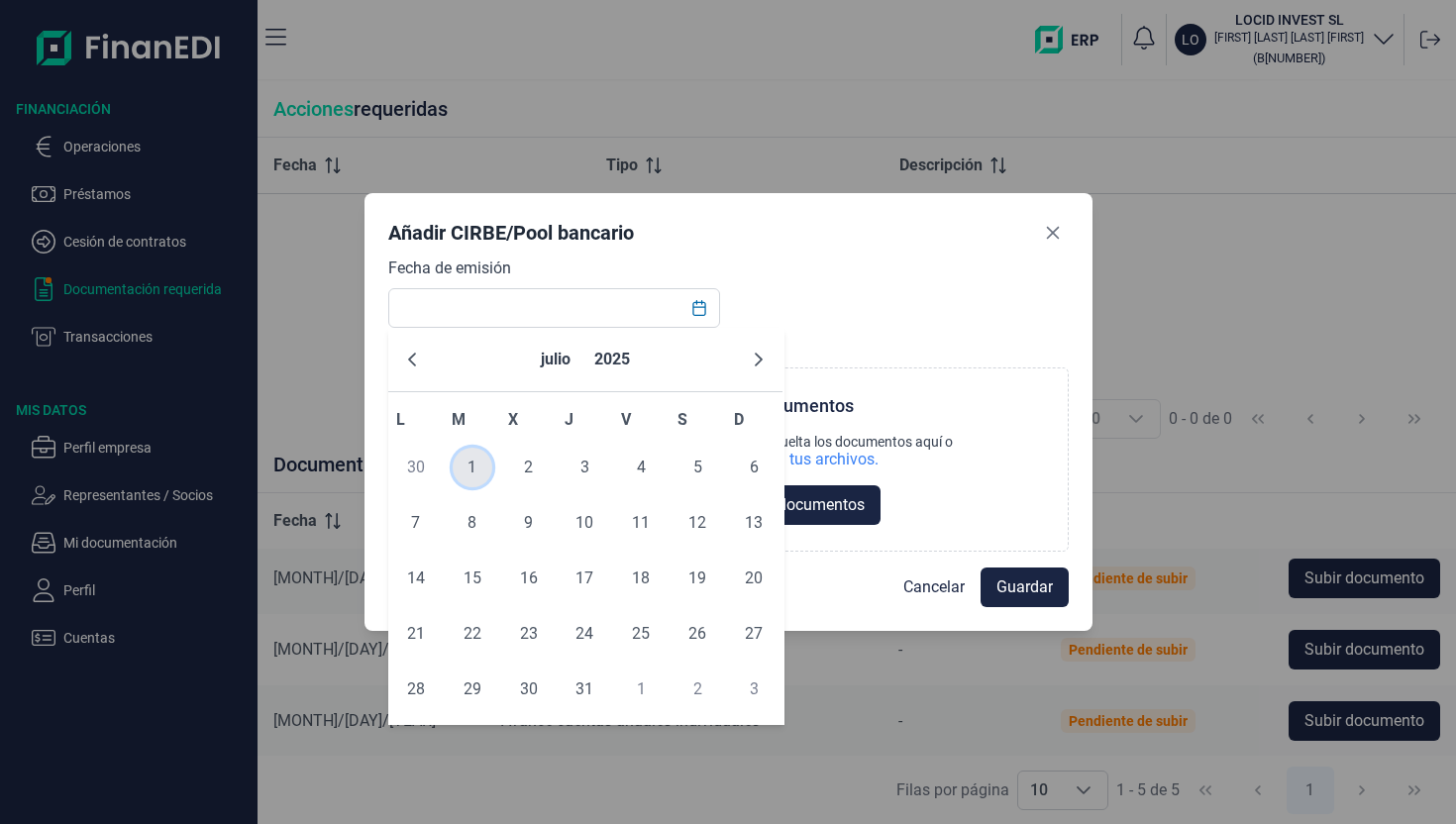 click on "1" at bounding box center [472, 467] 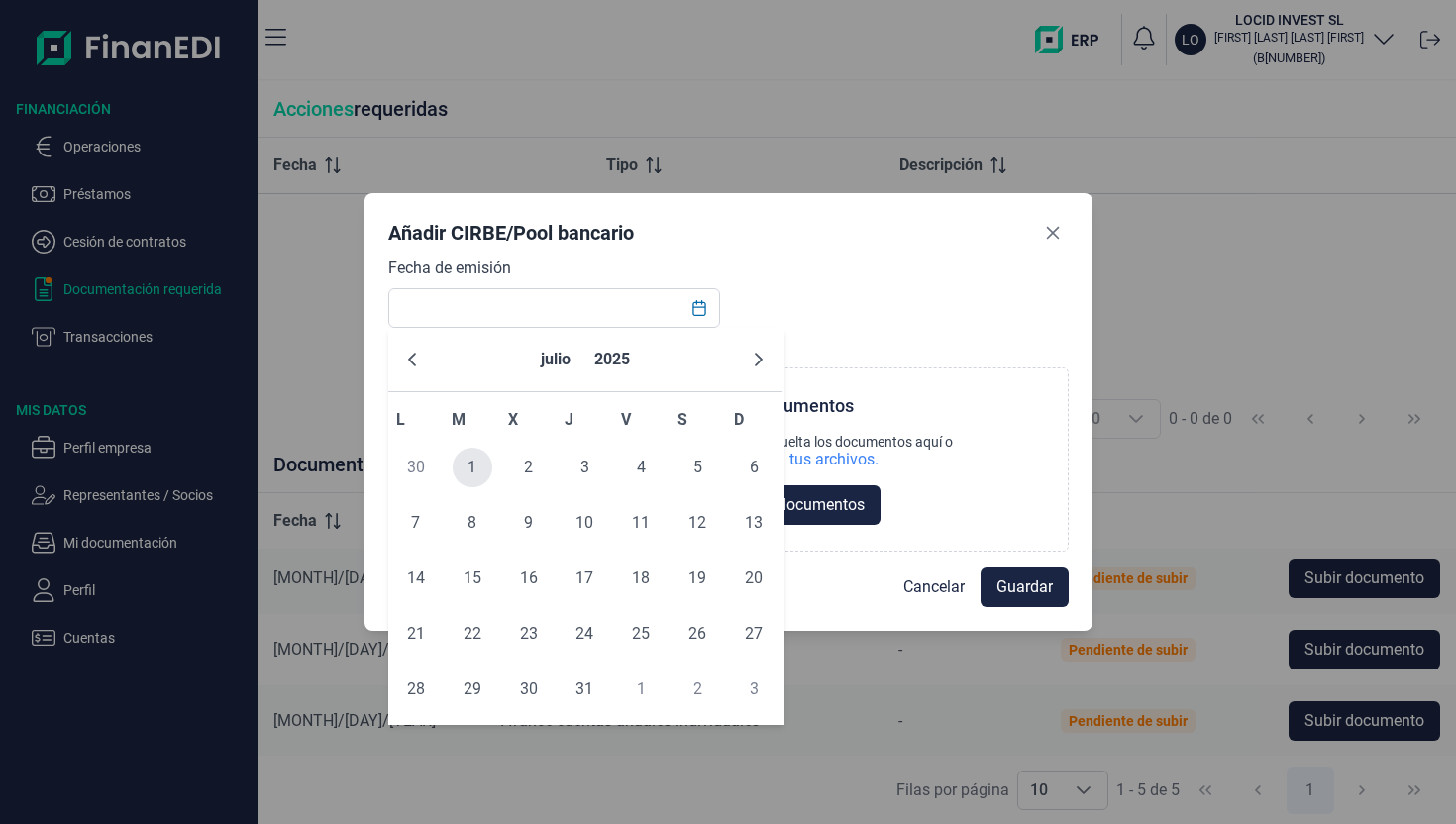 type on "[MONTH]/07/[YEAR]" 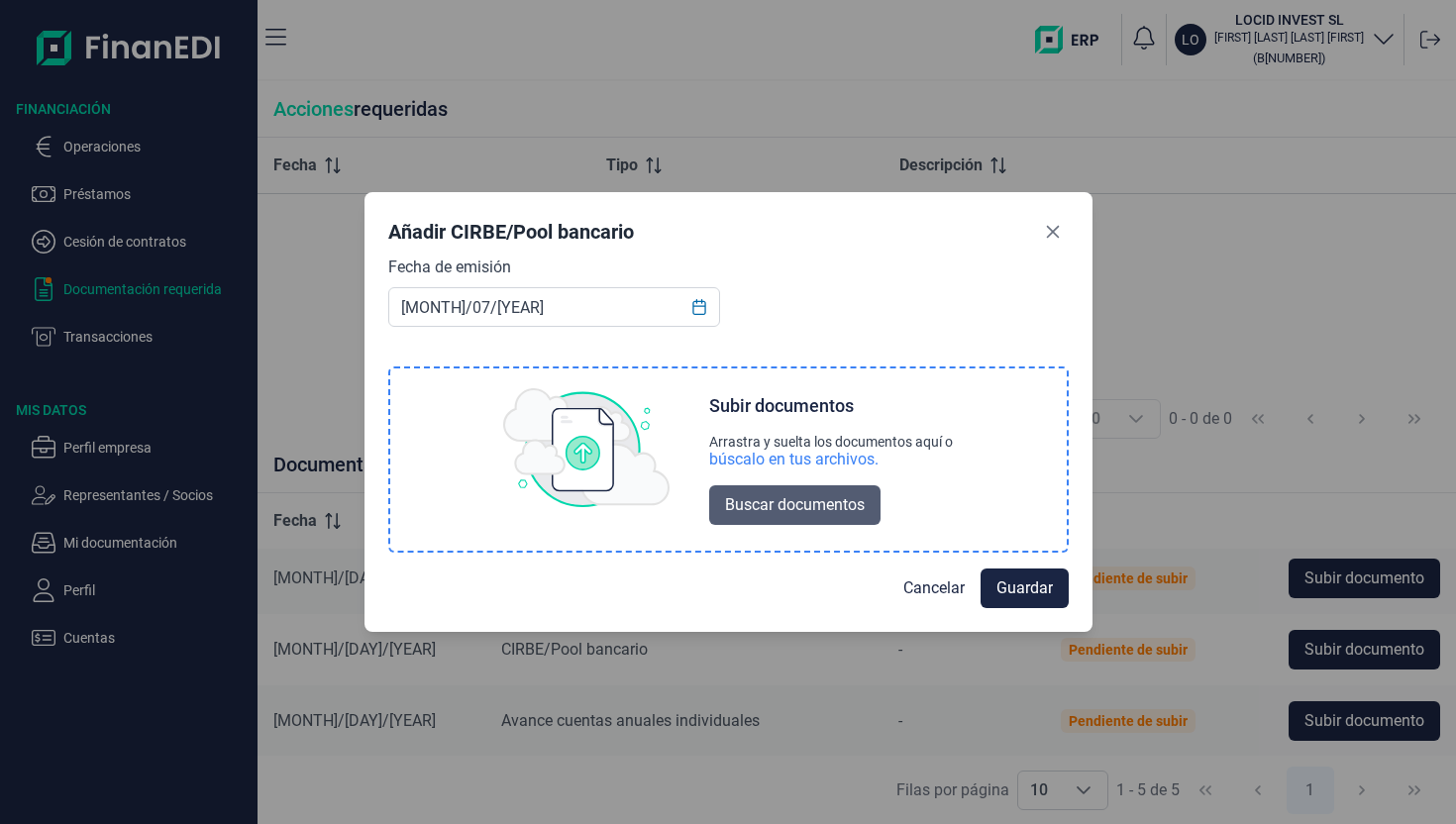 click on "Buscar documentos" at bounding box center [794, 505] 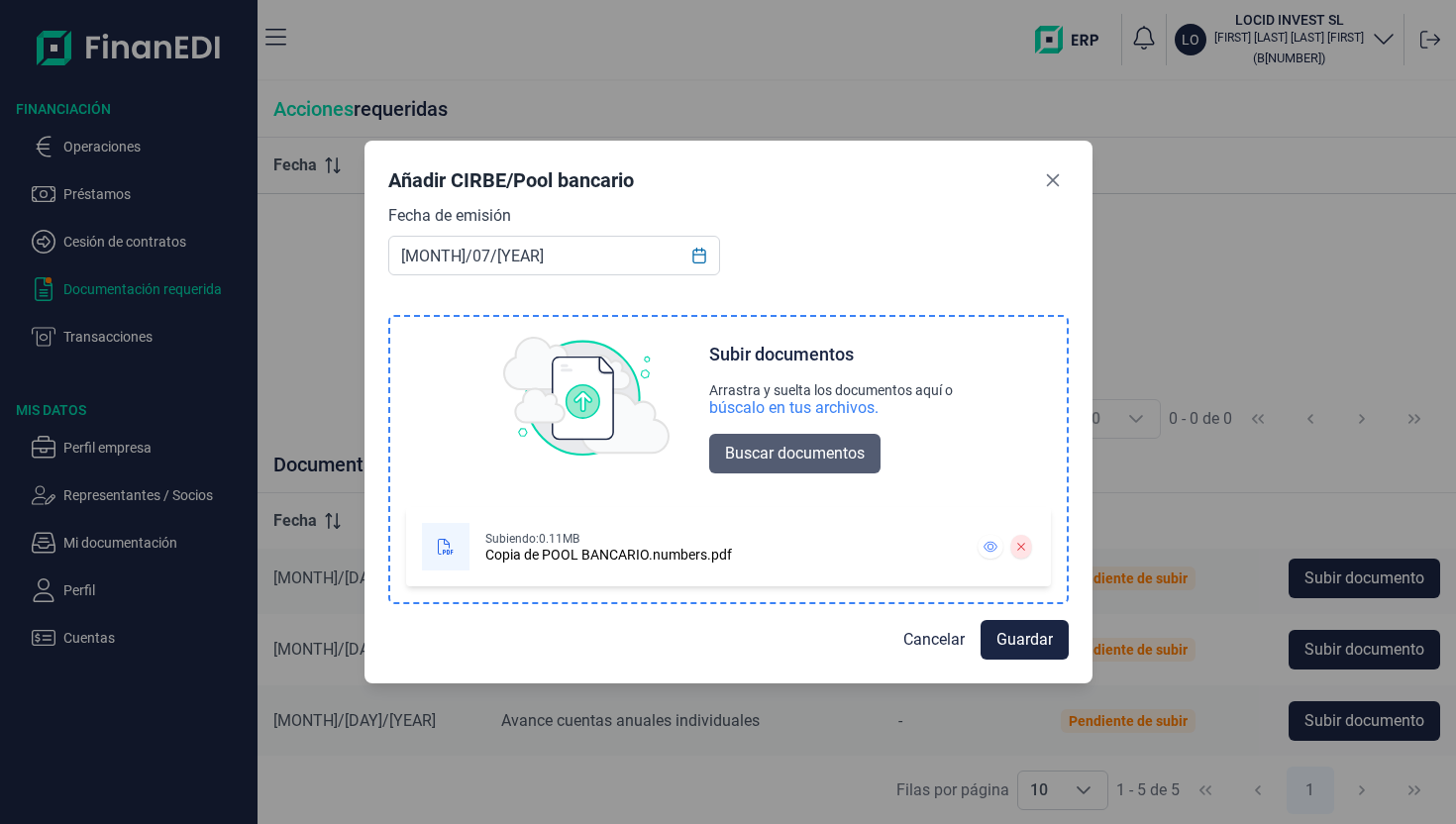 click on "Buscar documentos" at bounding box center (794, 454) 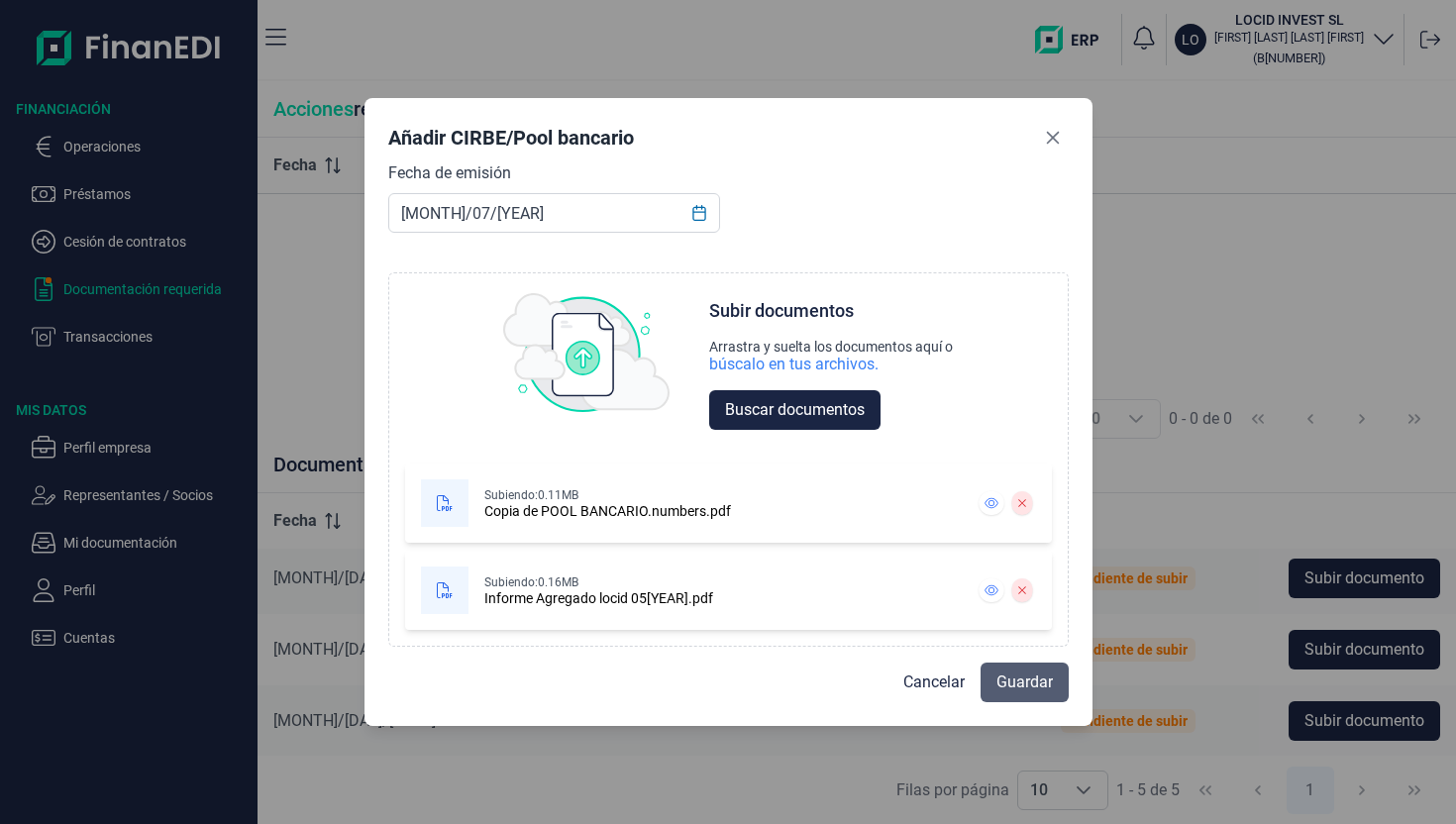click on "Guardar" at bounding box center (1024, 682) 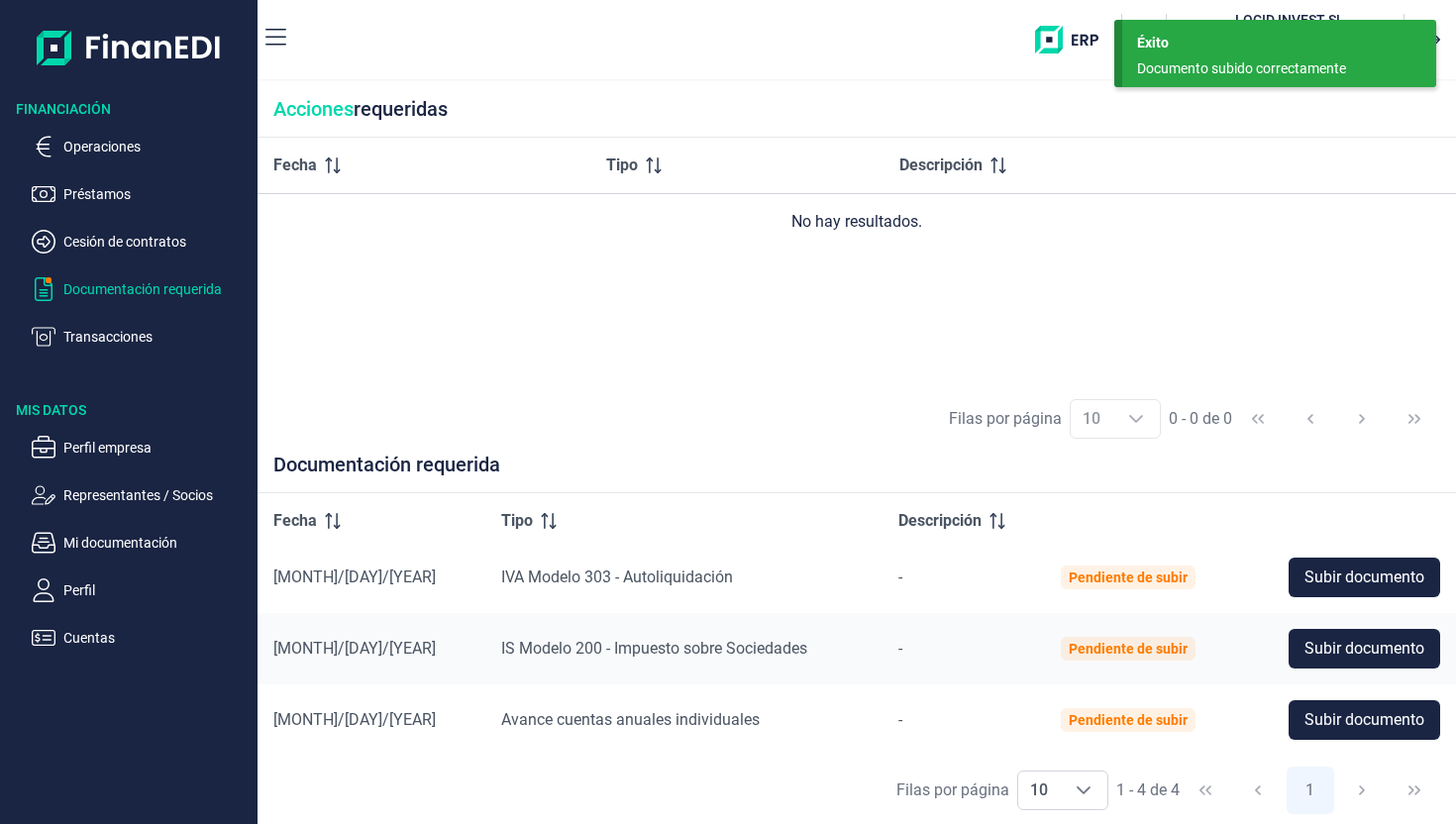scroll, scrollTop: 78, scrollLeft: 0, axis: vertical 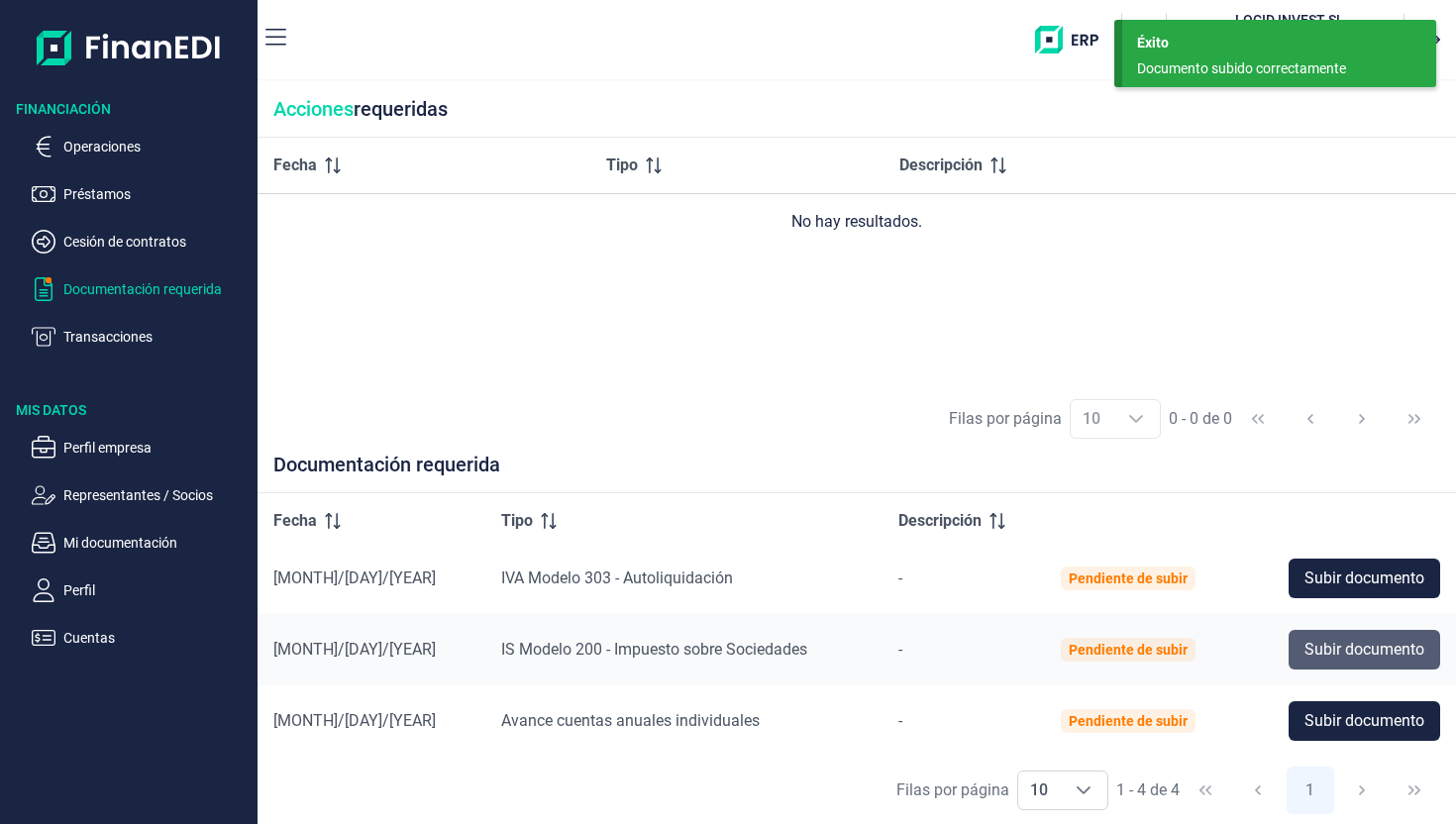 click on "Subir documento" at bounding box center (1364, 650) 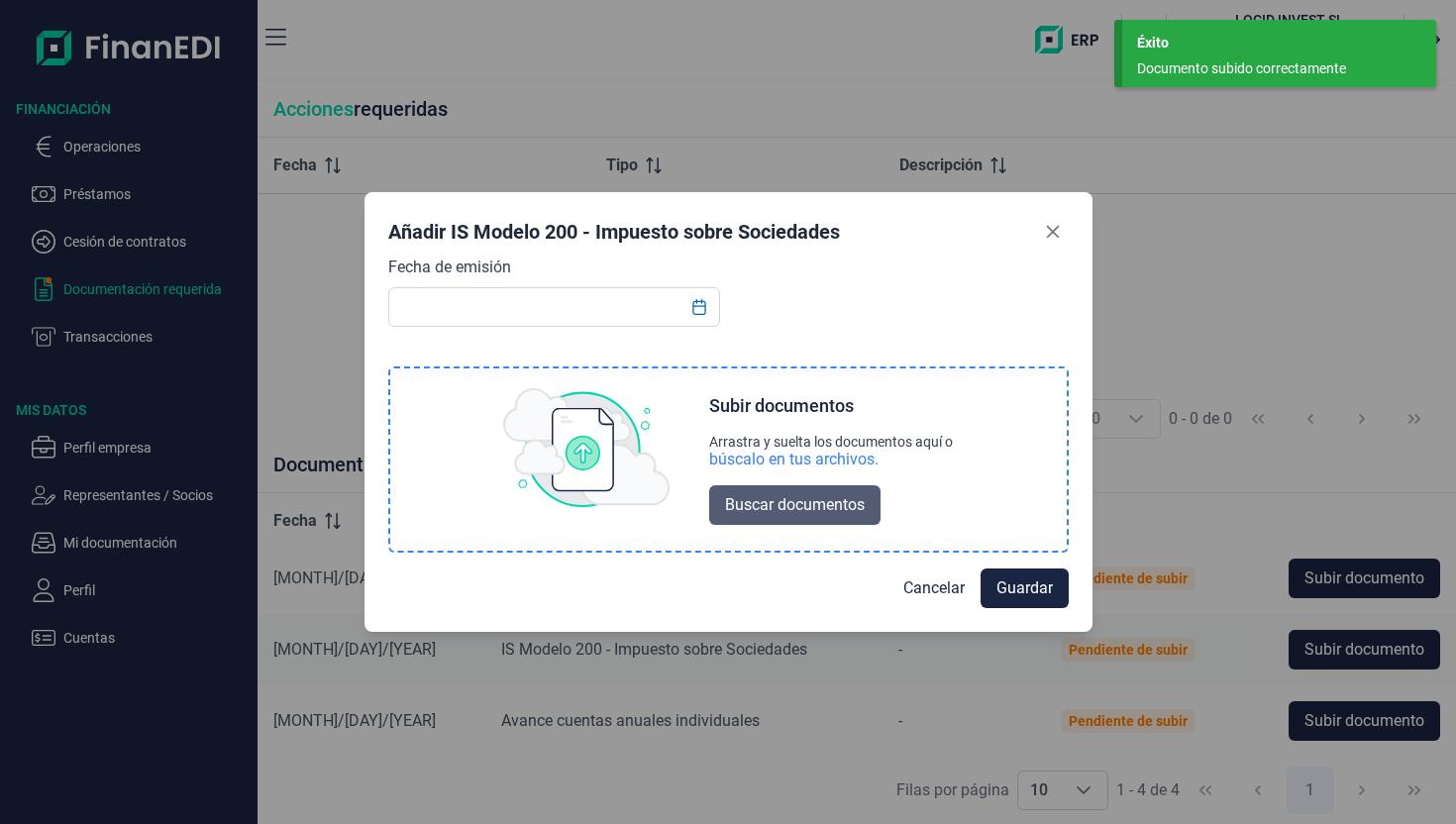 click on "Buscar documentos" at bounding box center (794, 505) 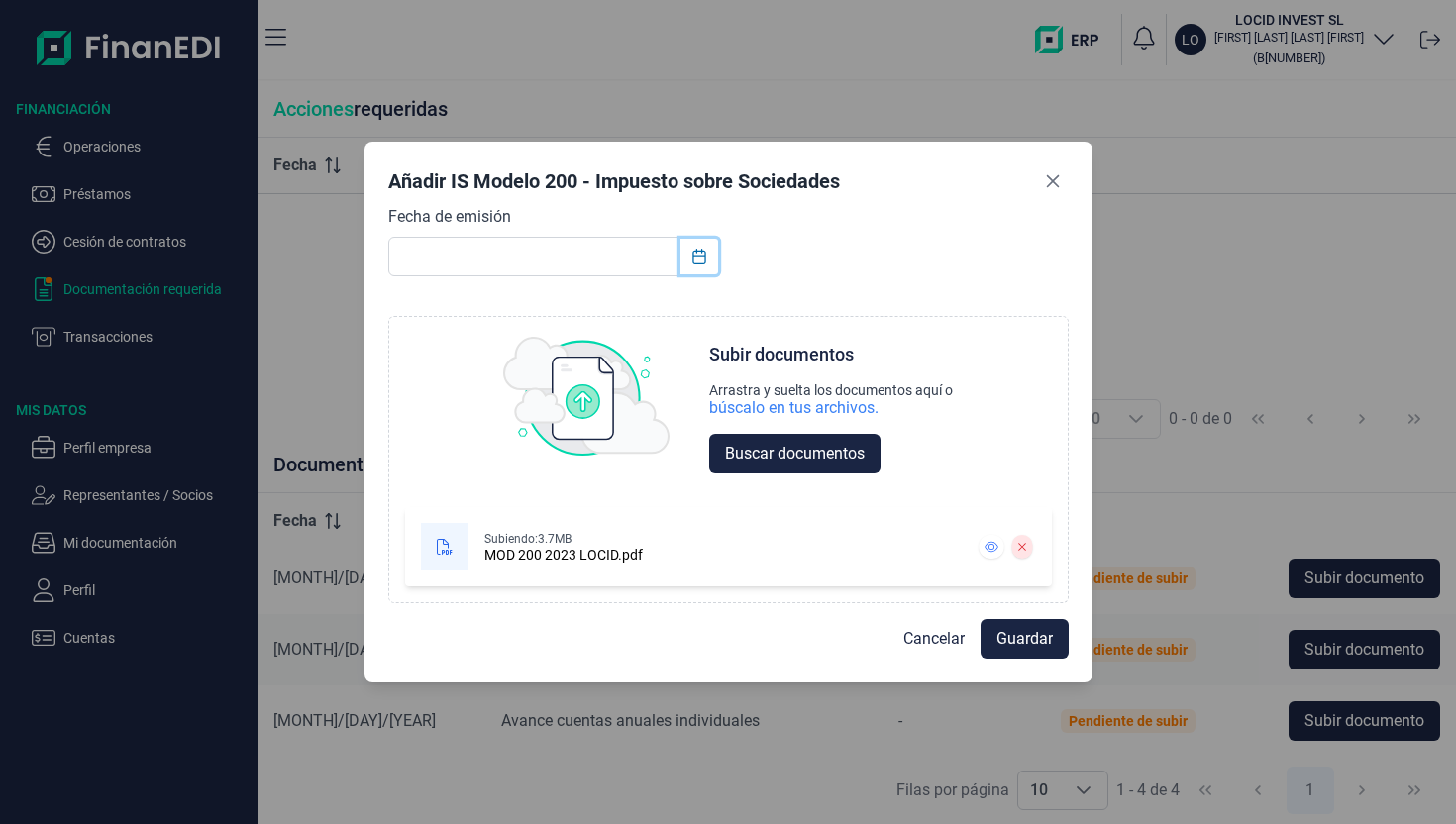 click at bounding box center (699, 257) 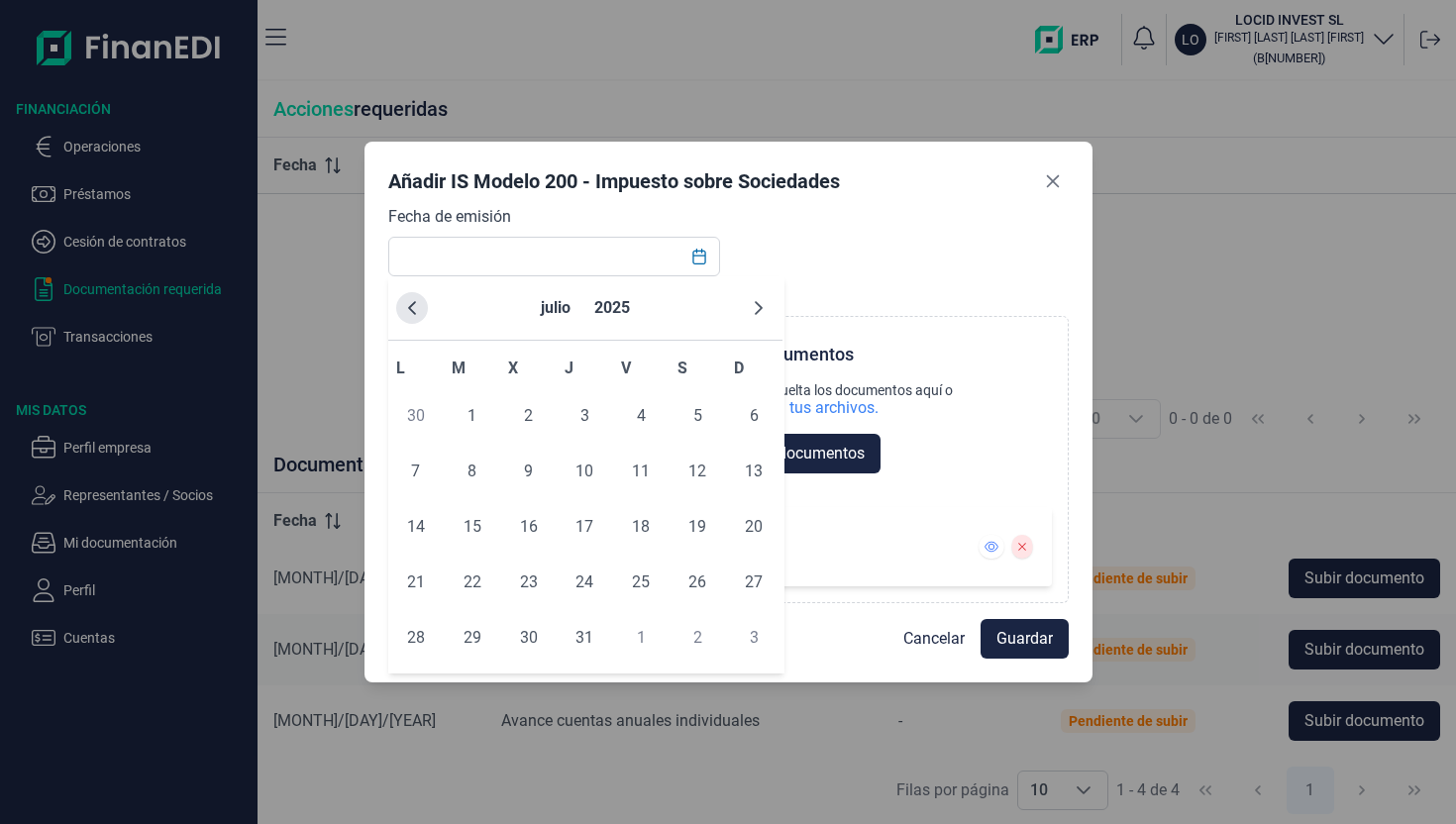 click 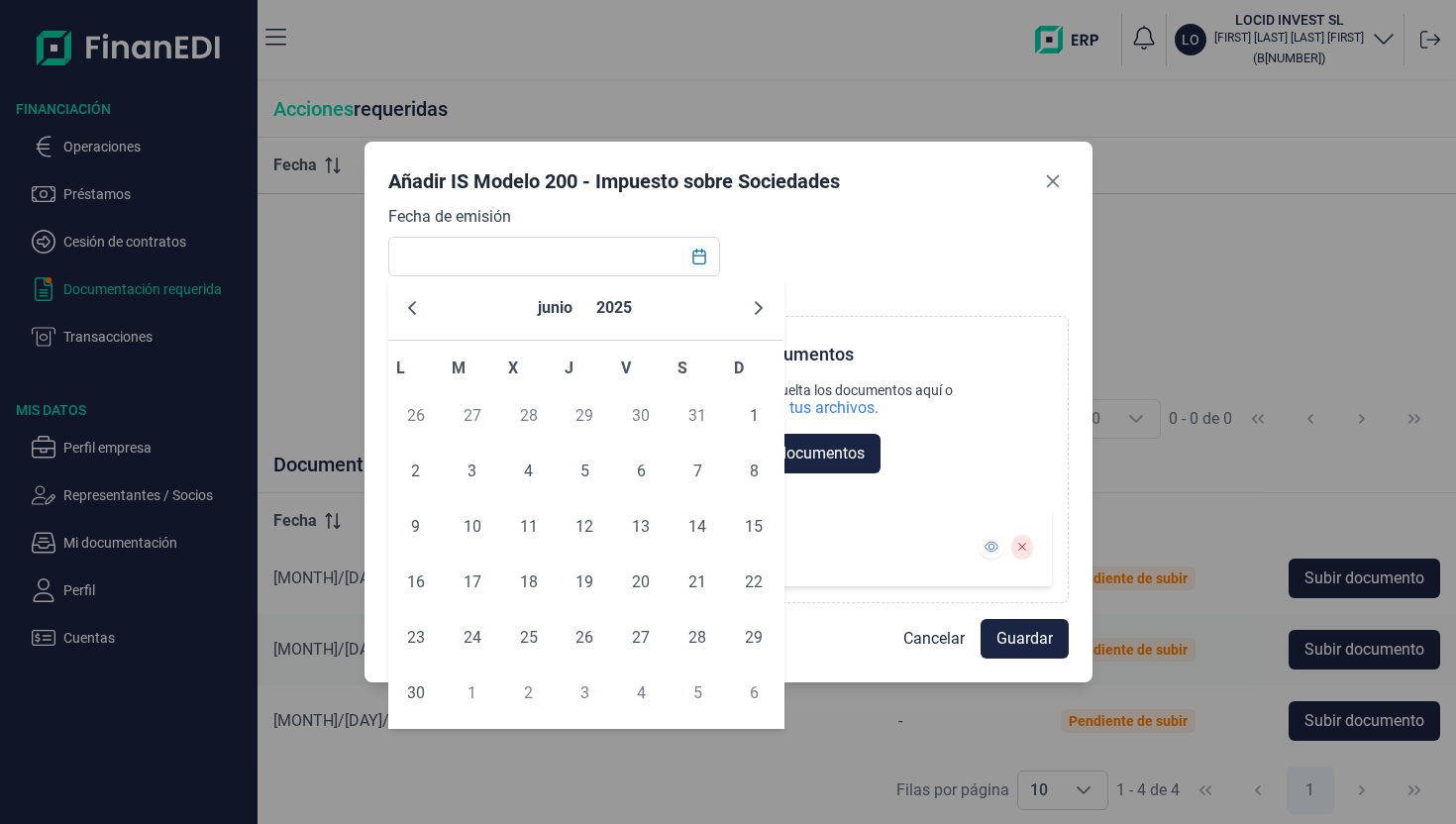 click 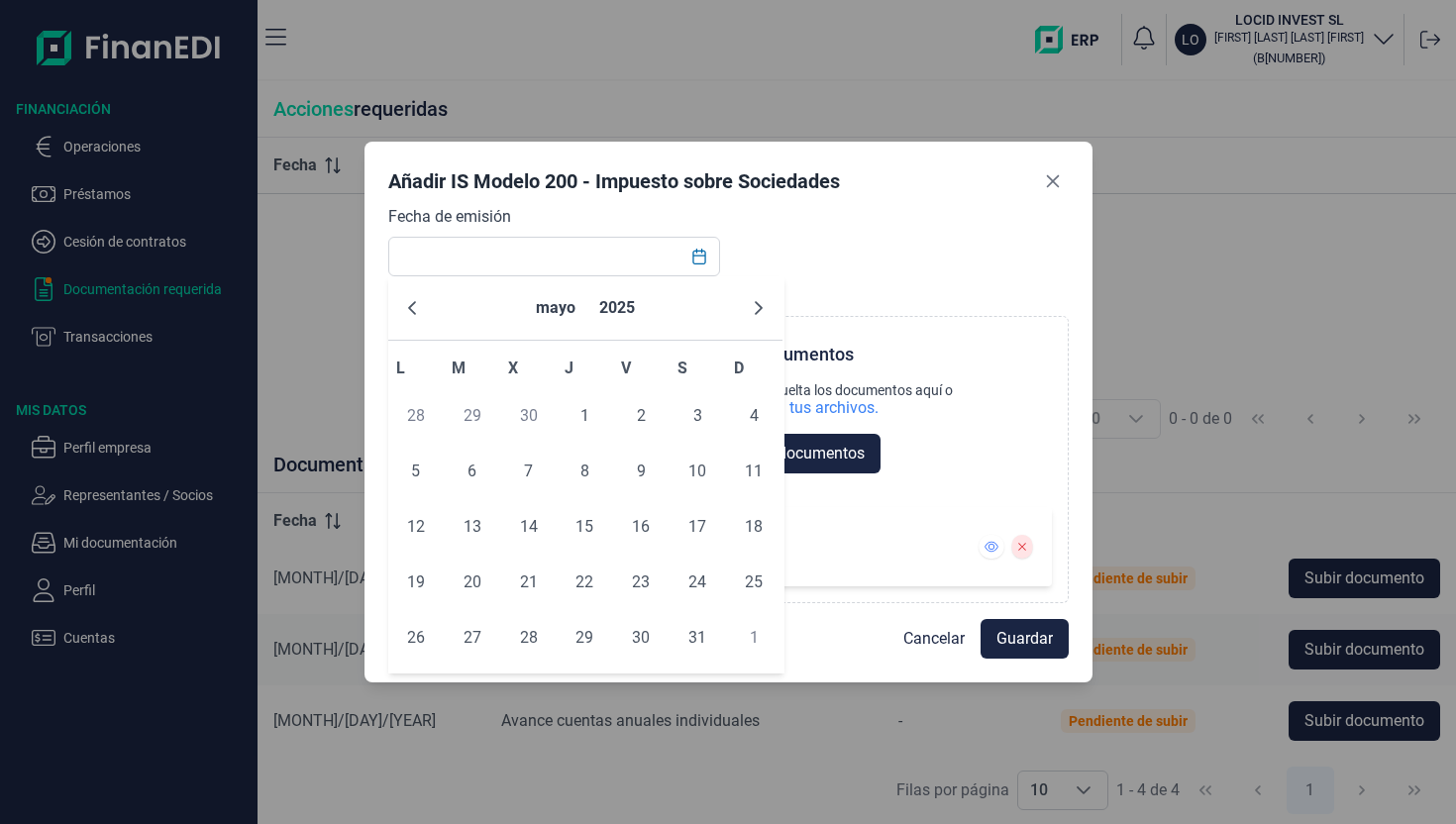 click 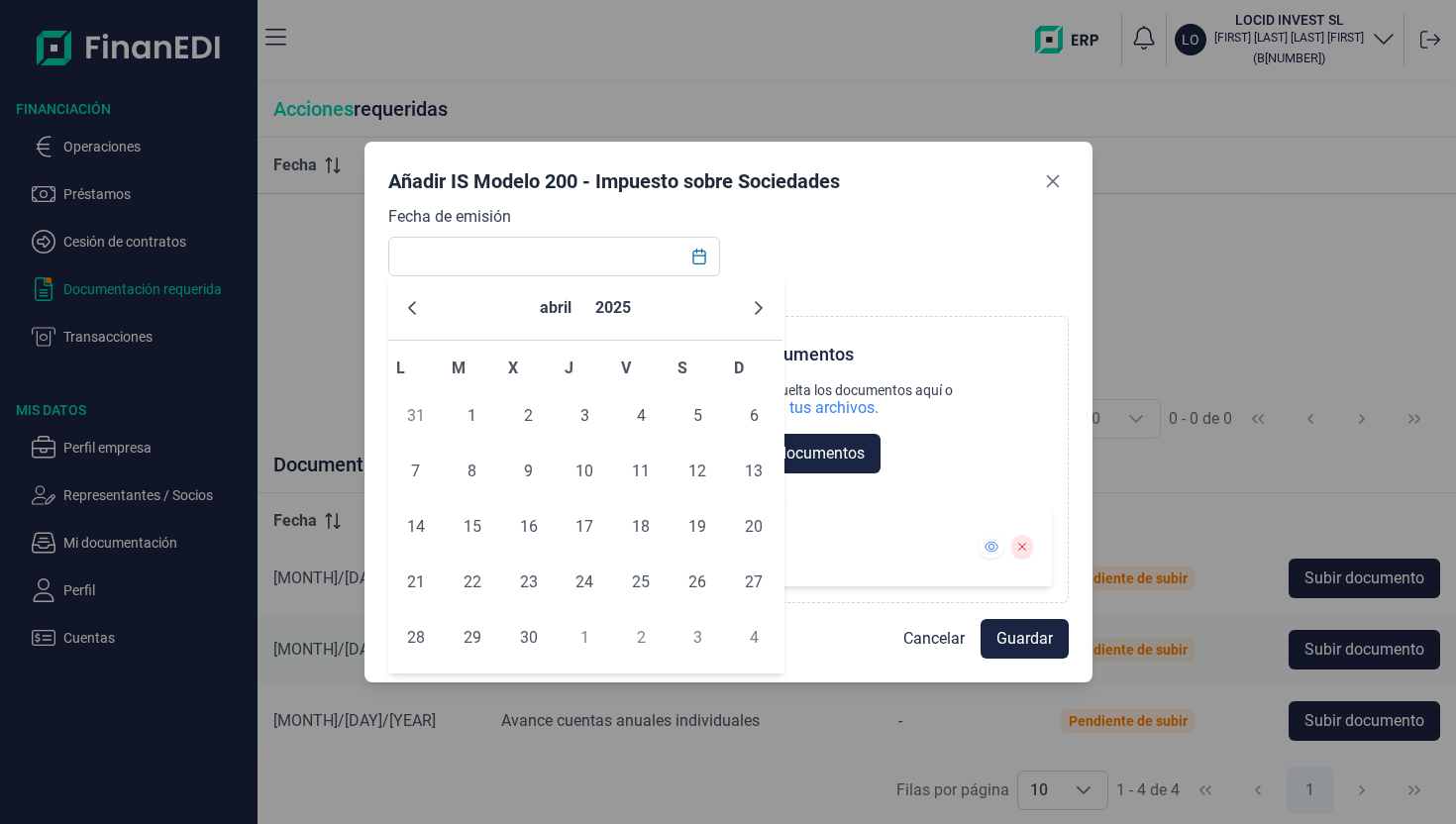 click 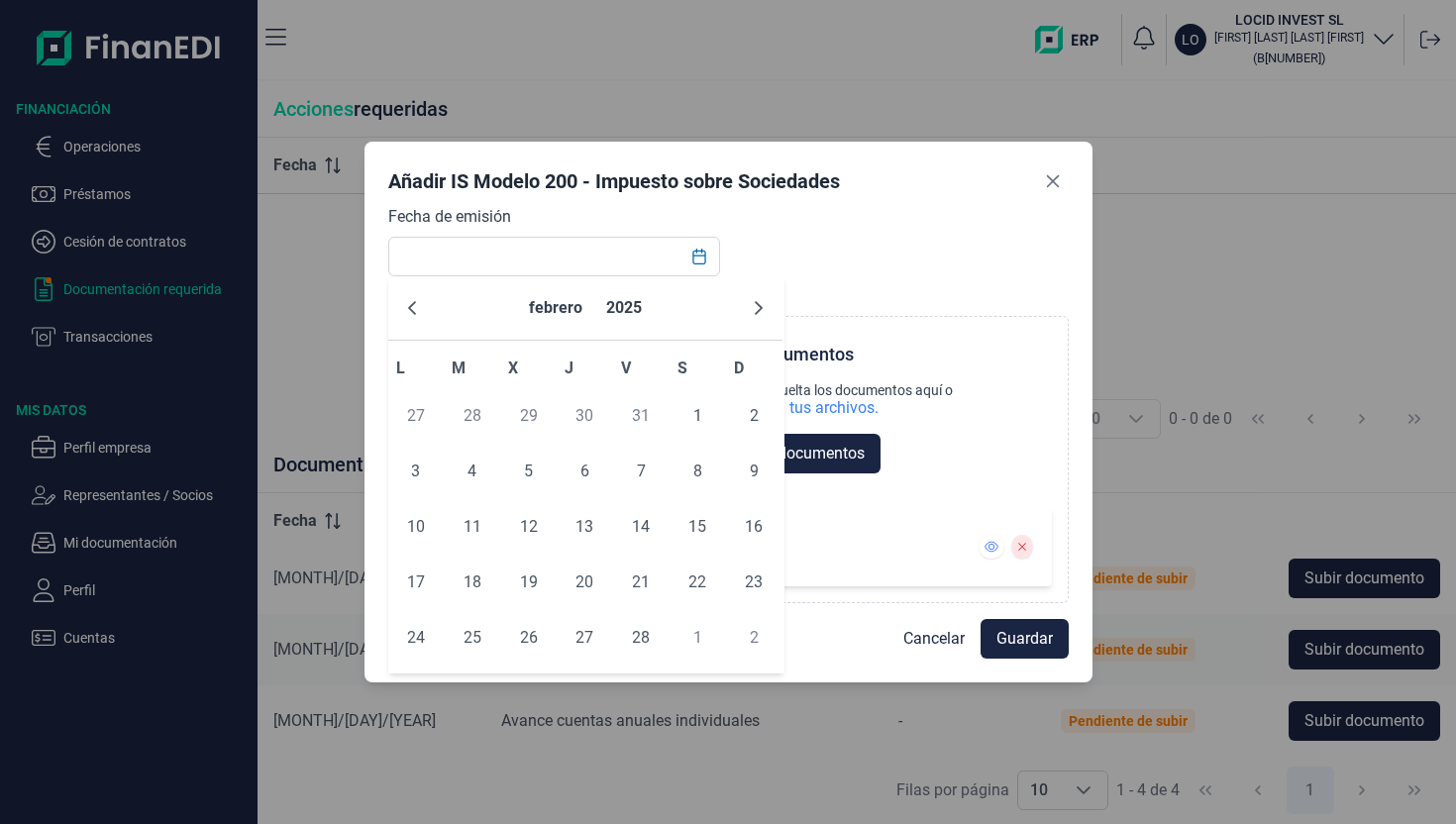 click 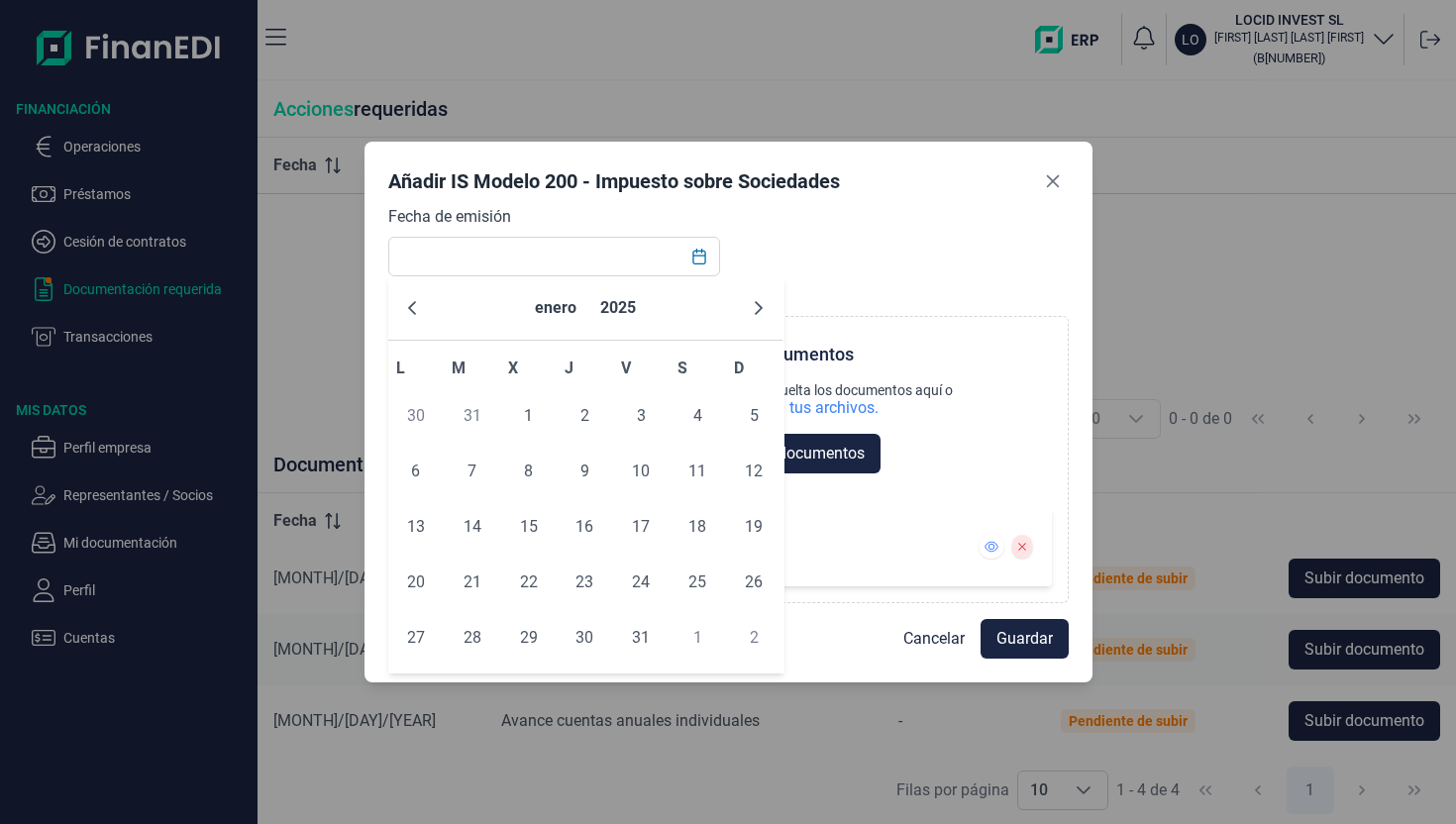 click 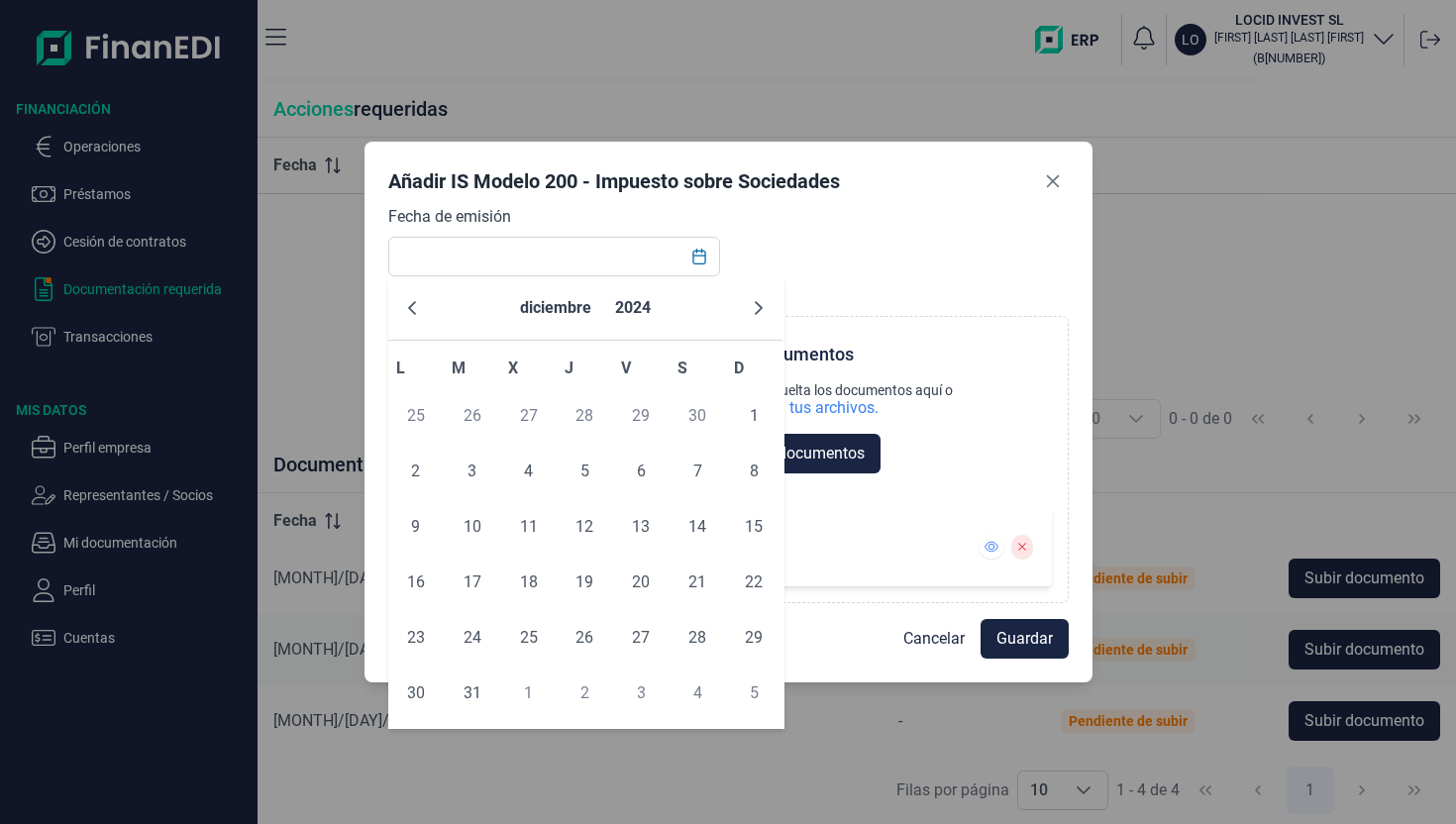 click 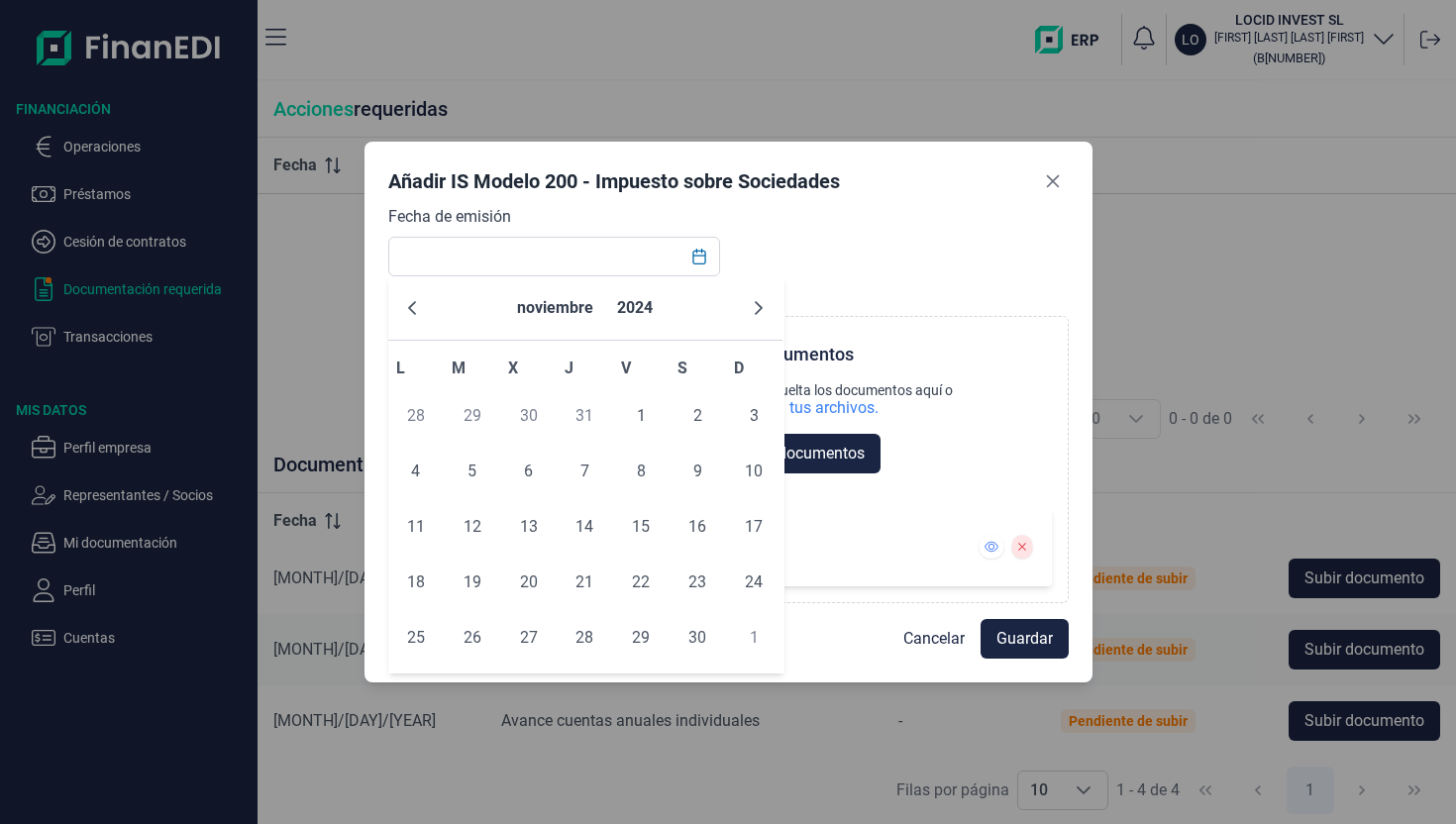 click 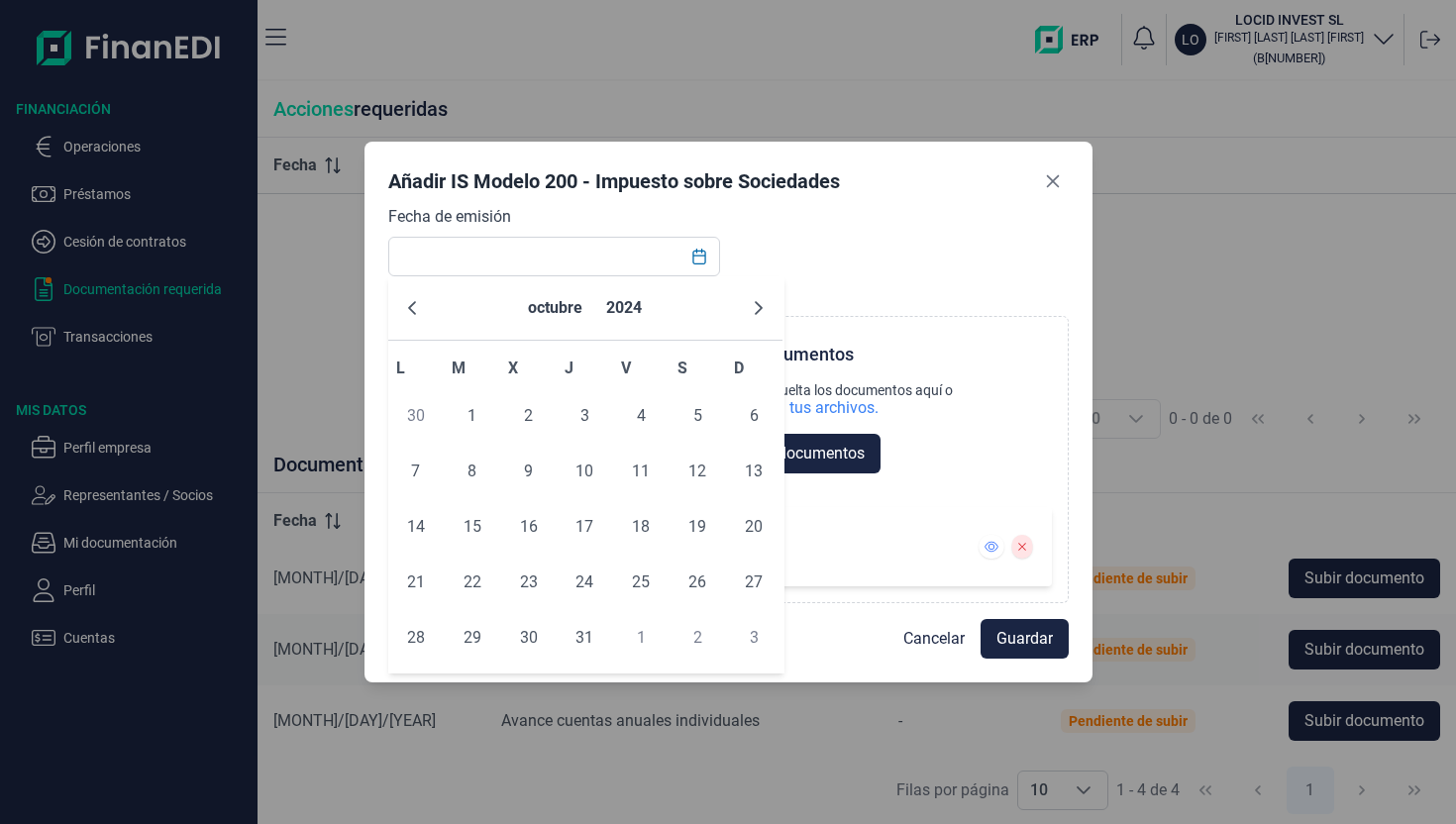 click 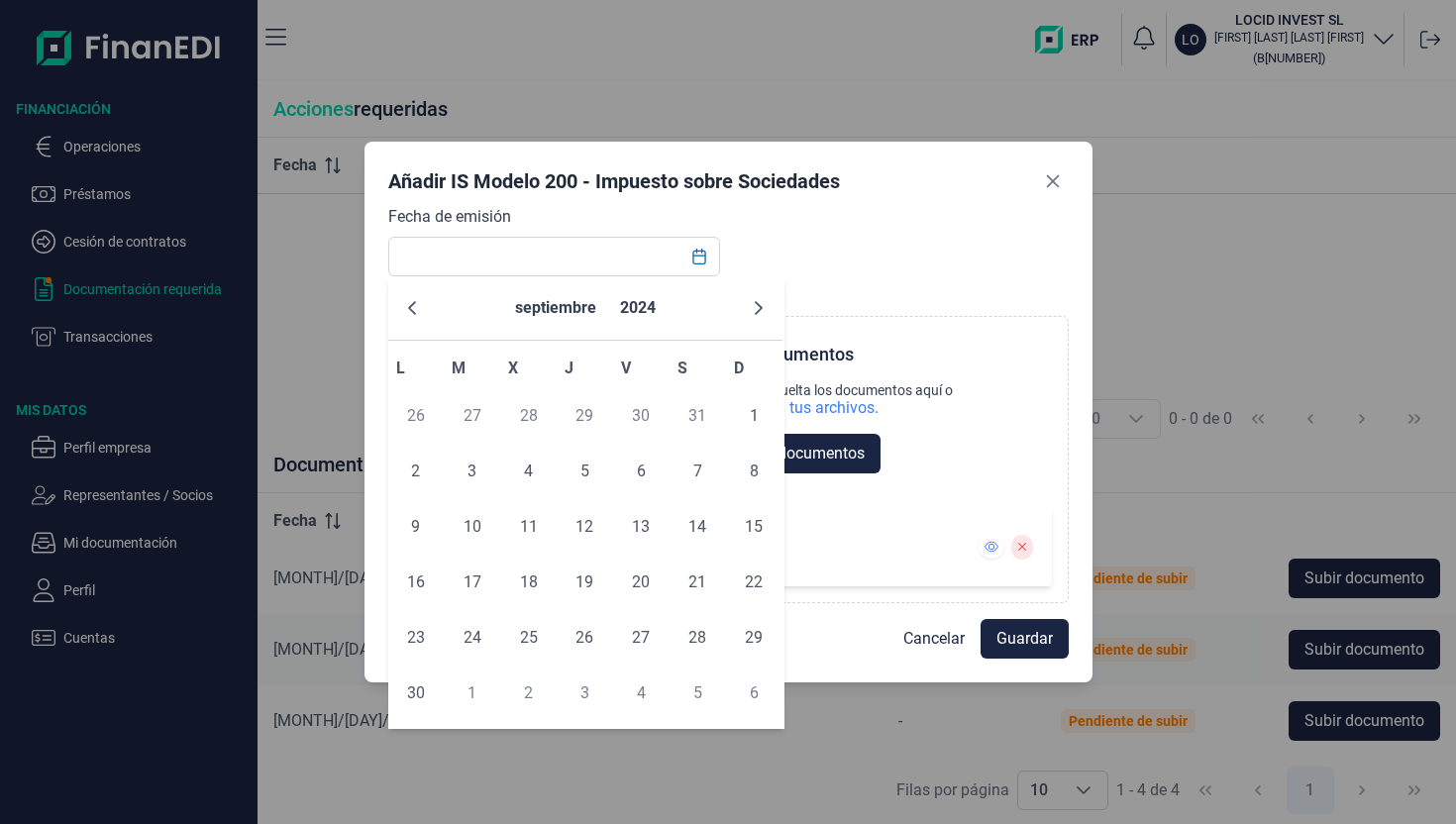 click 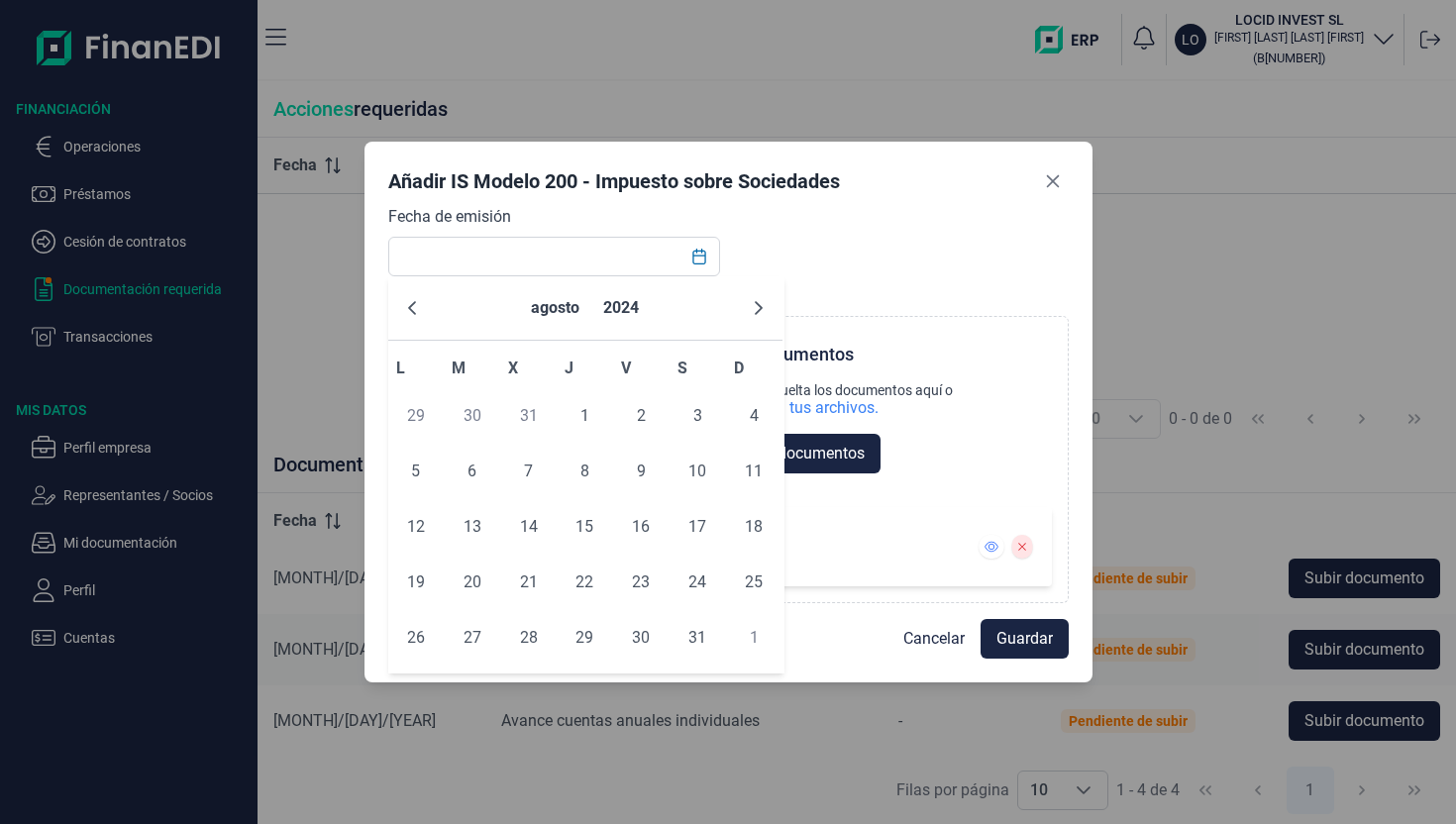 click 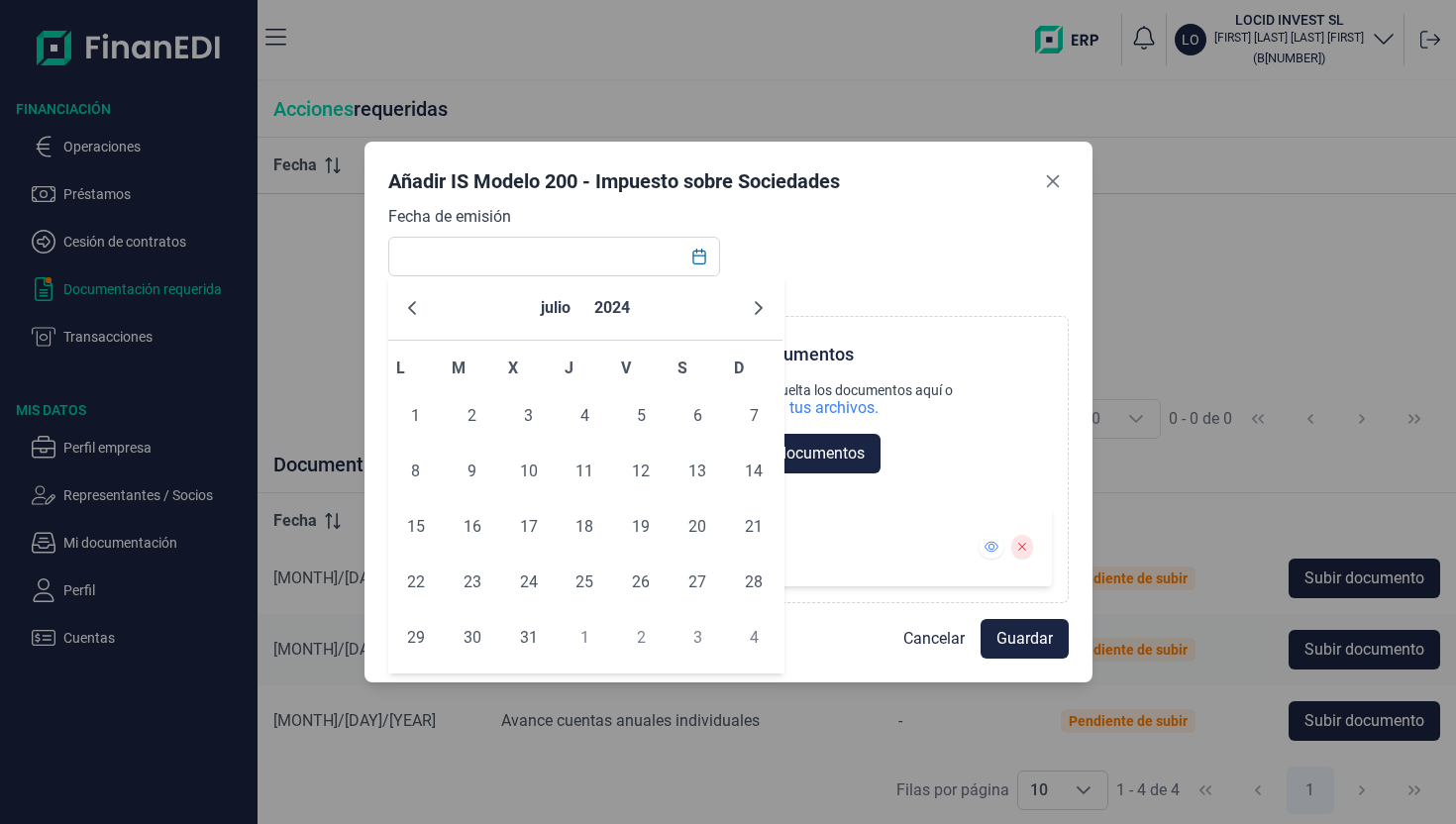 click 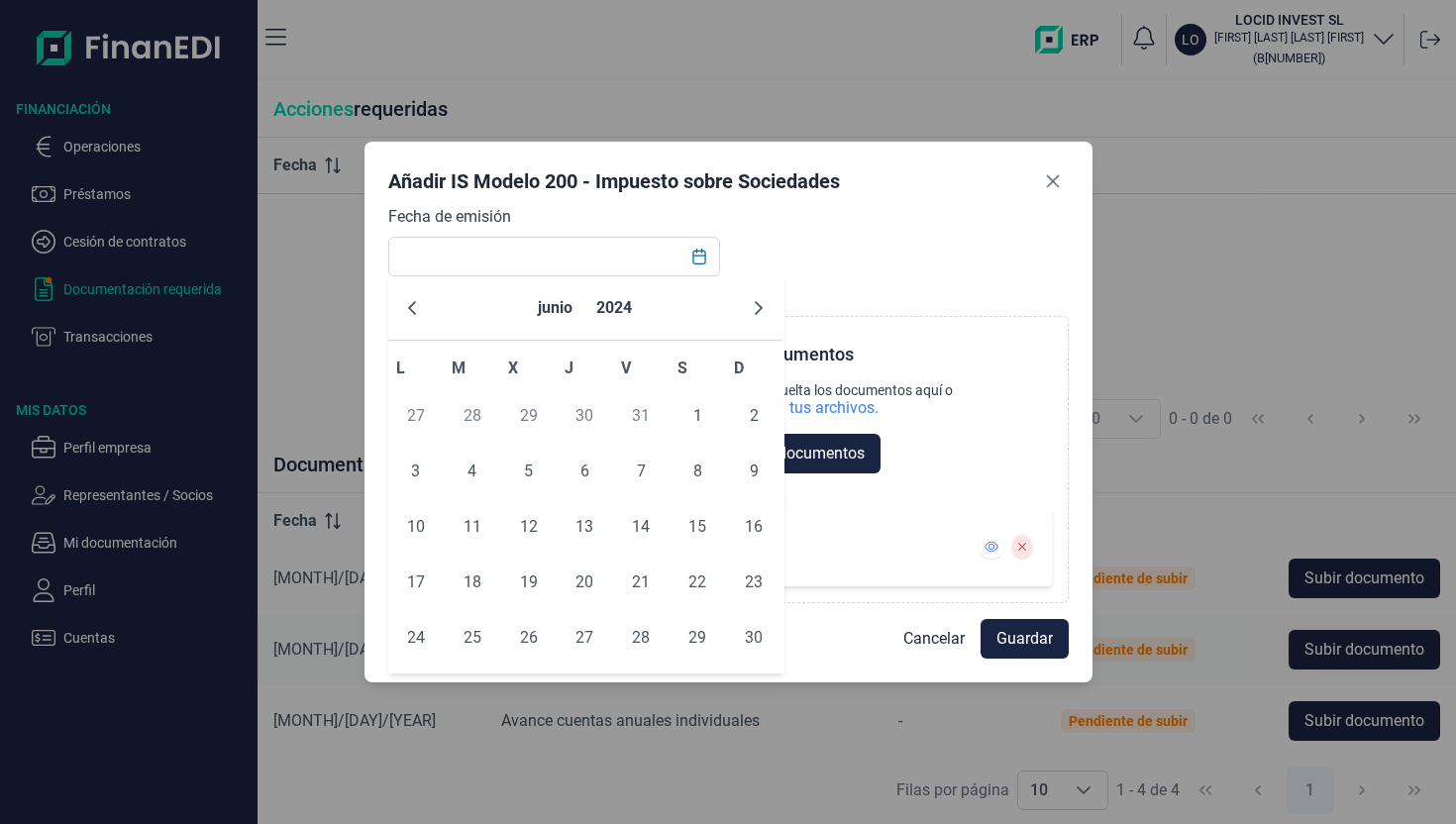 click 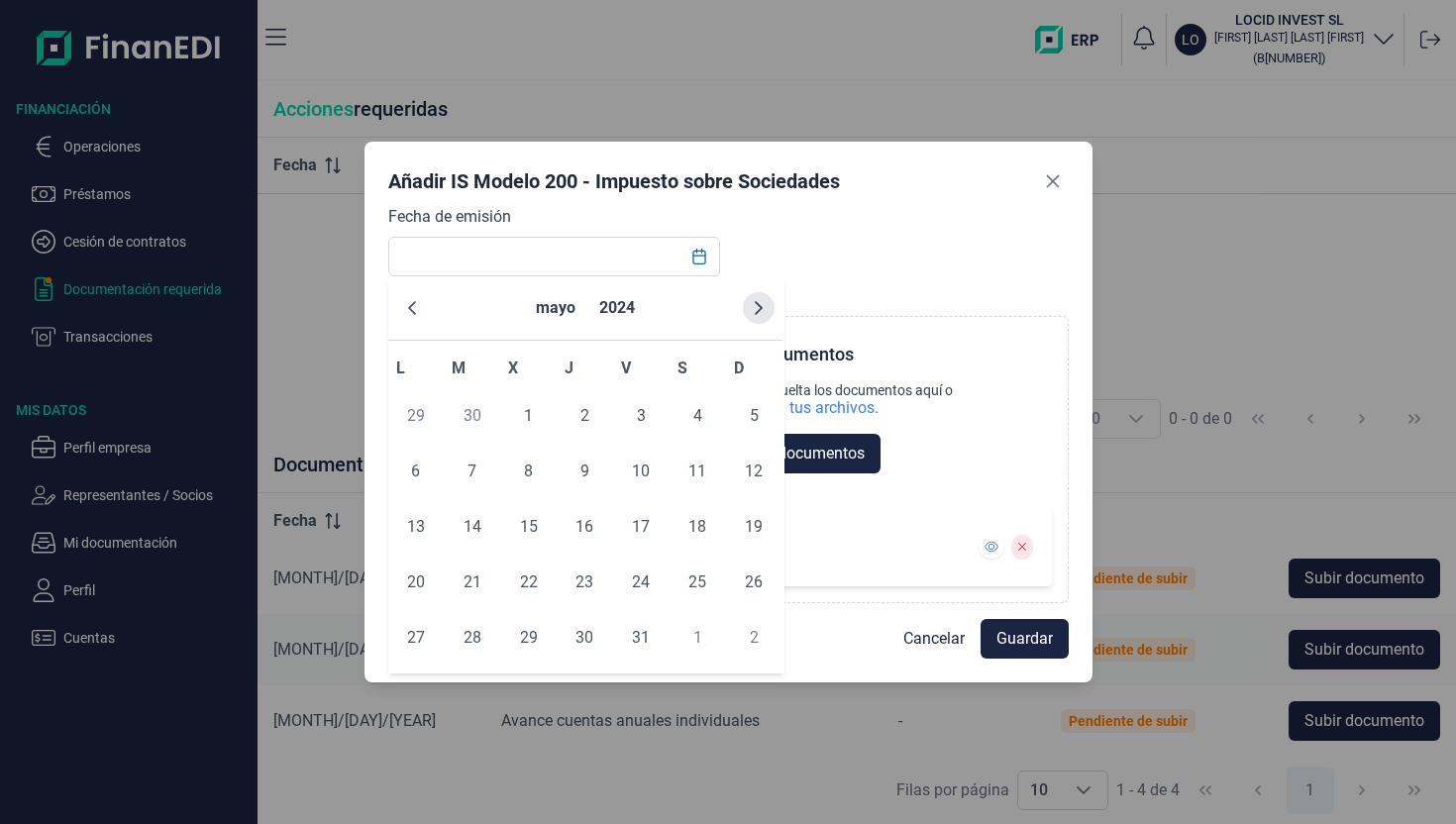 click 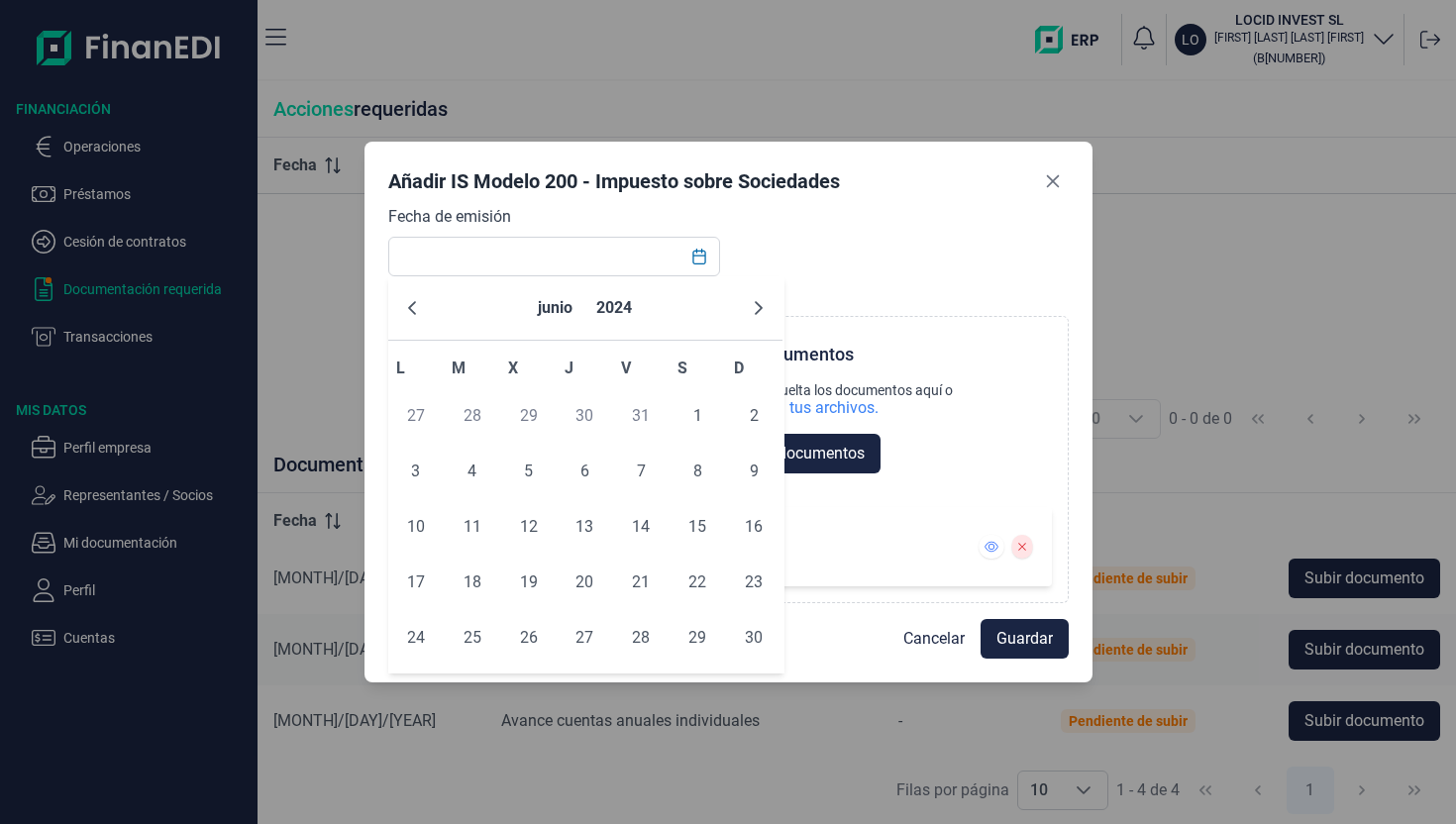 click 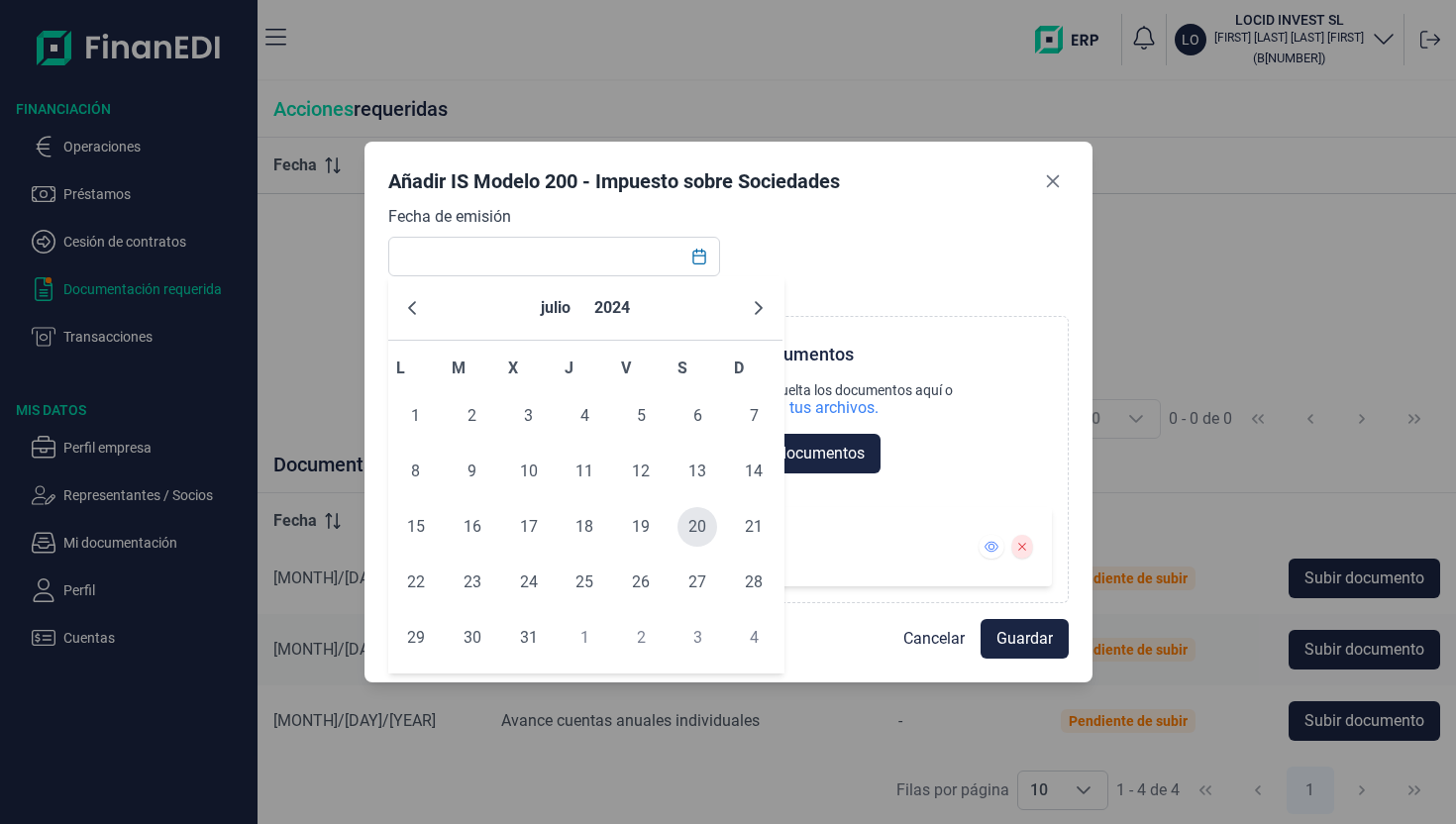 click on "20" at bounding box center [697, 527] 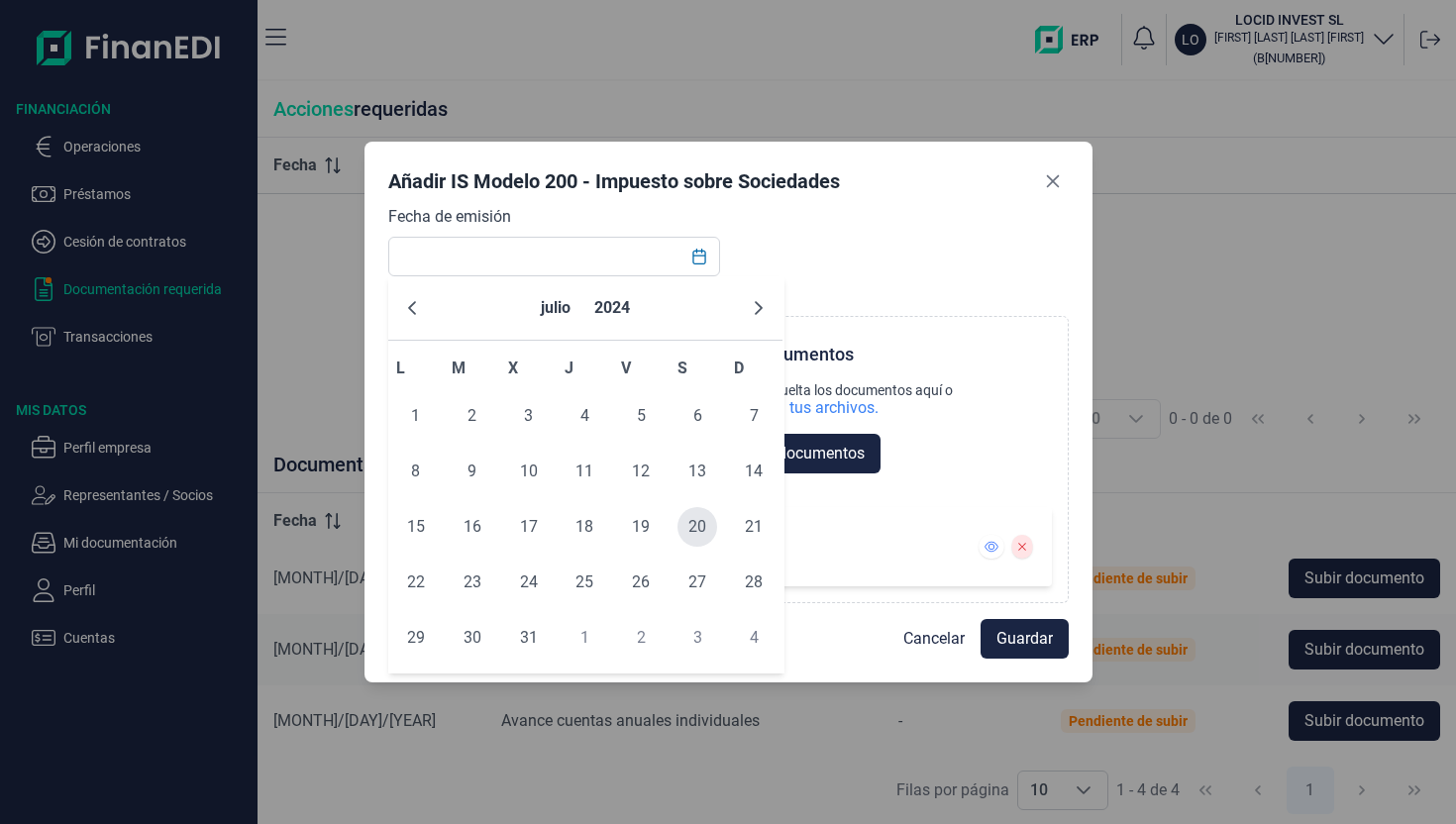 type on "[MONTH]/07/[YEAR]" 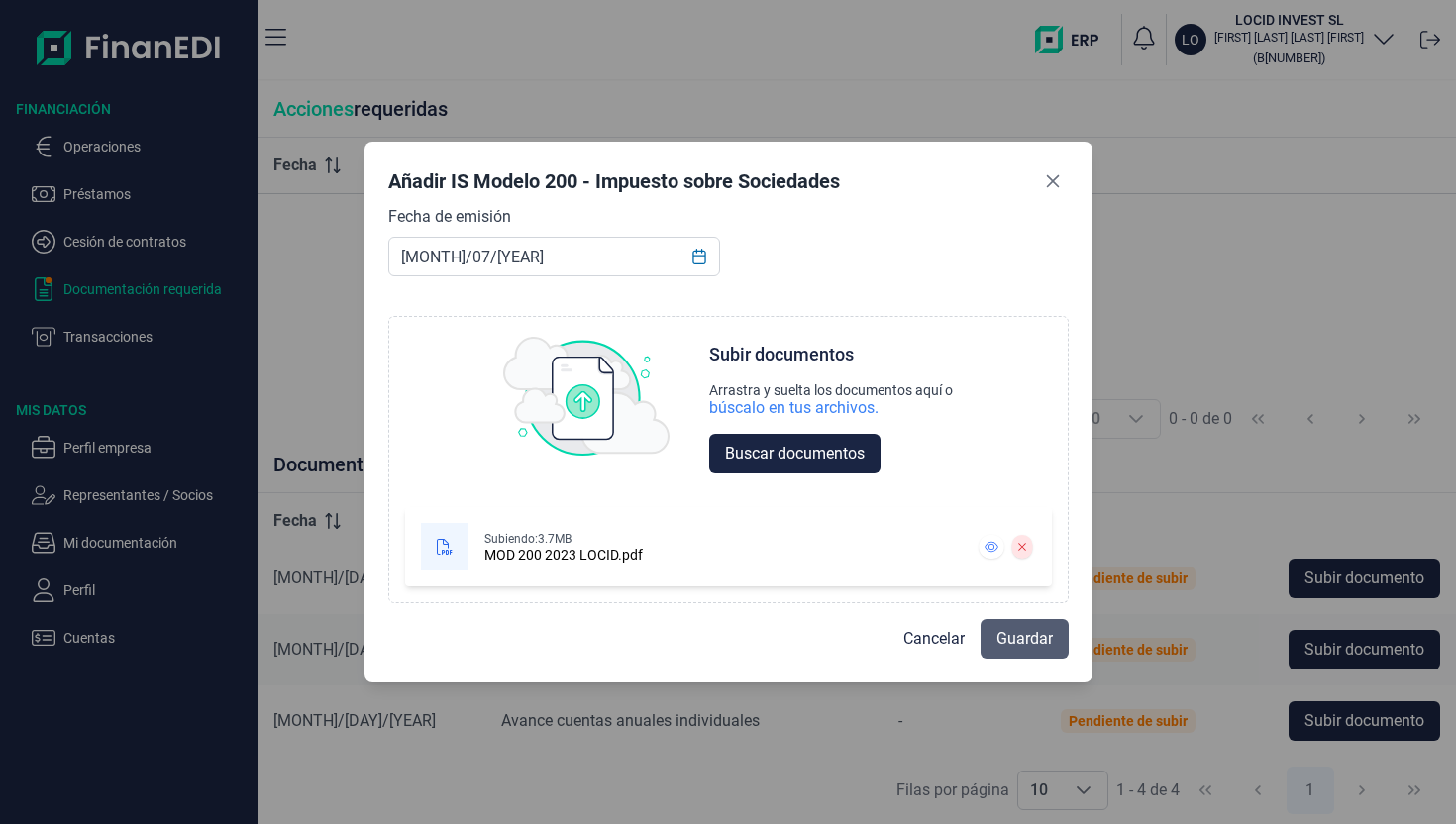 click on "Guardar" at bounding box center (1024, 639) 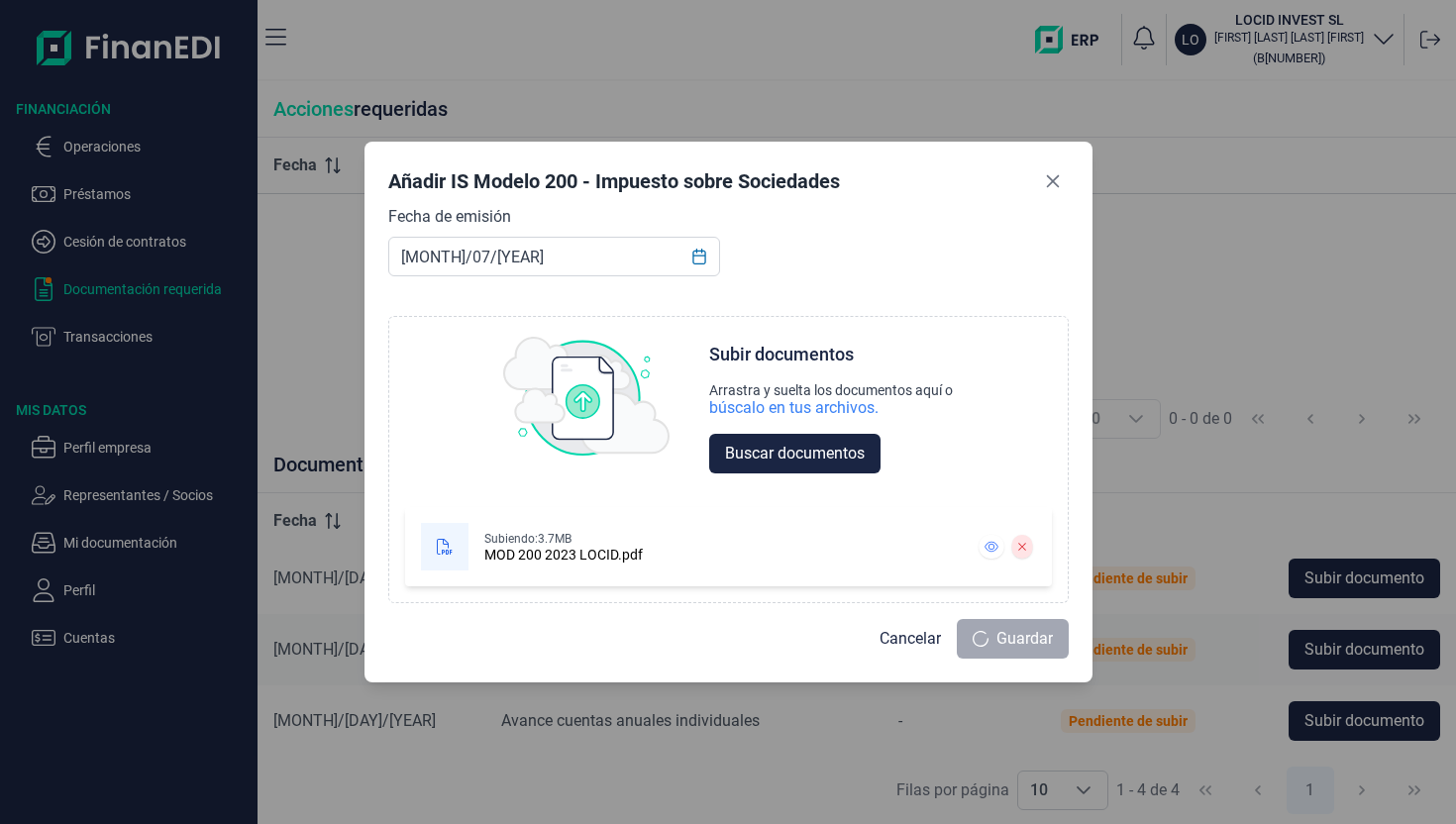 click on "Añadir  IS Modelo 200 - Impuesto sobre Sociedades Fecha de emisión 20/07/2024   Choose Subir documentos Arrastra y suelta los documentos aquí o búscalo en tus archivos. Buscar documentos Subiendo:  3.7MB MOD 200 2023 LOCID.pdf Cancelar Guardar" at bounding box center [728, 412] 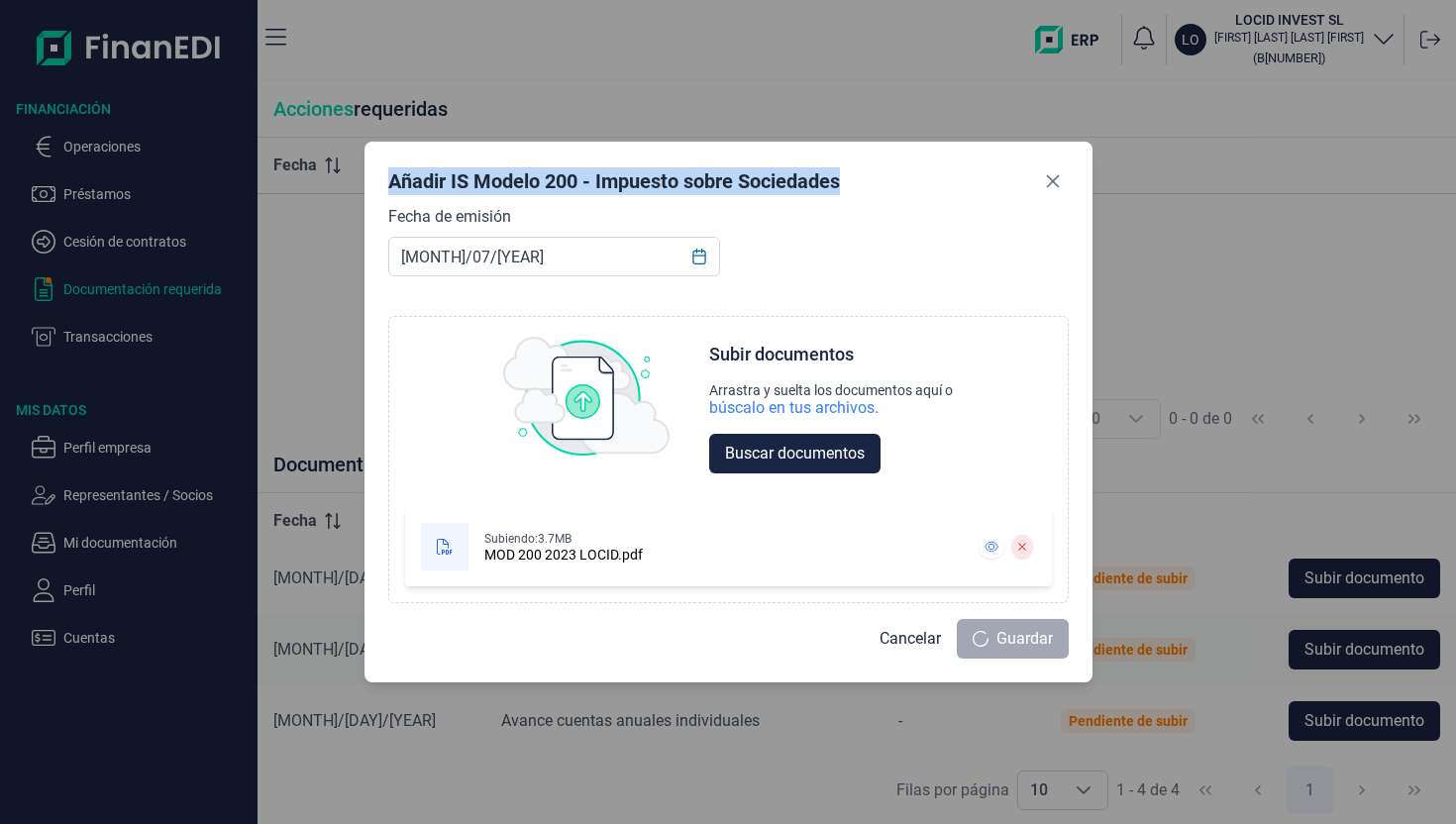 drag, startPoint x: 849, startPoint y: 144, endPoint x: 849, endPoint y: 186, distance: 42 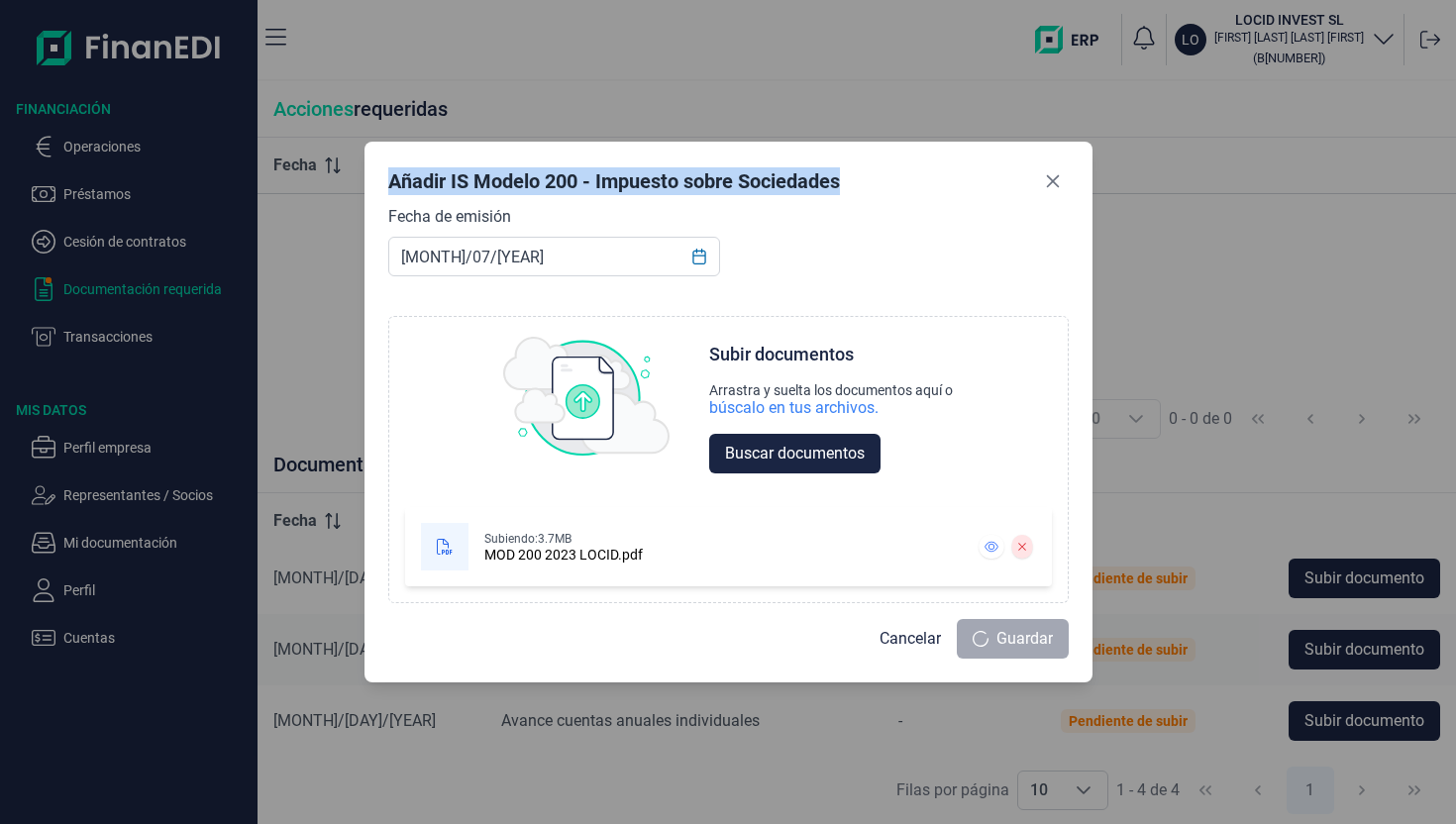 click on "Añadir  IS Modelo 200 - Impuesto sobre Sociedades Fecha de emisión 20/07/2024   Choose Subir documentos Arrastra y suelta los documentos aquí o búscalo en tus archivos. Buscar documentos Subiendo:  3.7MB MOD 200 2023 LOCID.pdf Cancelar Guardar" at bounding box center (728, 412) 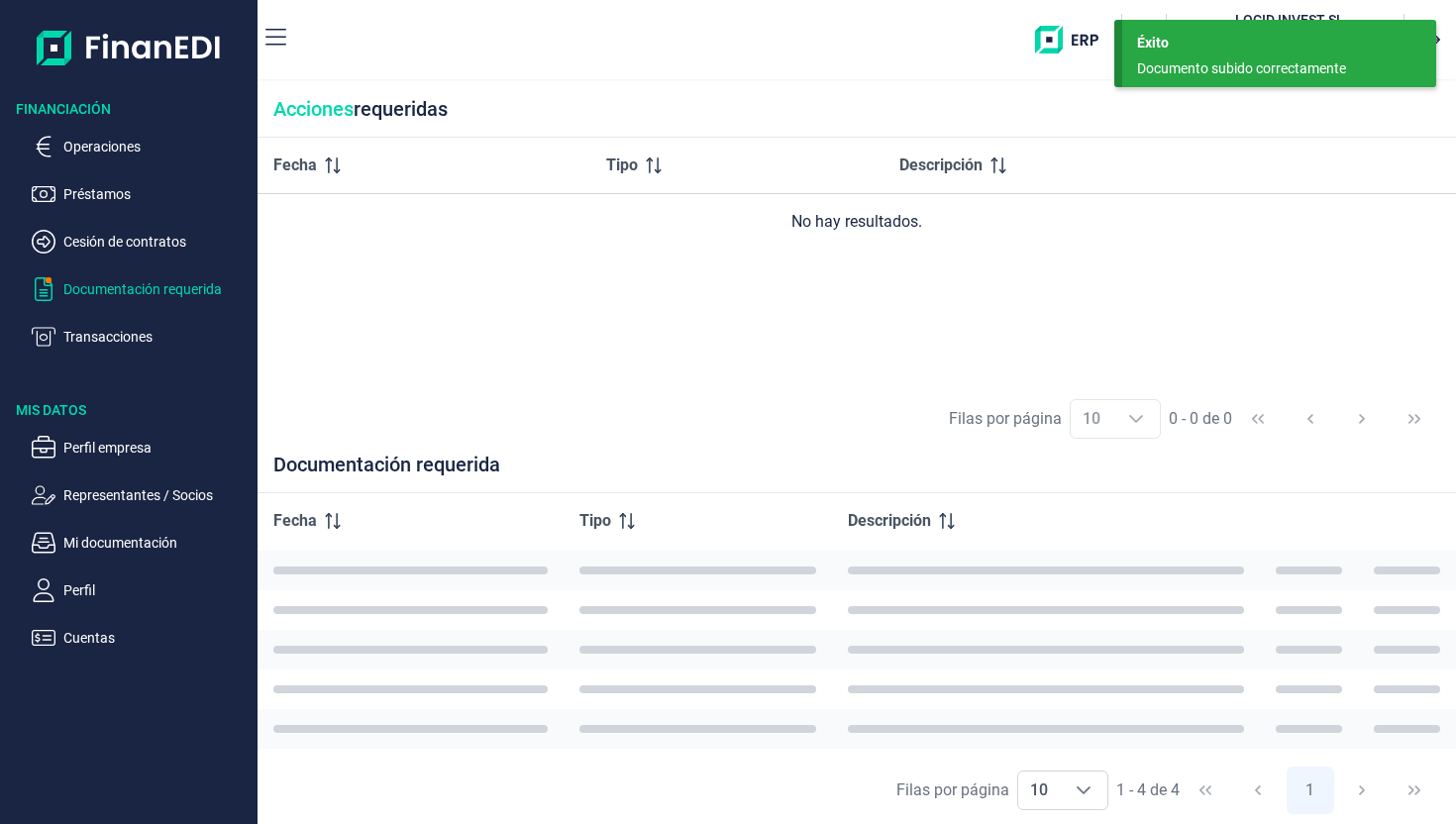 scroll, scrollTop: 7, scrollLeft: 0, axis: vertical 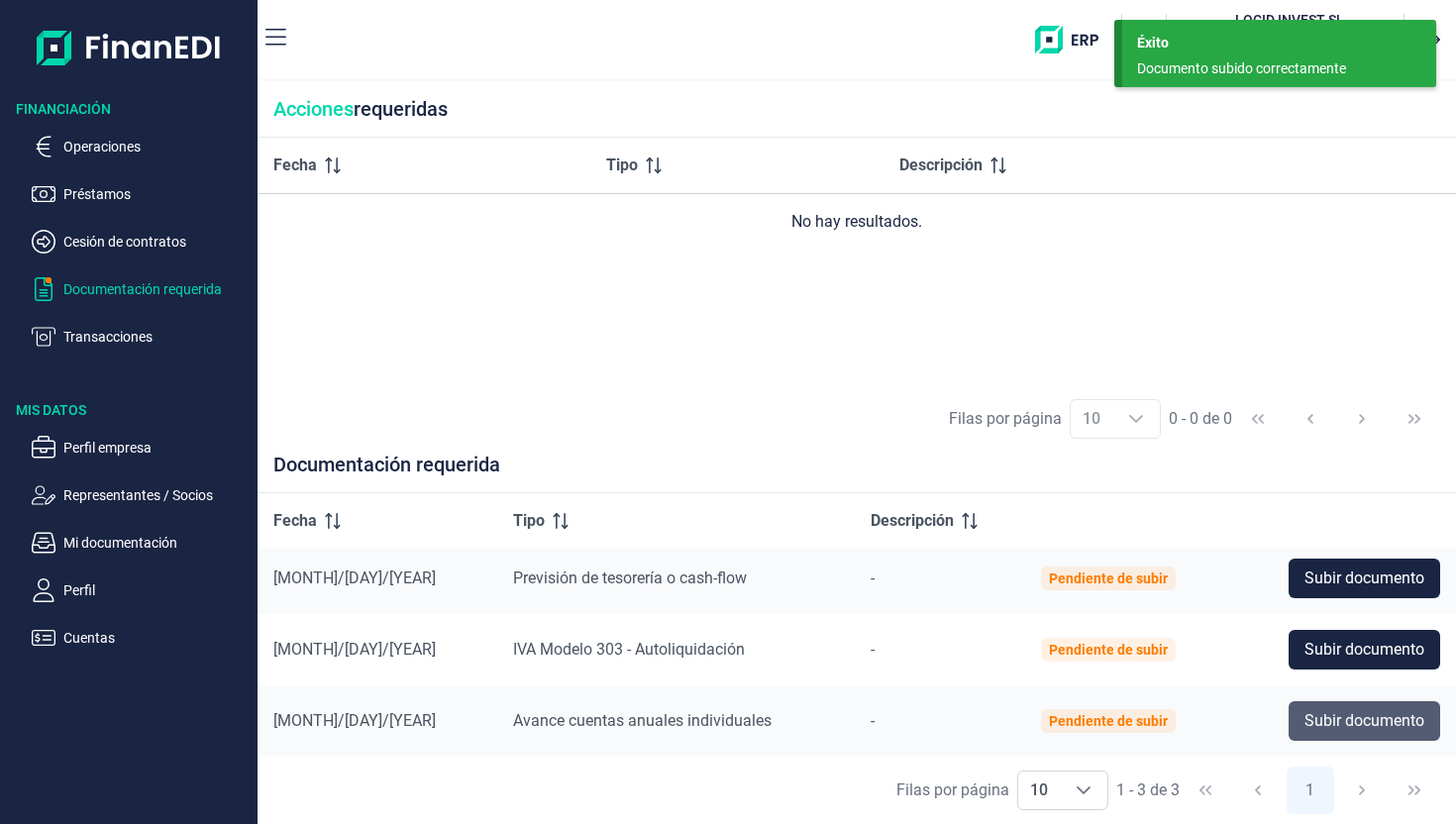 click on "Subir documento" at bounding box center (1364, 721) 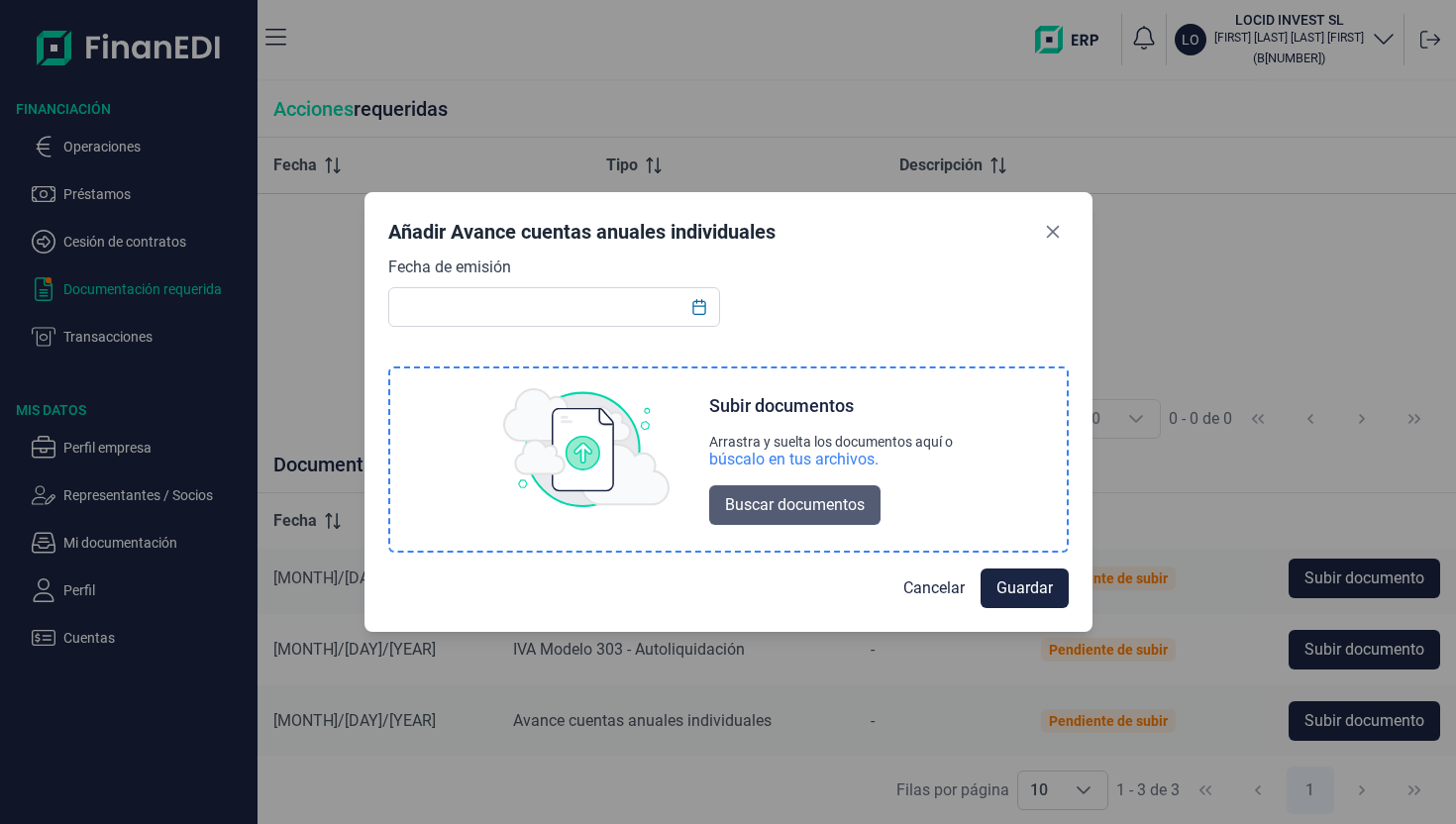 click on "Buscar documentos" at bounding box center [794, 505] 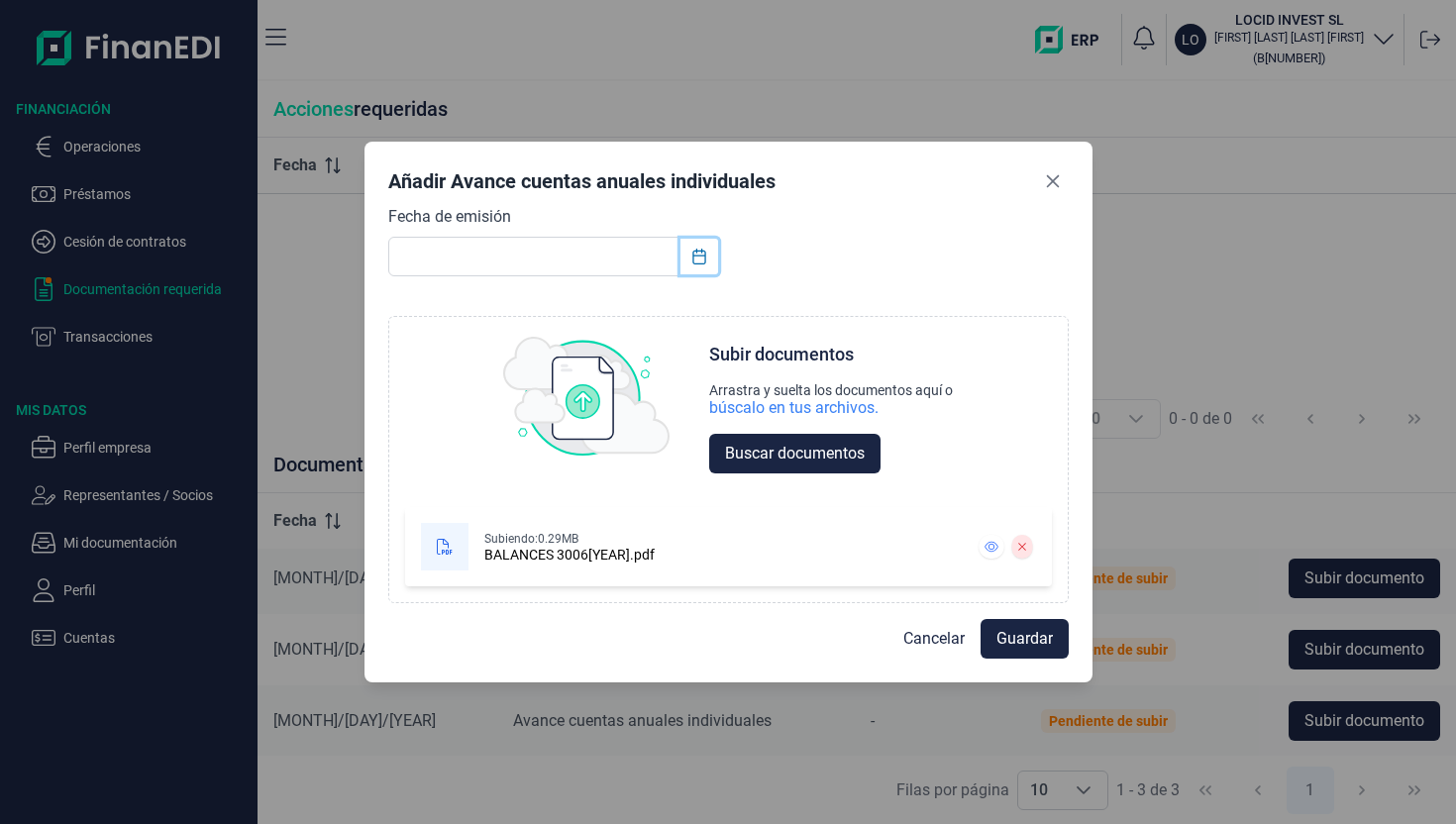click 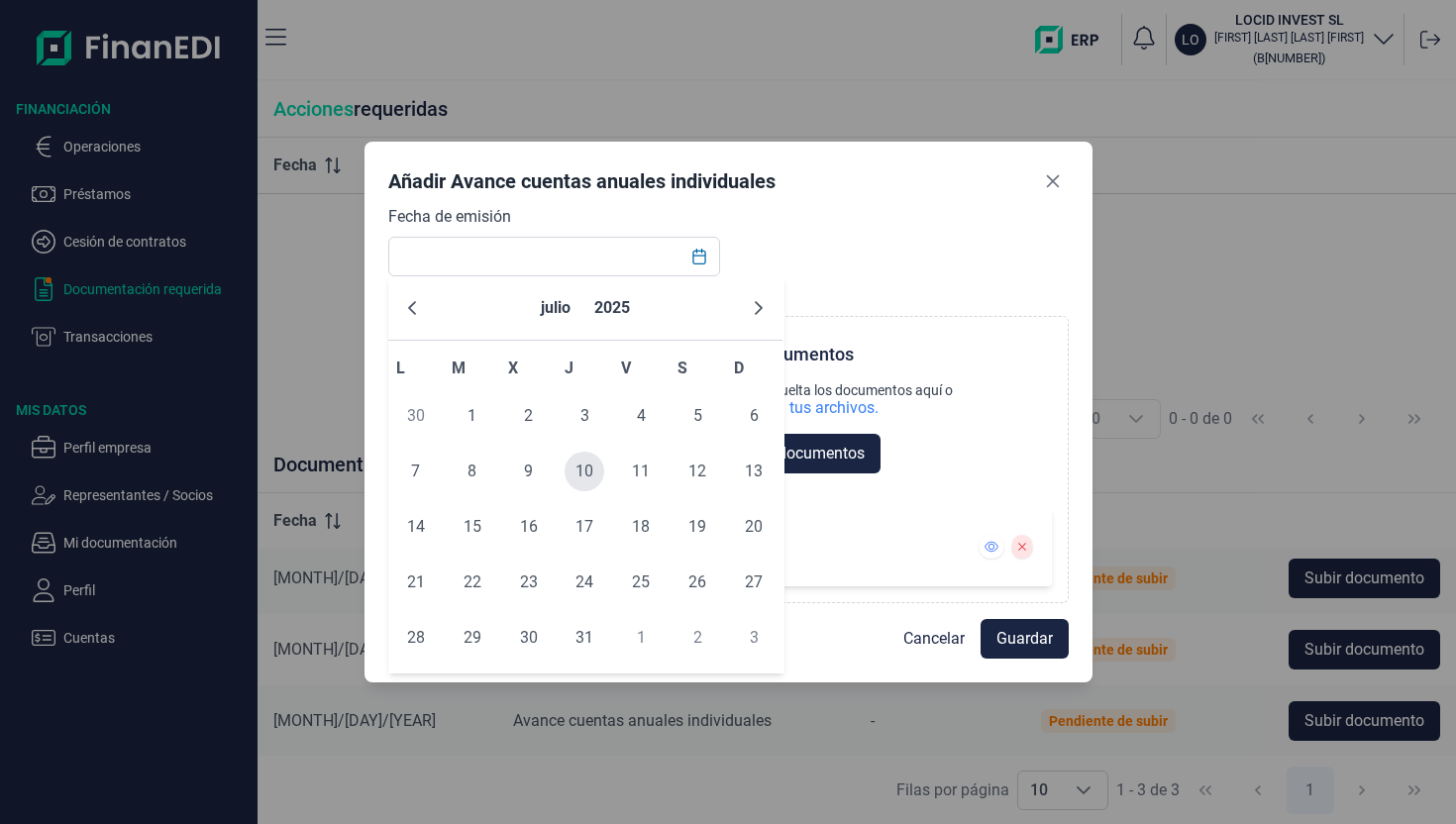click on "10" at bounding box center (584, 471) 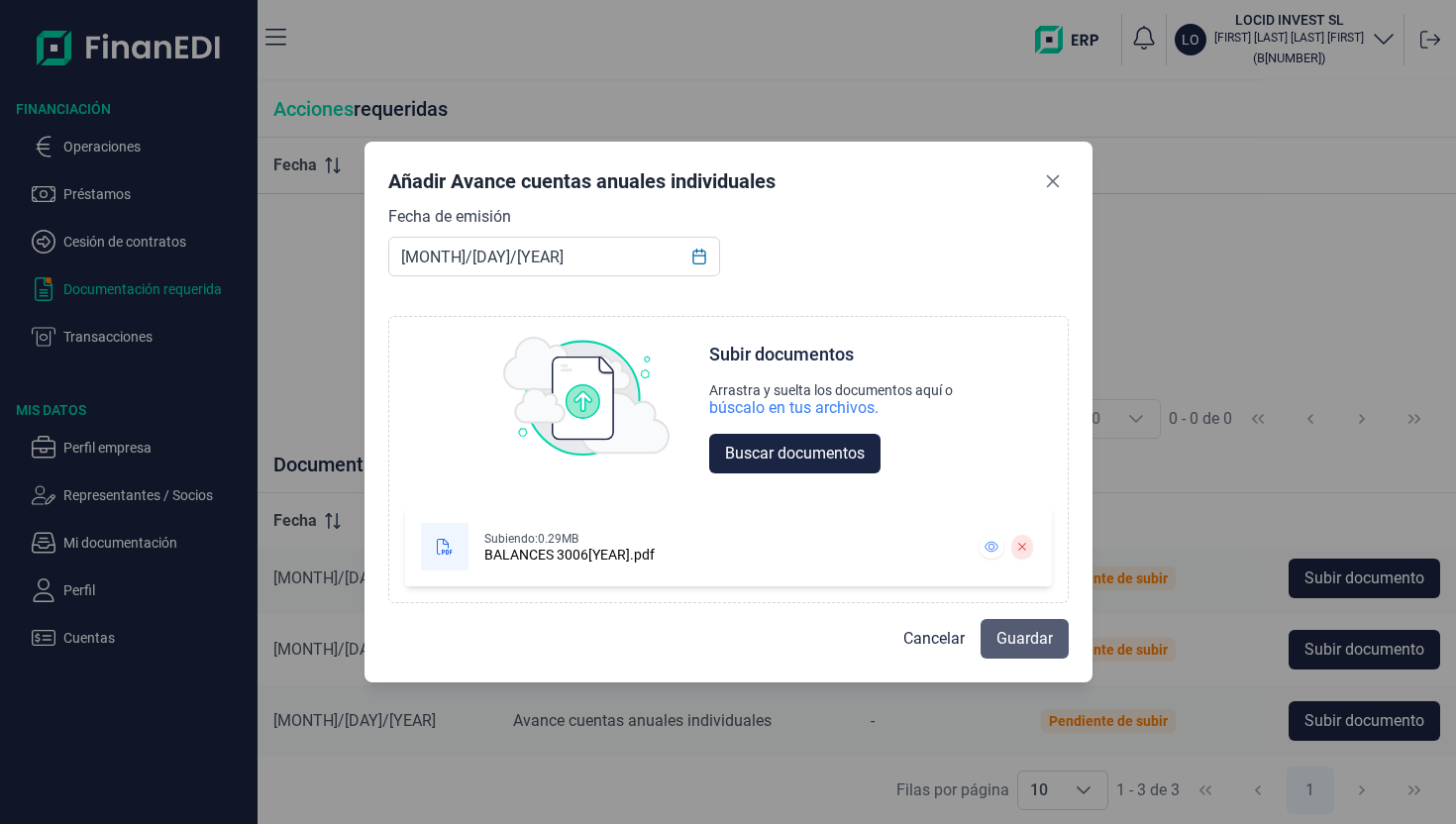 click on "Guardar" at bounding box center (1024, 639) 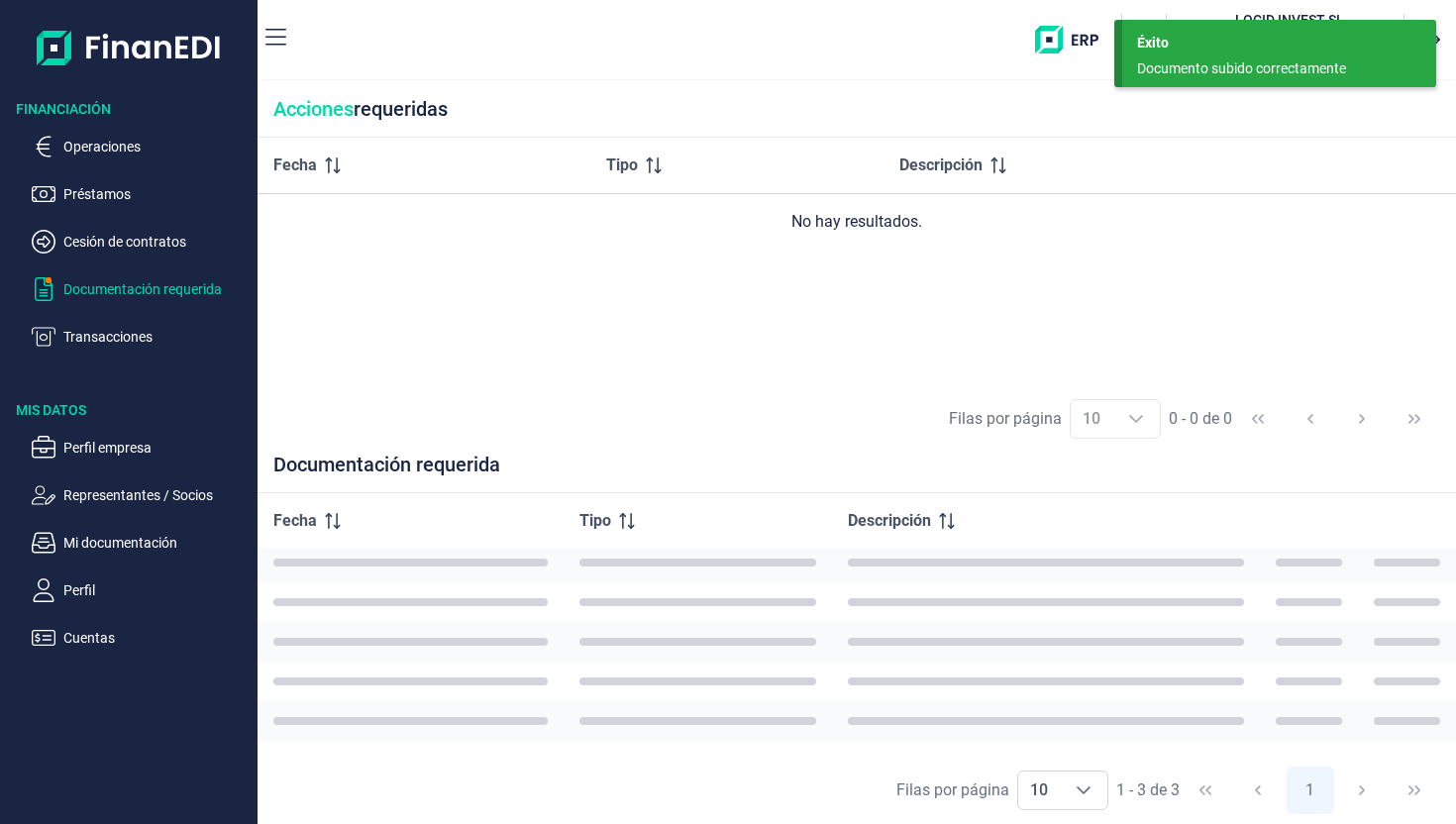 scroll, scrollTop: 0, scrollLeft: 0, axis: both 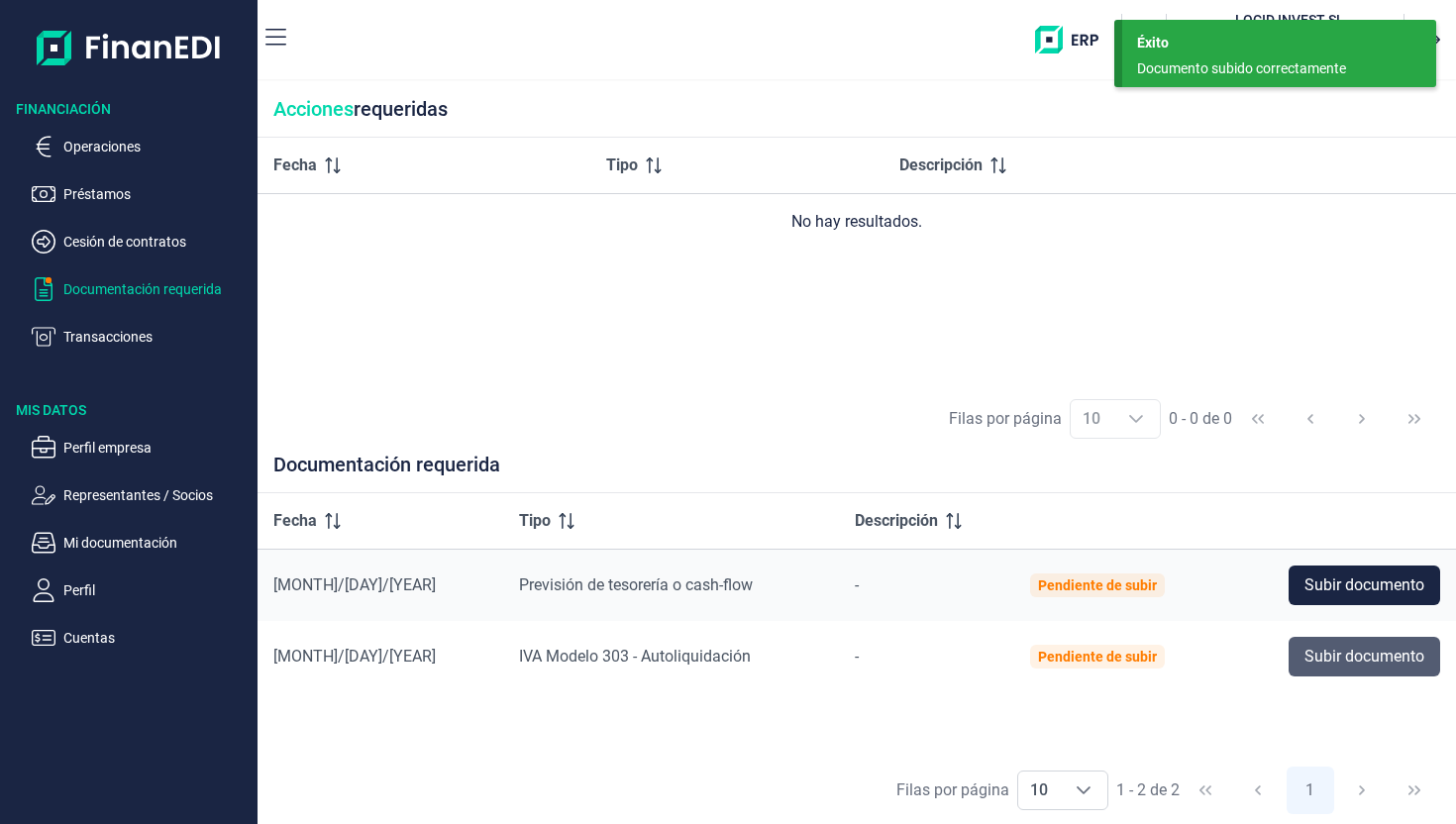 click on "Subir documento" at bounding box center [1364, 657] 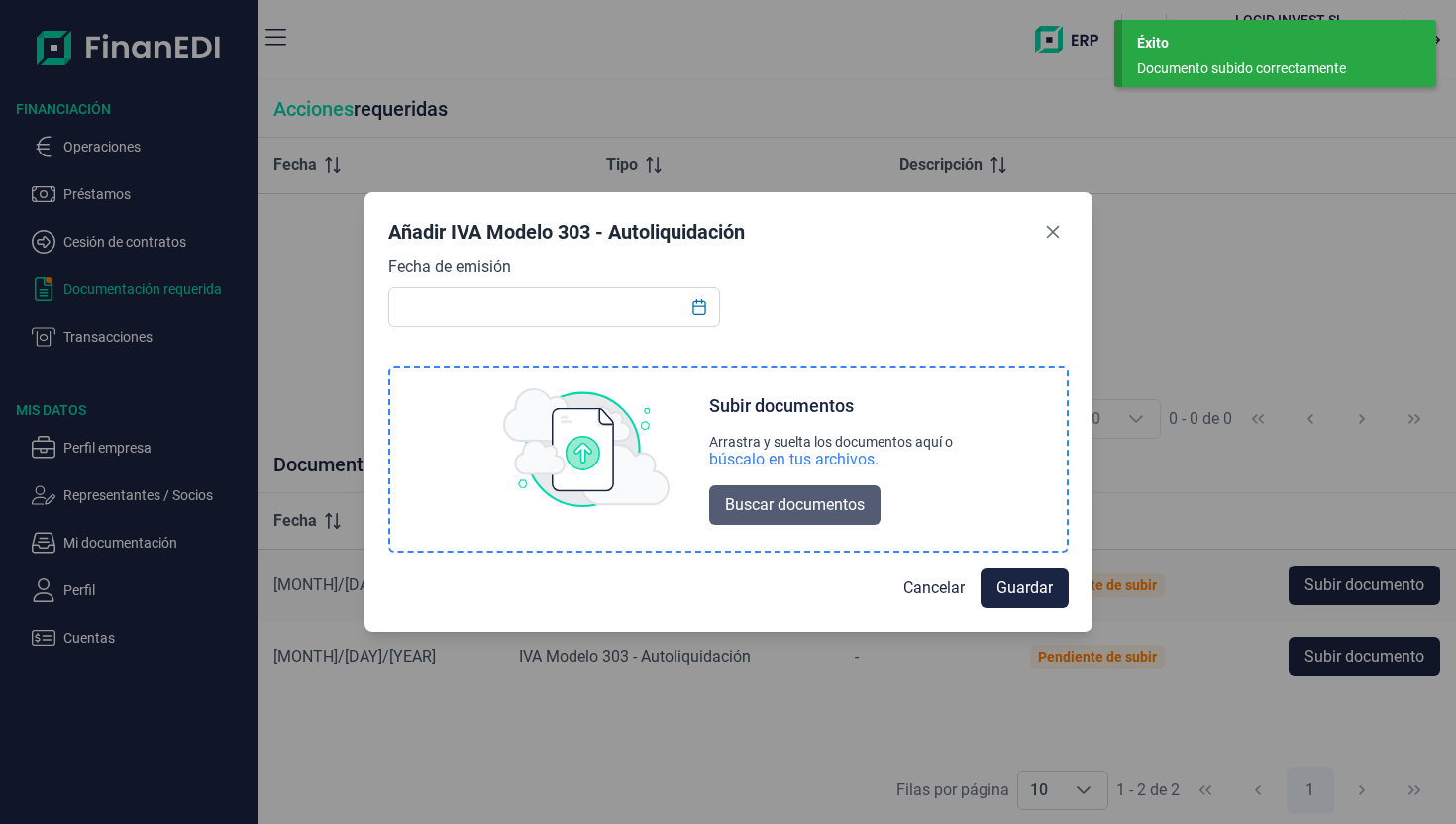 click on "Buscar documentos" at bounding box center (794, 505) 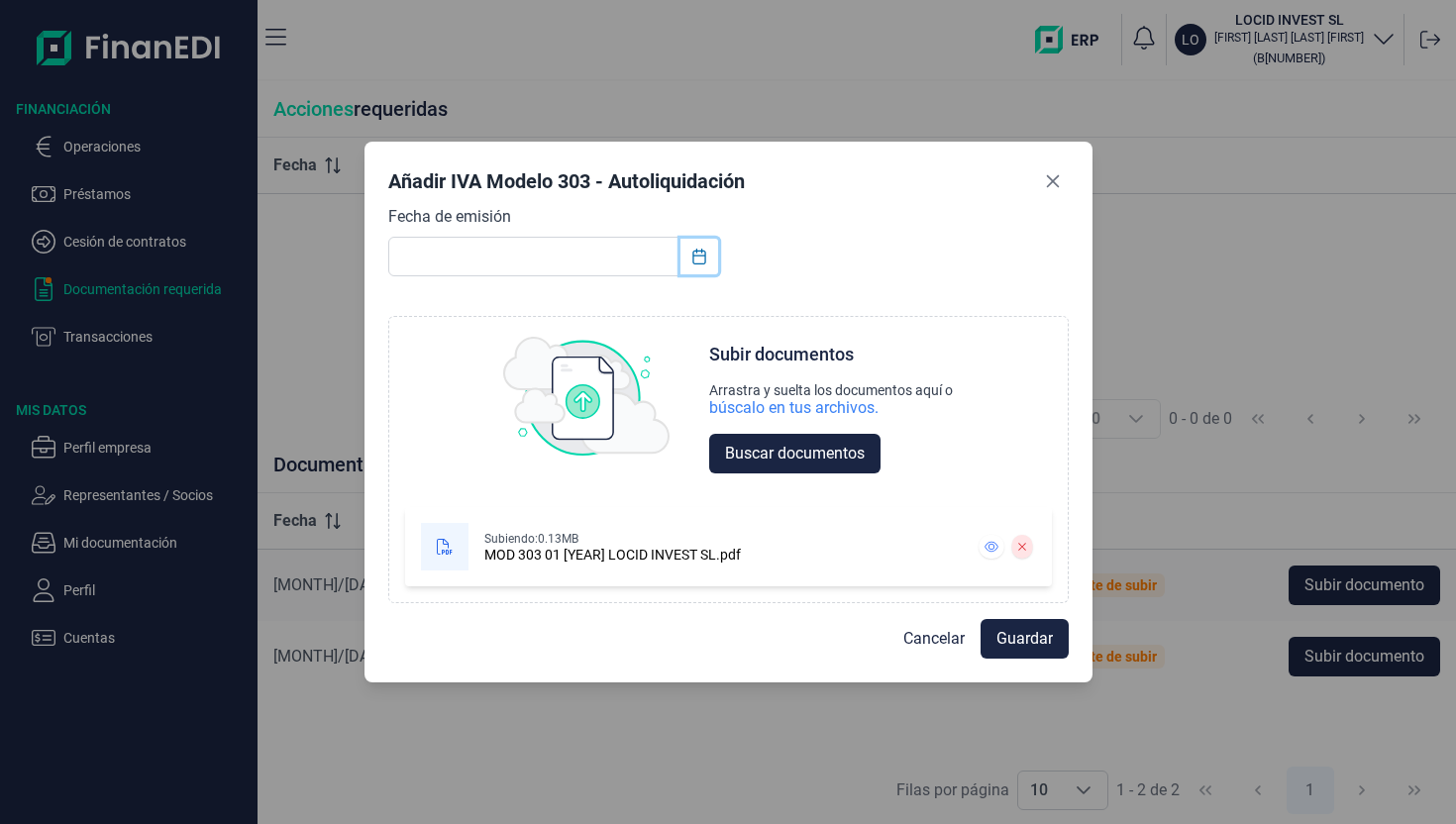click 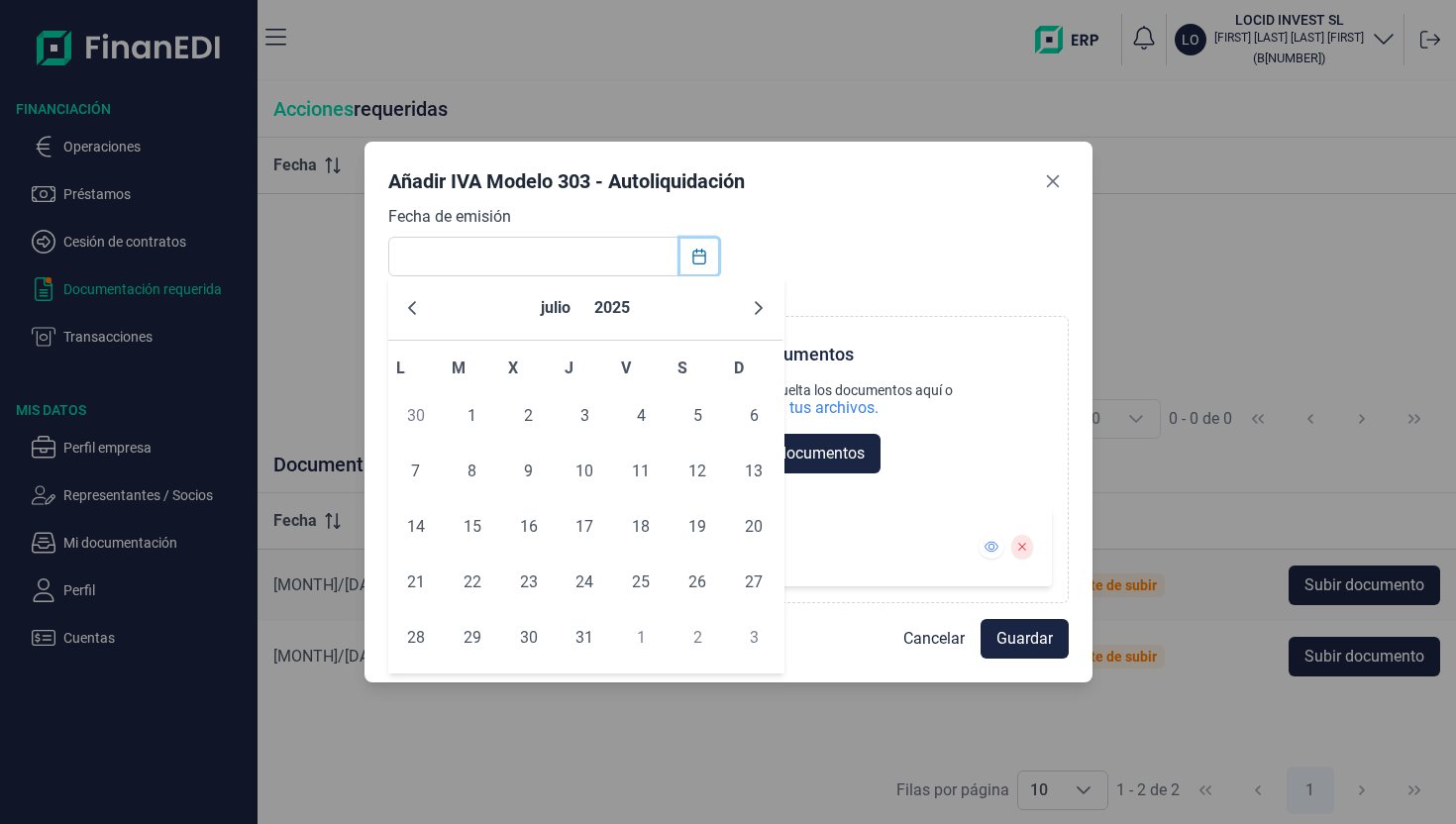 click 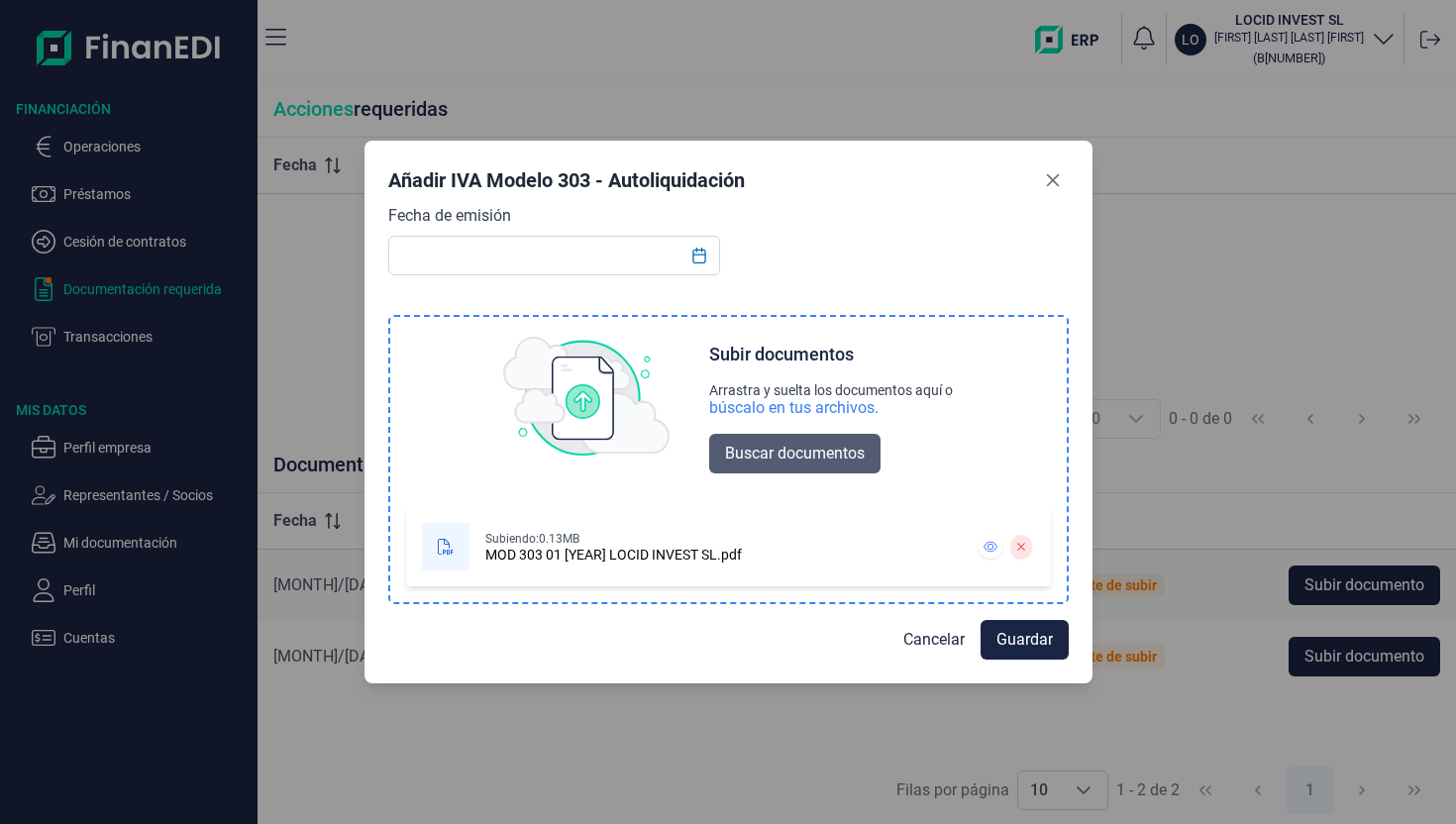 click on "Buscar documentos" at bounding box center [794, 454] 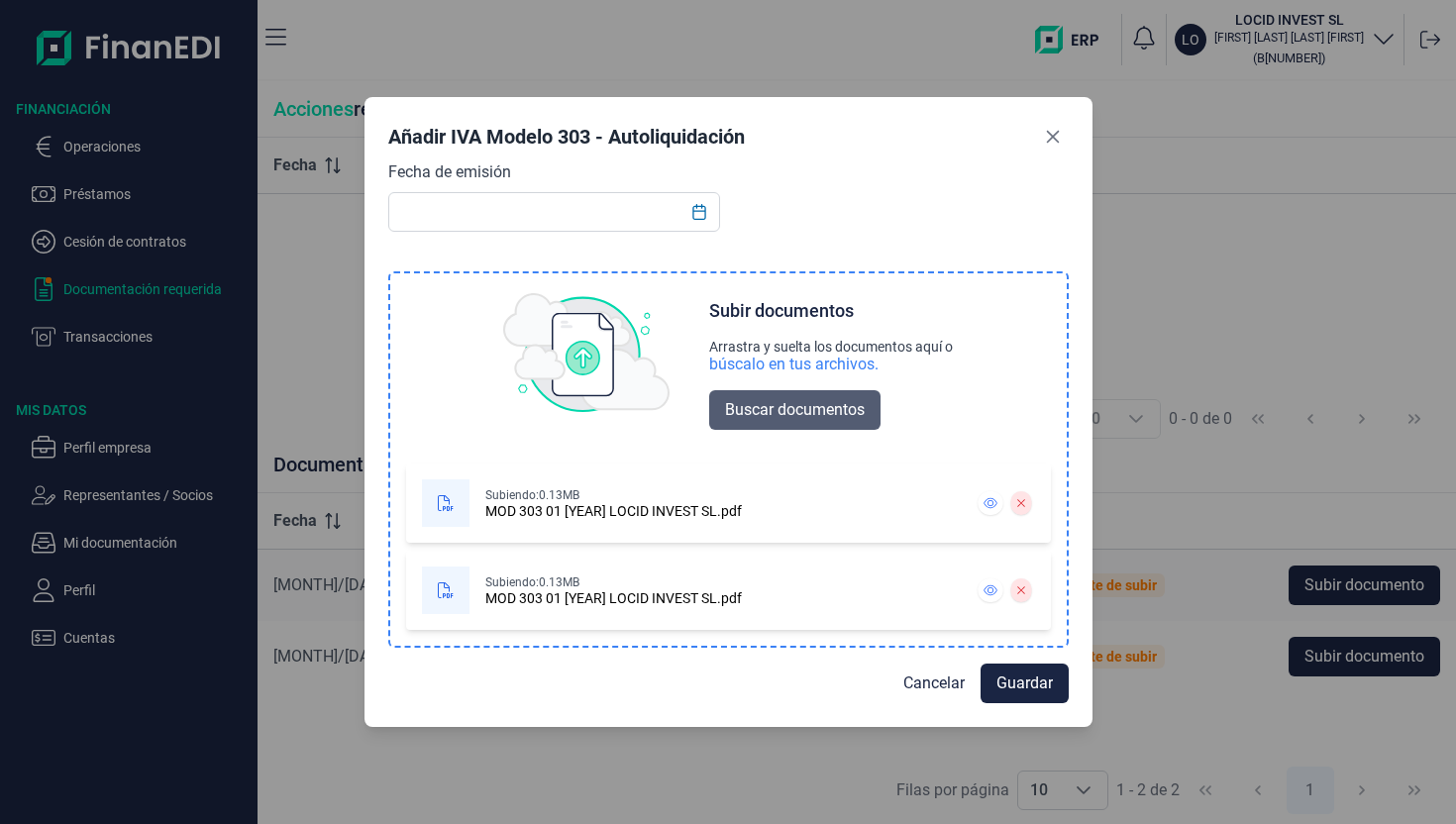 click on "Buscar documentos" at bounding box center (794, 410) 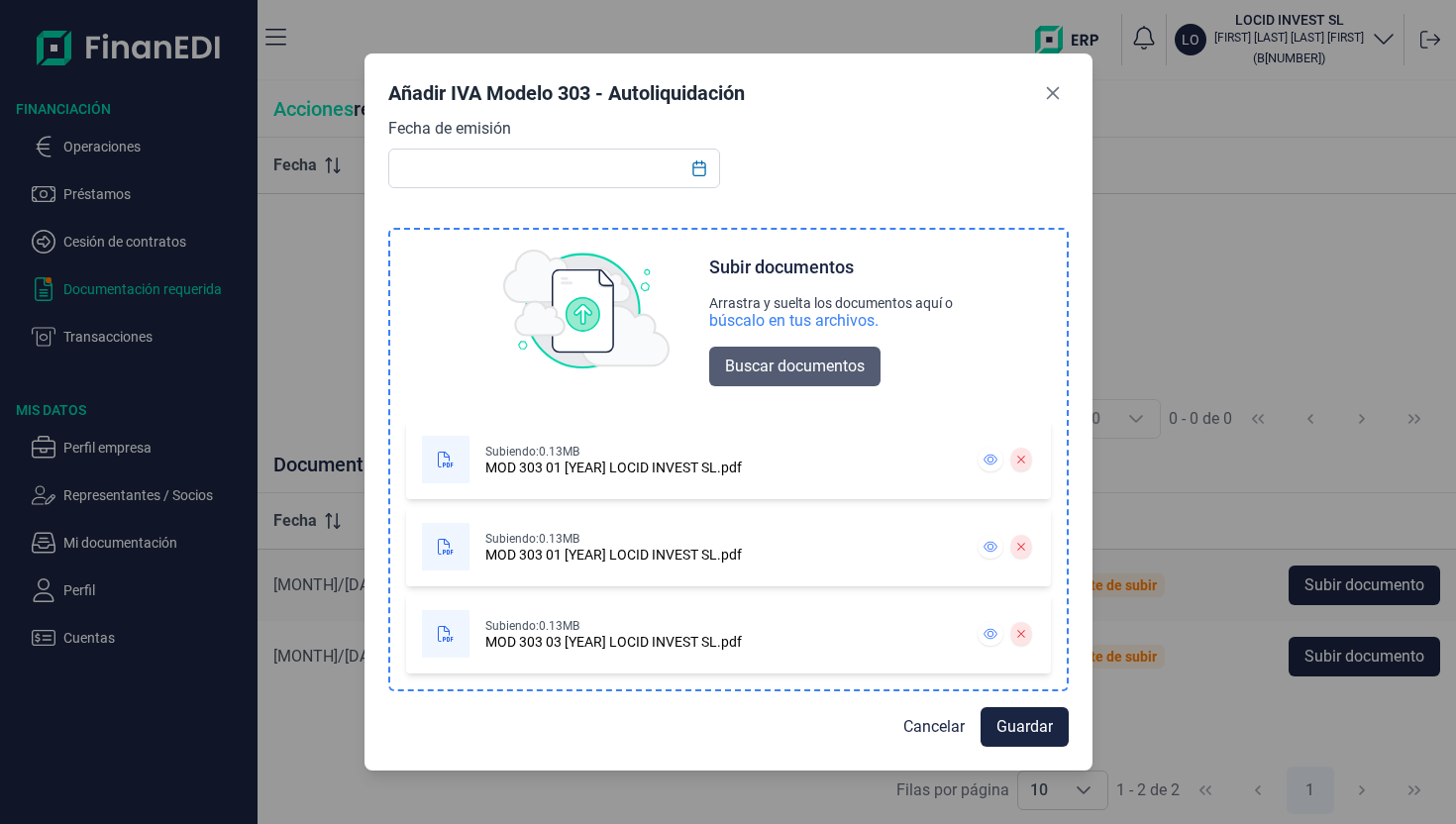 click on "Buscar documentos" at bounding box center (794, 366) 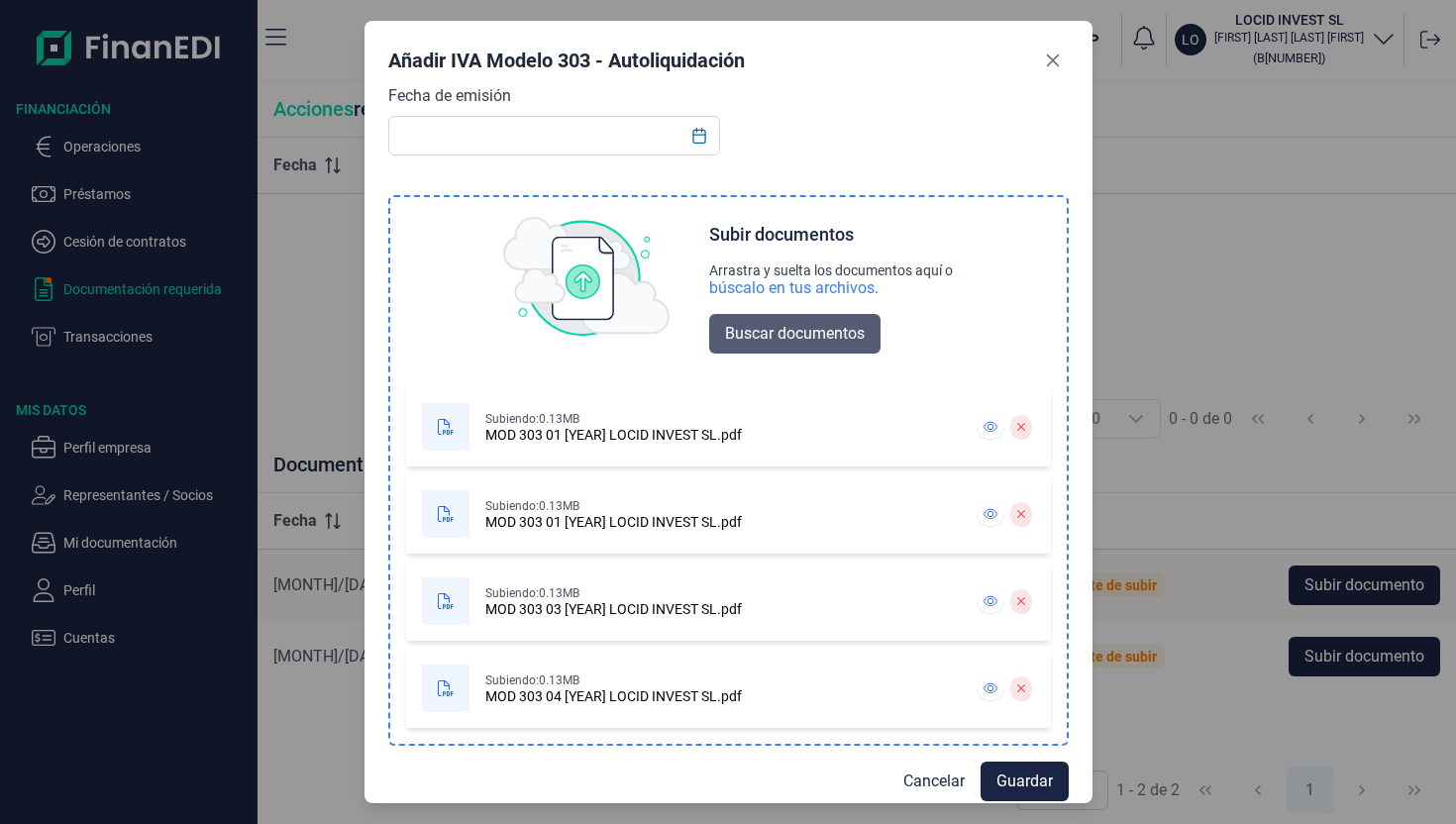 click on "Buscar documentos" at bounding box center (794, 334) 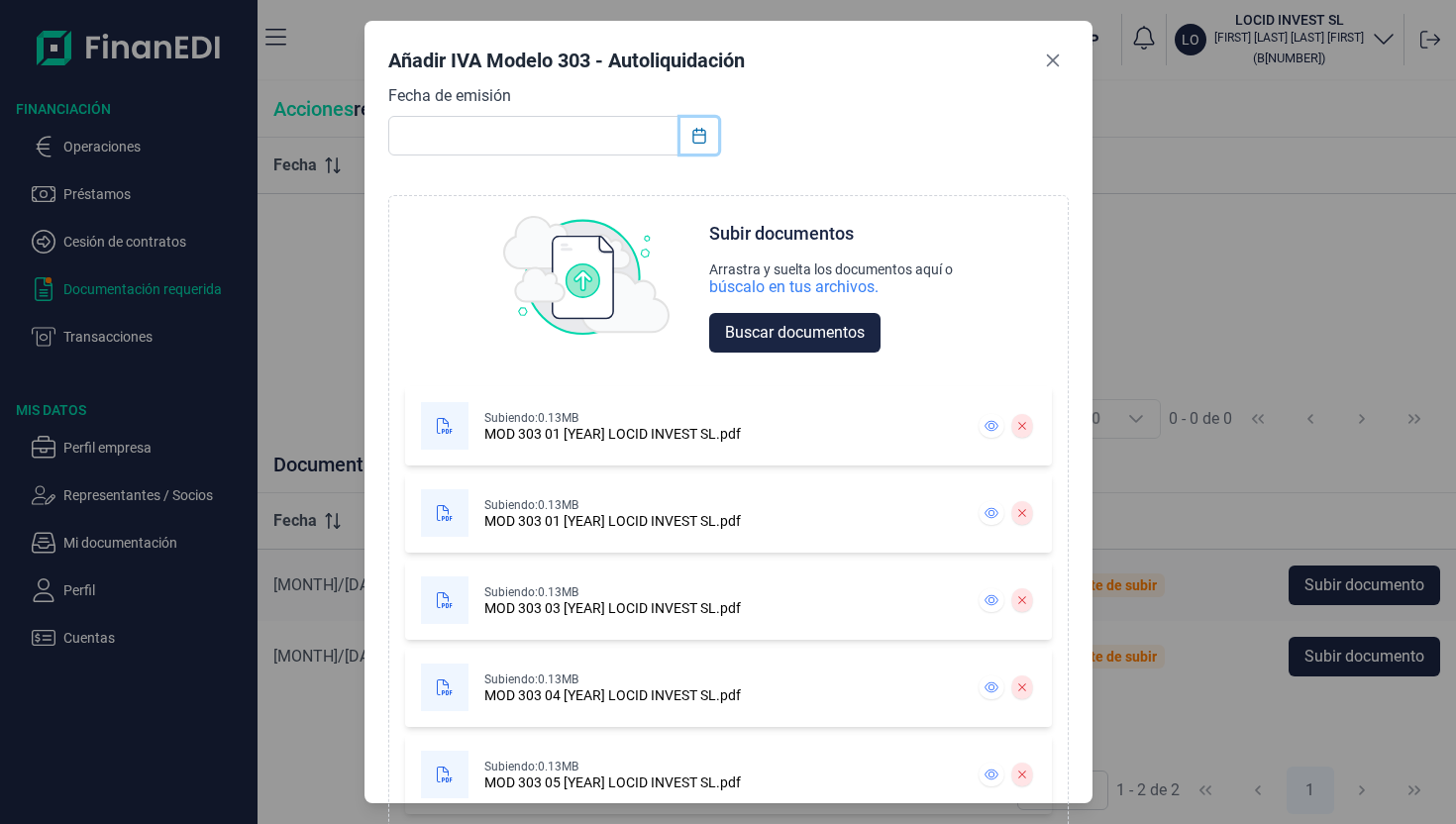 click 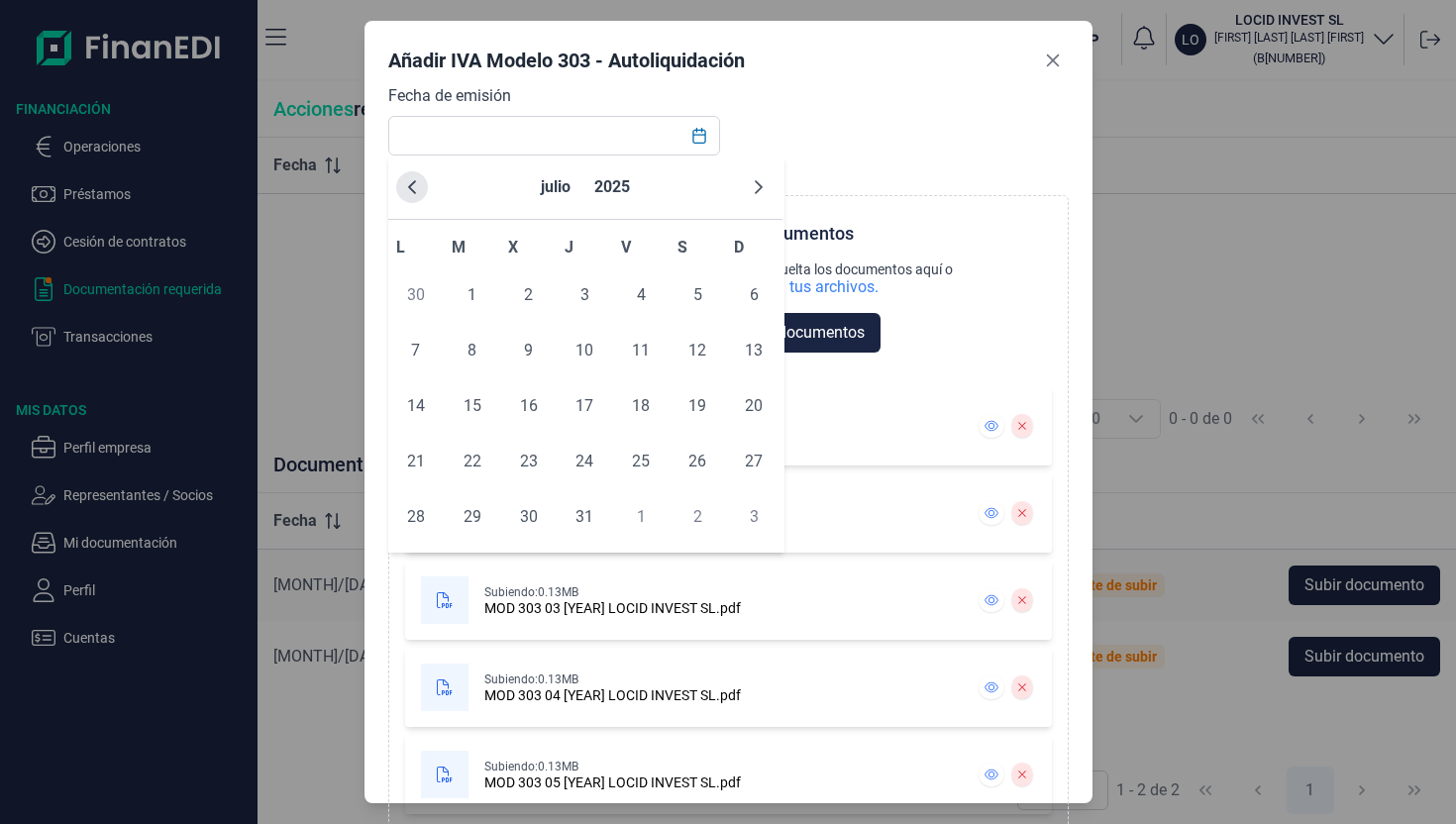 click 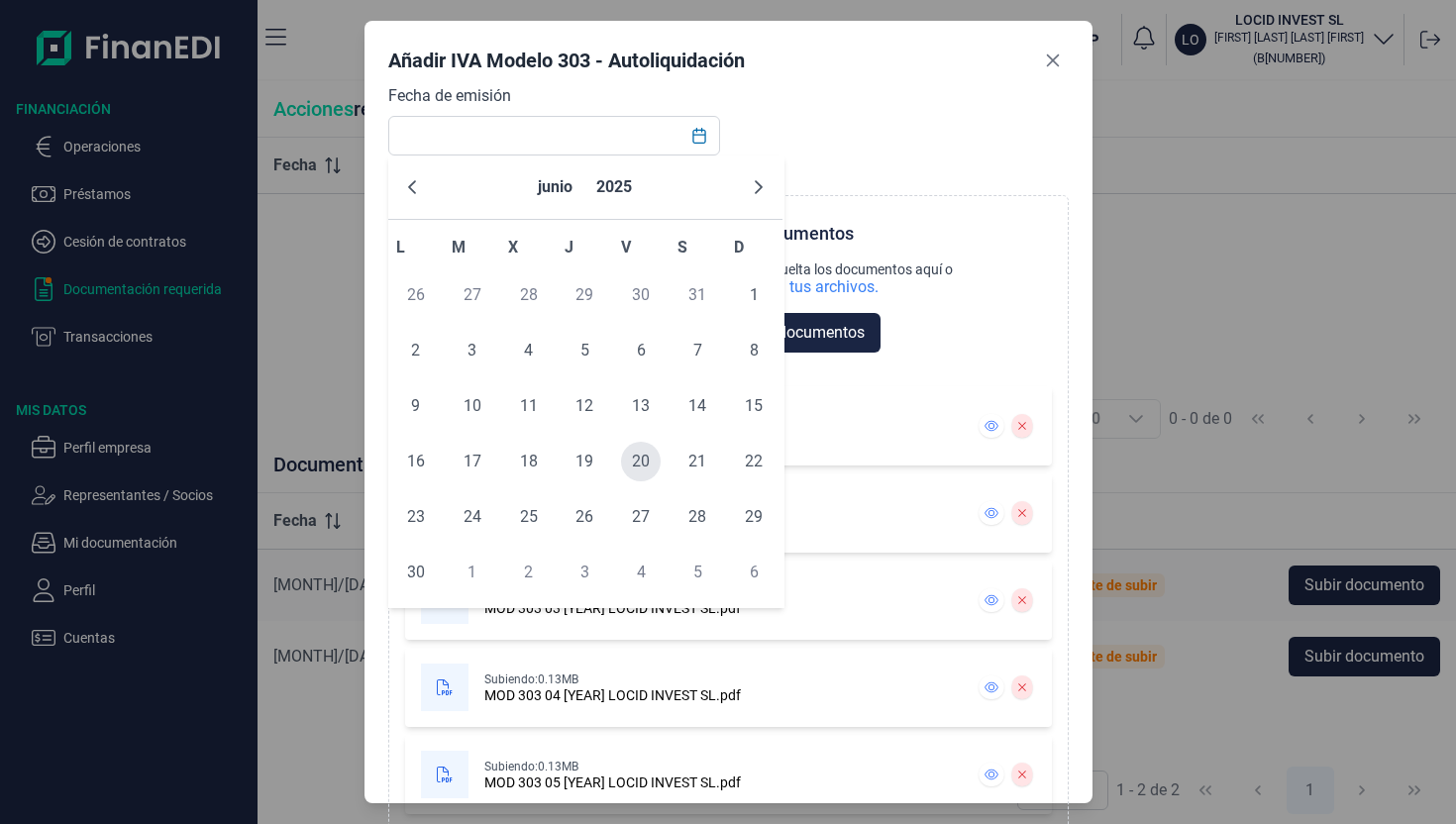 click on "20" at bounding box center (641, 462) 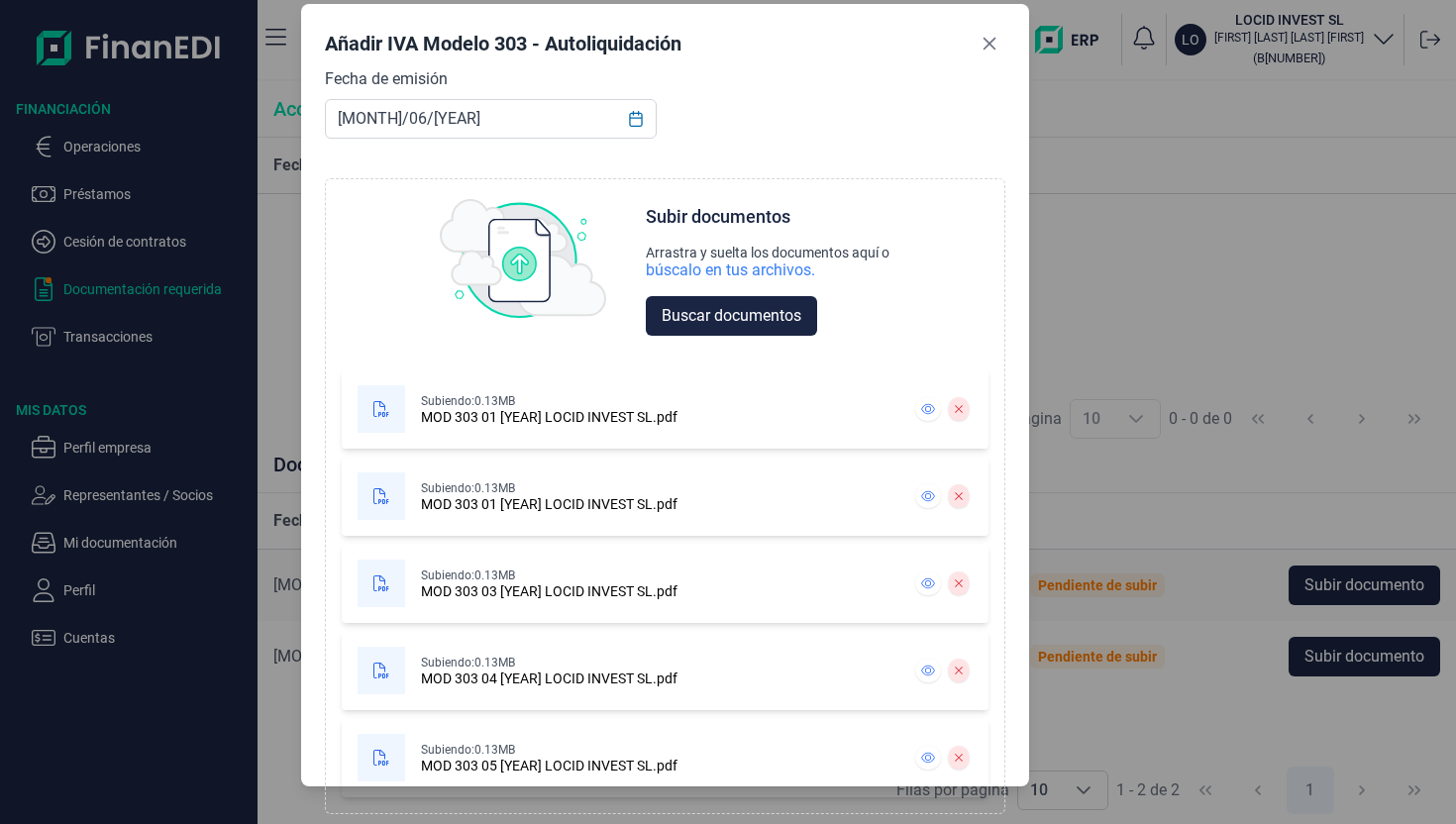 drag, startPoint x: 899, startPoint y: 46, endPoint x: 836, endPoint y: -54, distance: 118.19052 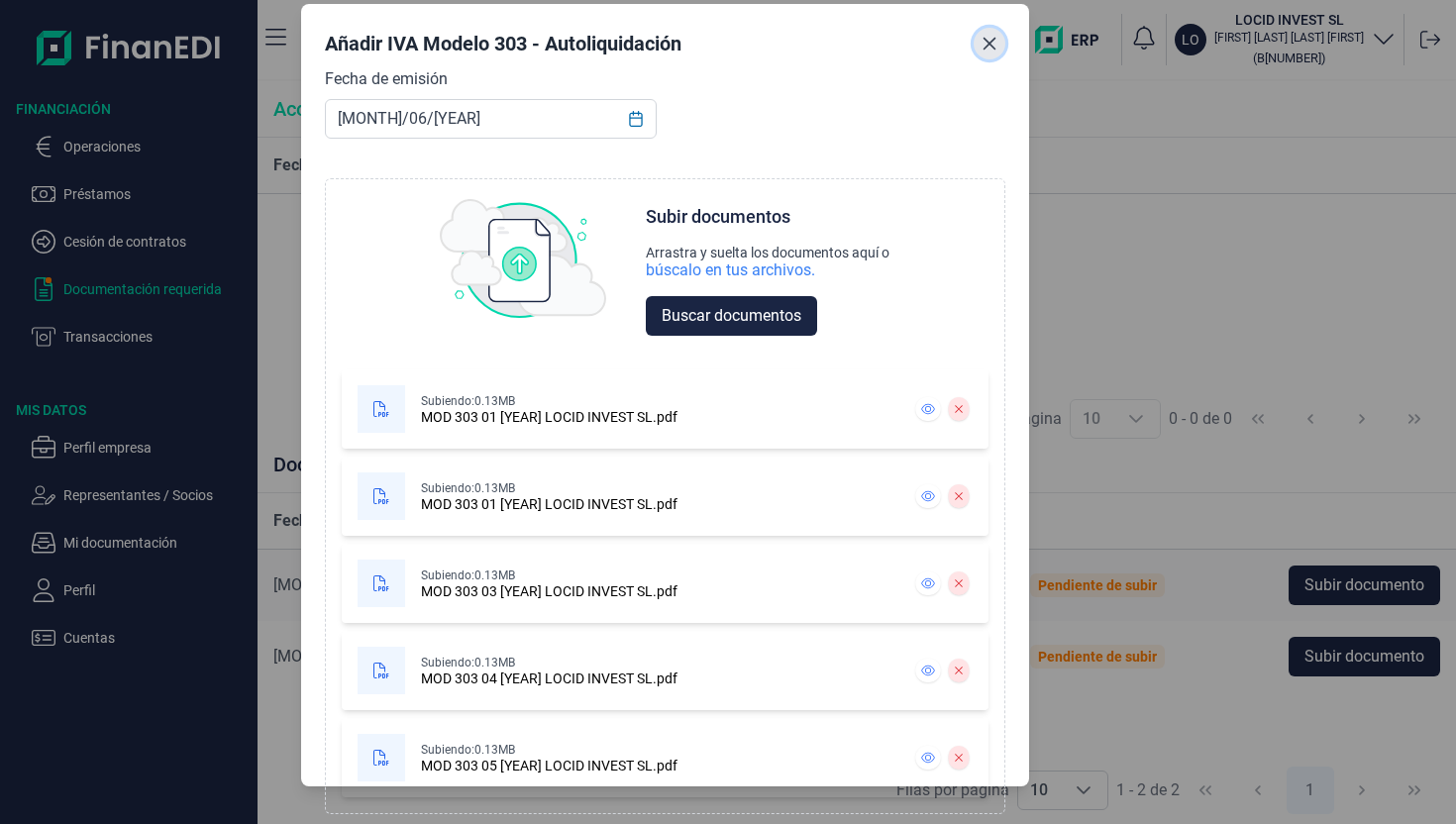 click 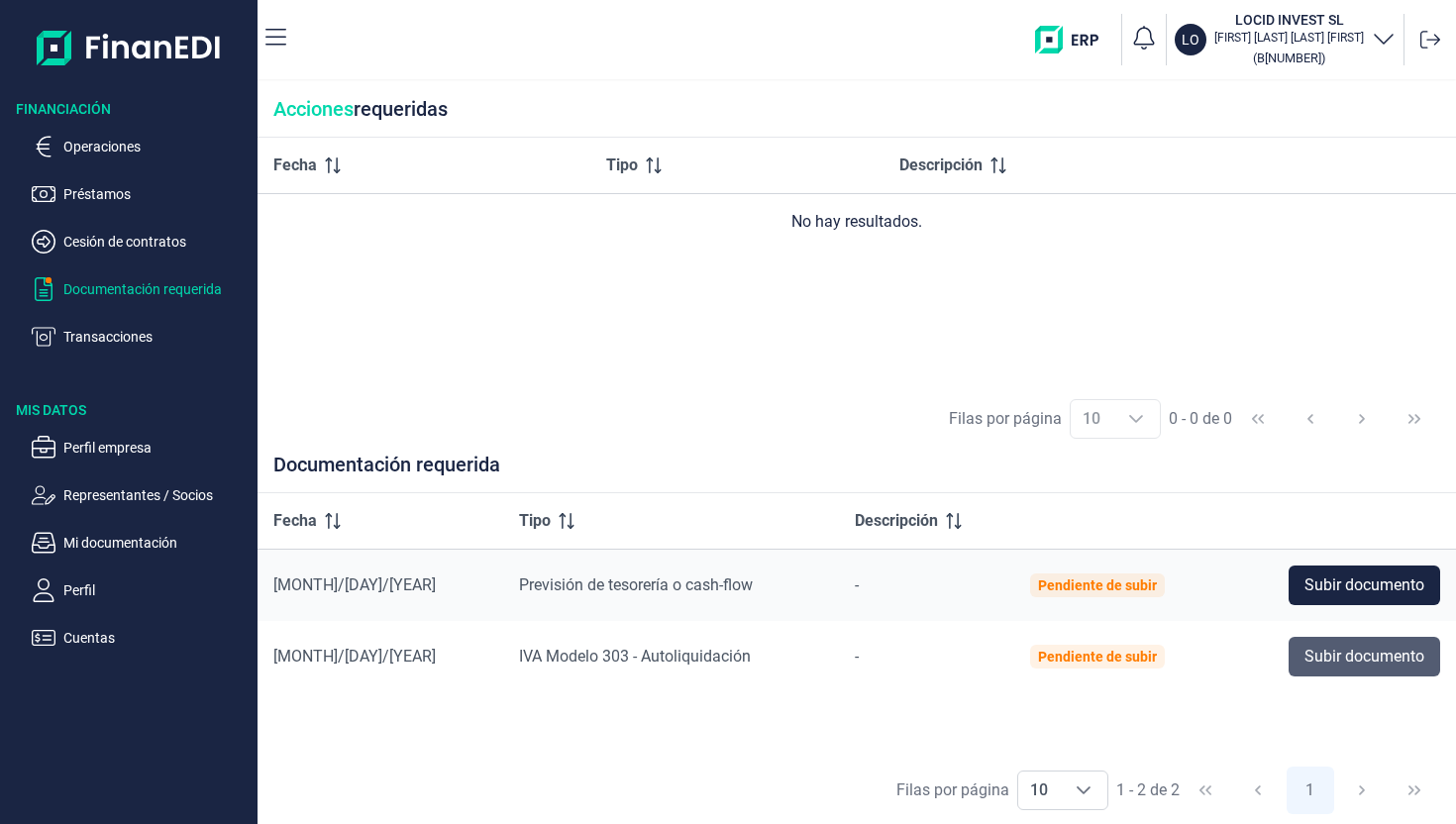 click on "Subir documento" at bounding box center (1364, 657) 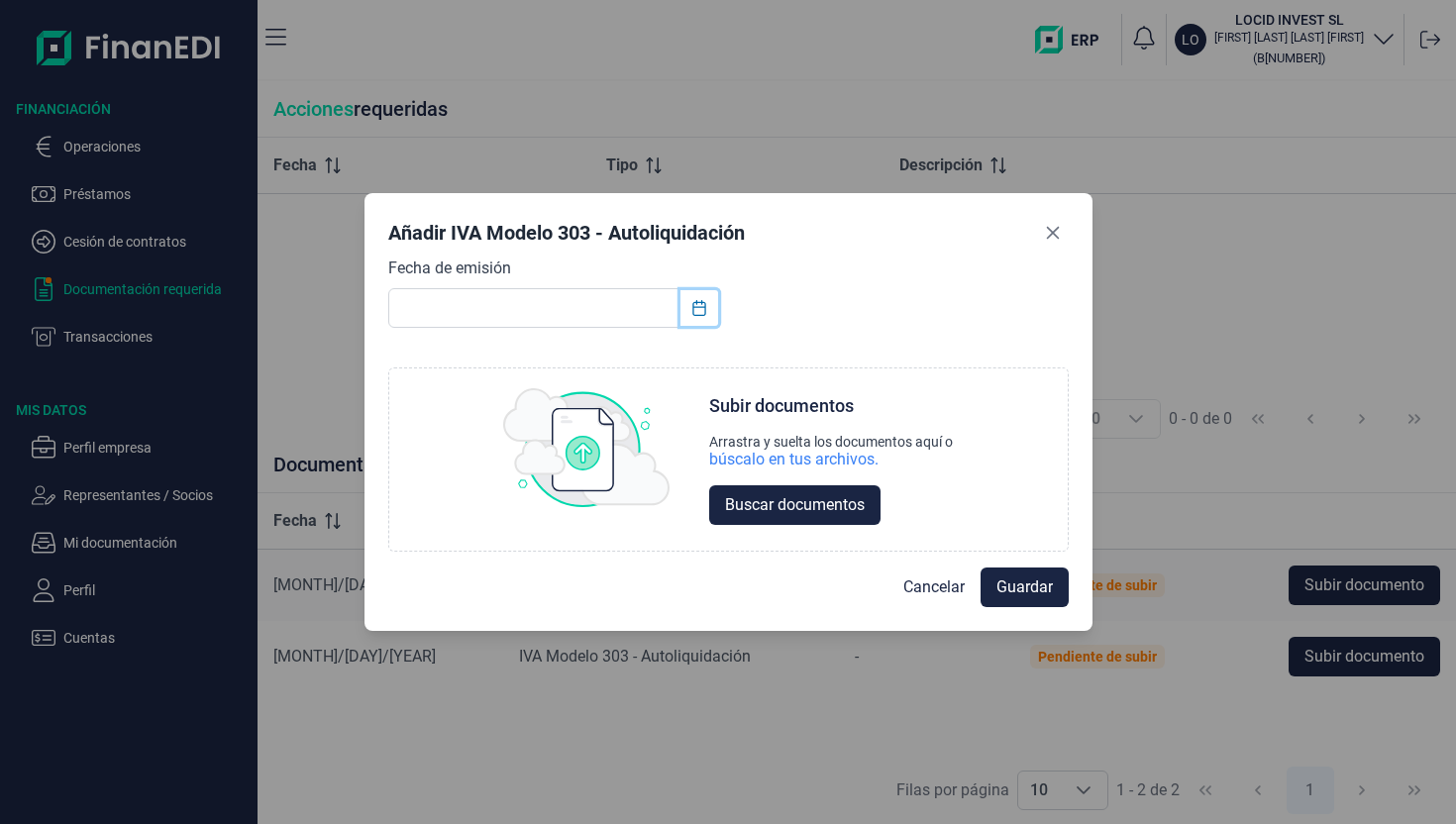 click 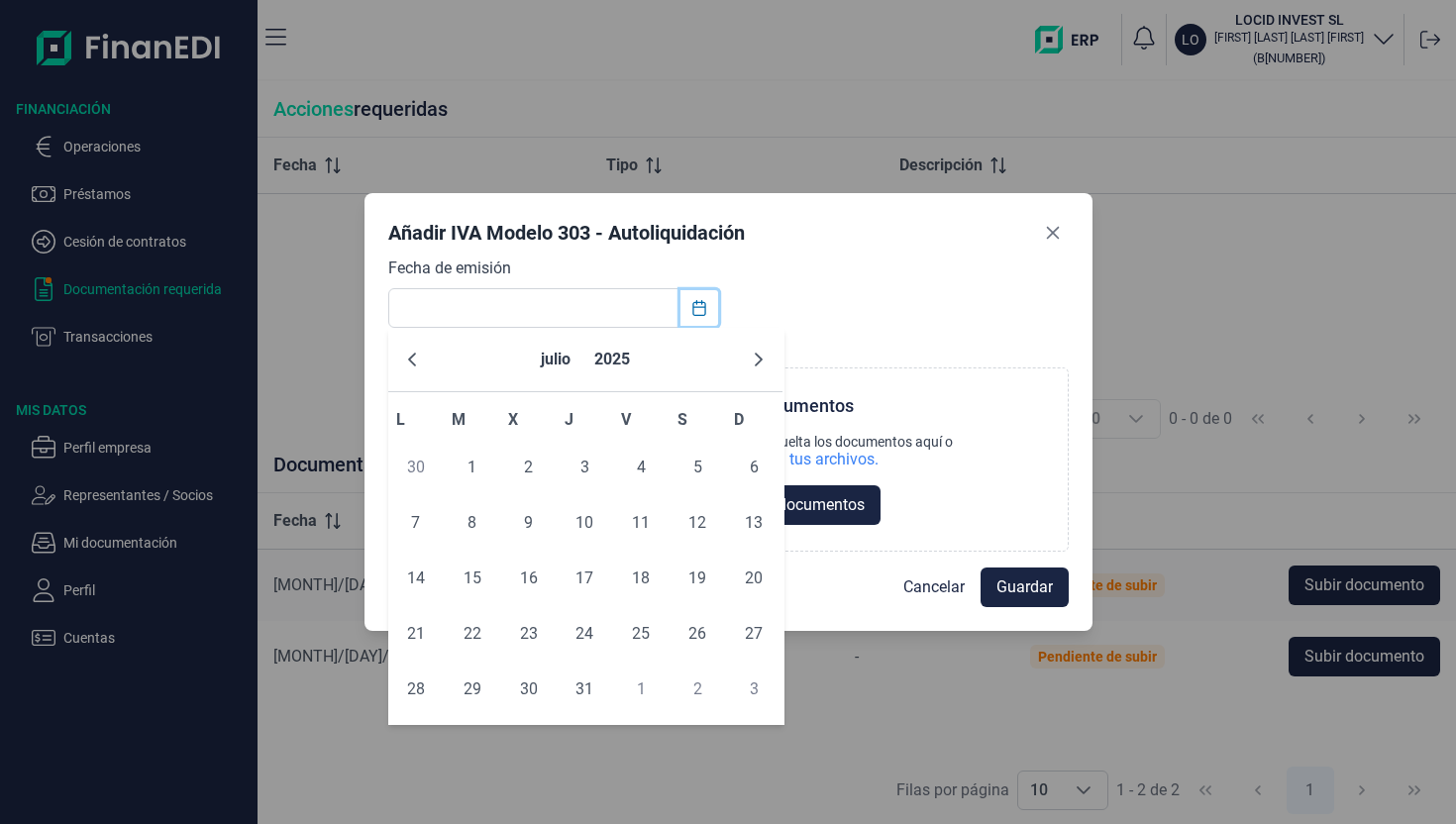 click 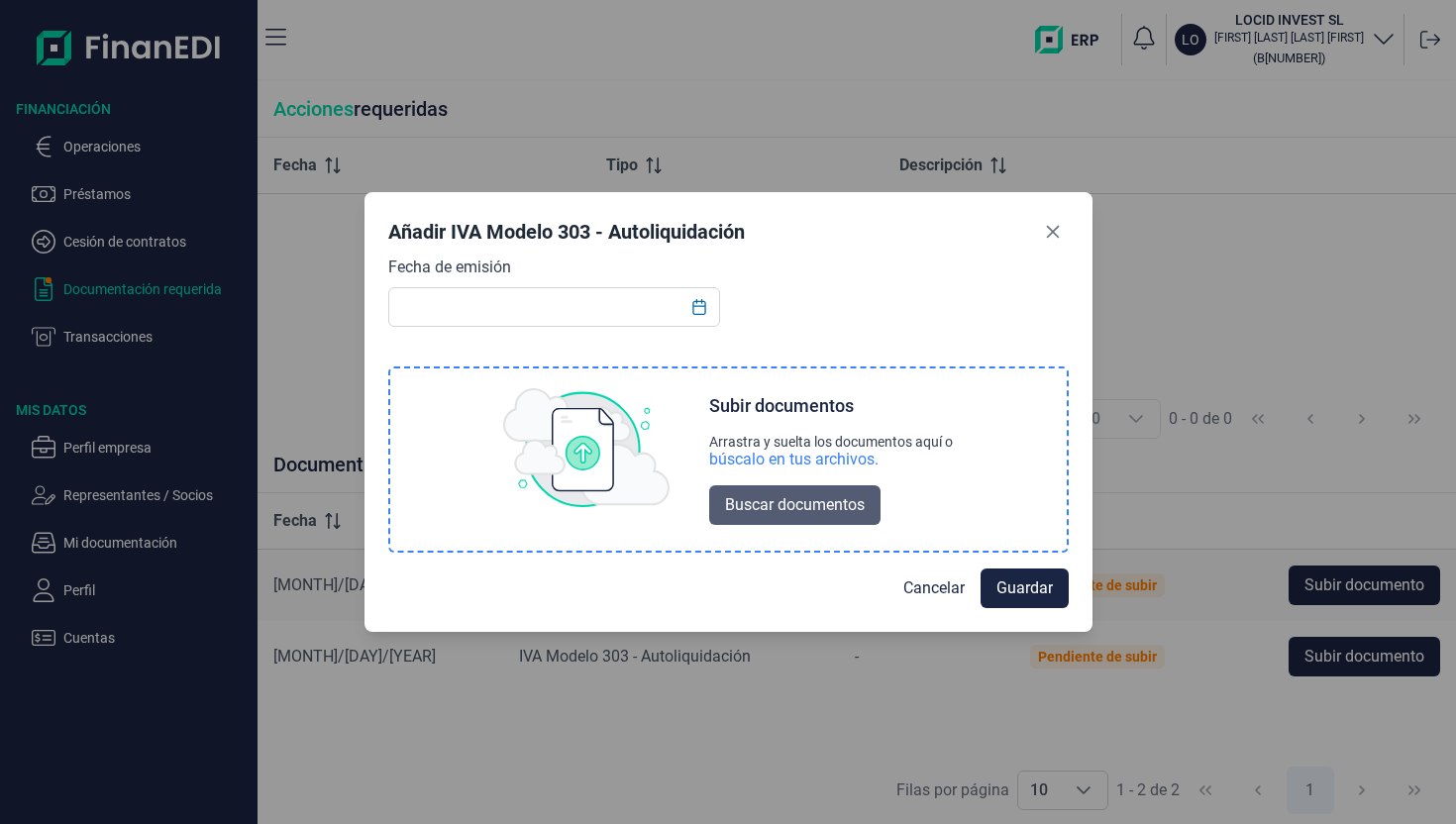 click on "Buscar documentos" at bounding box center (794, 505) 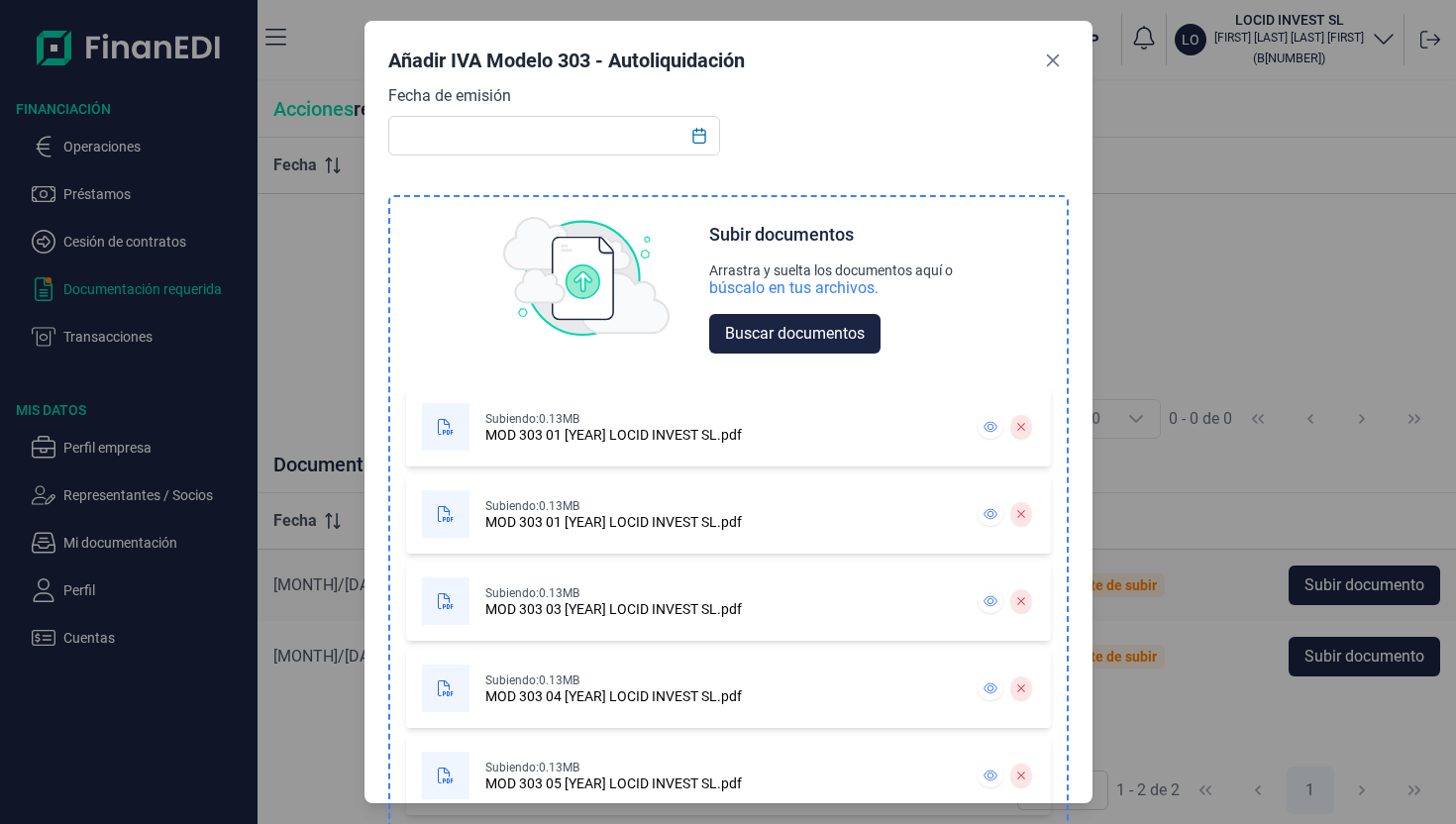 click on "Subir documentos Arrastra y suelta los documentos aquí o búscalo en tus archivos. Buscar documentos" at bounding box center (728, 288) 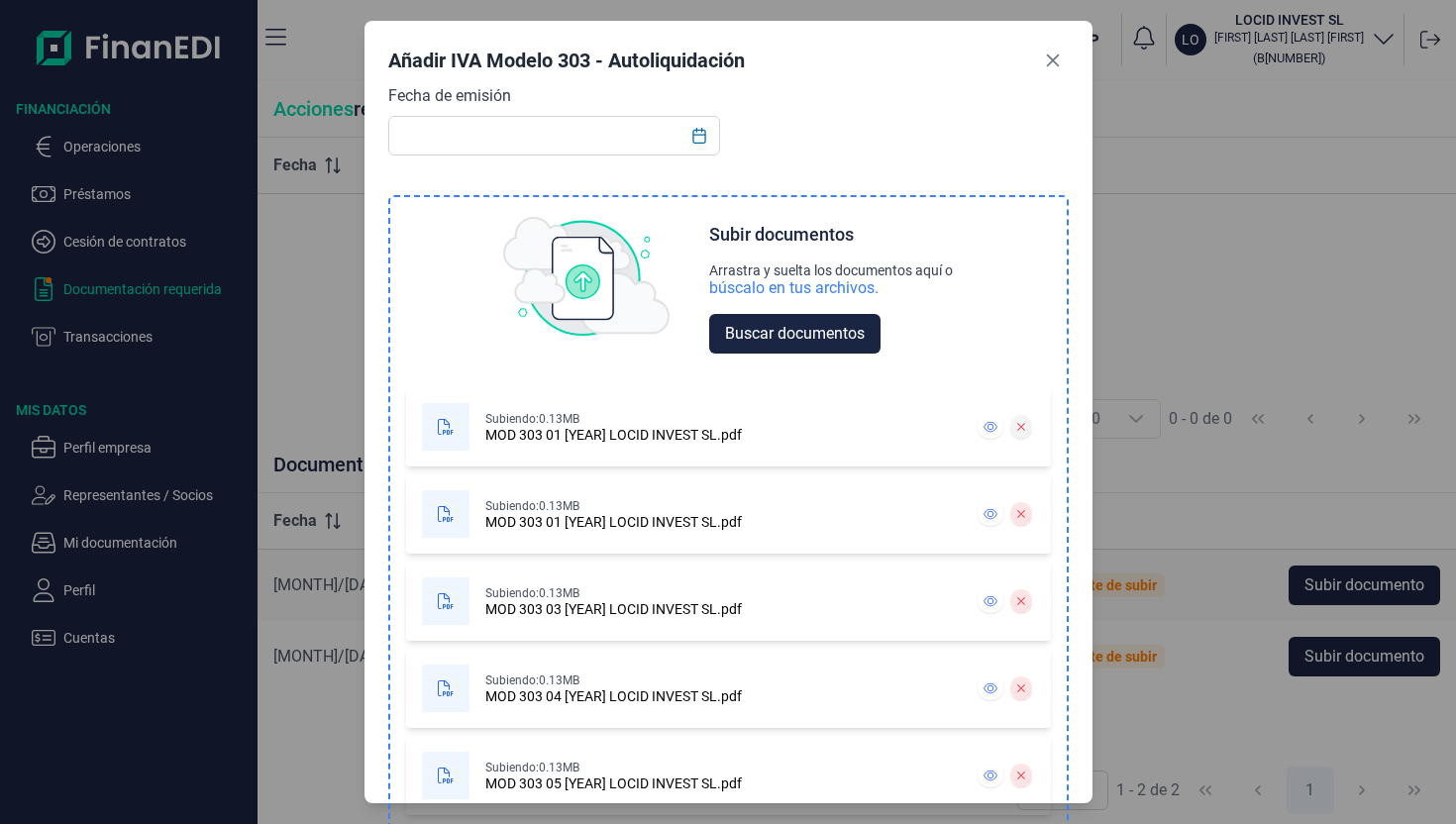 click 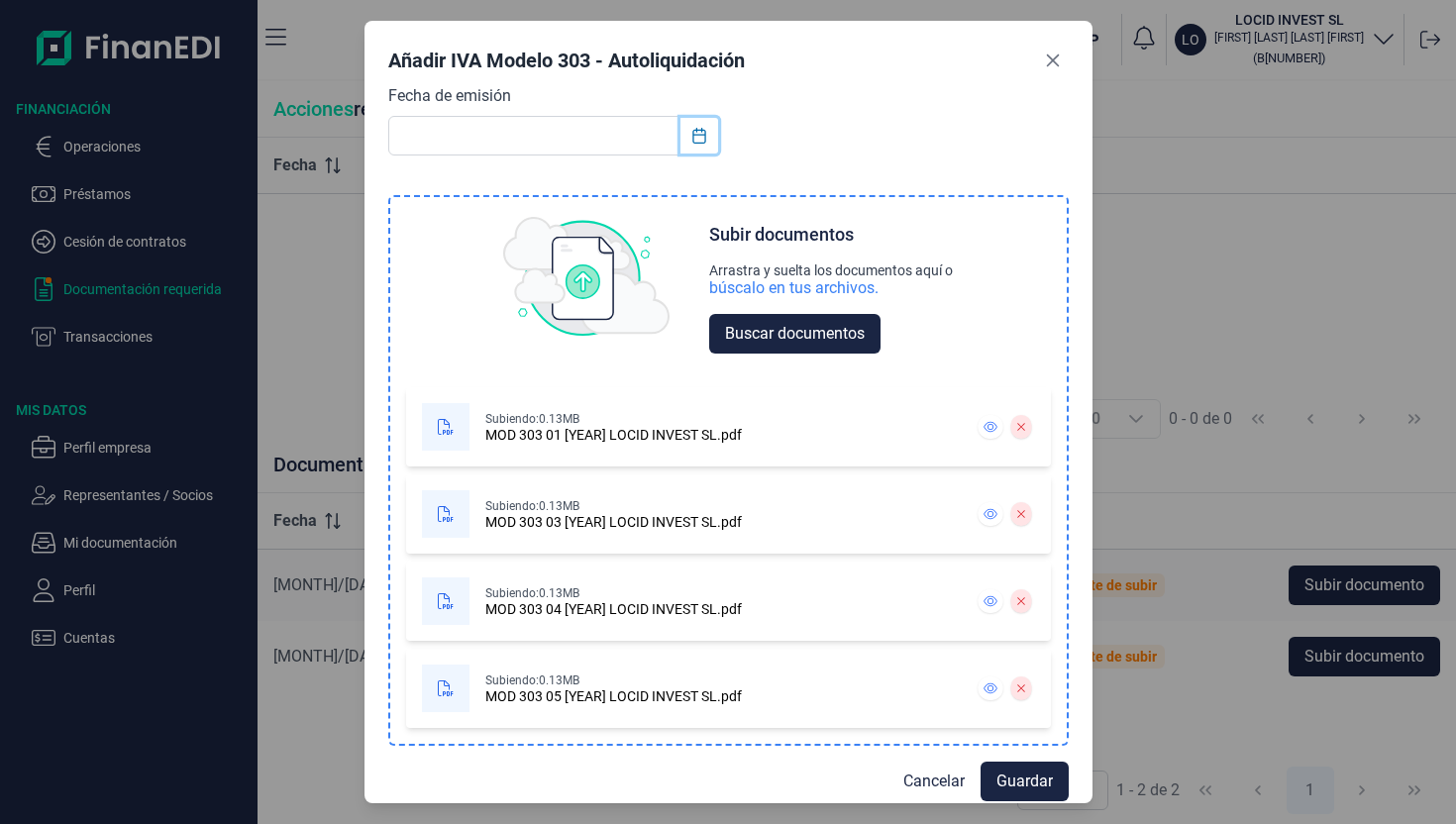 click at bounding box center (699, 136) 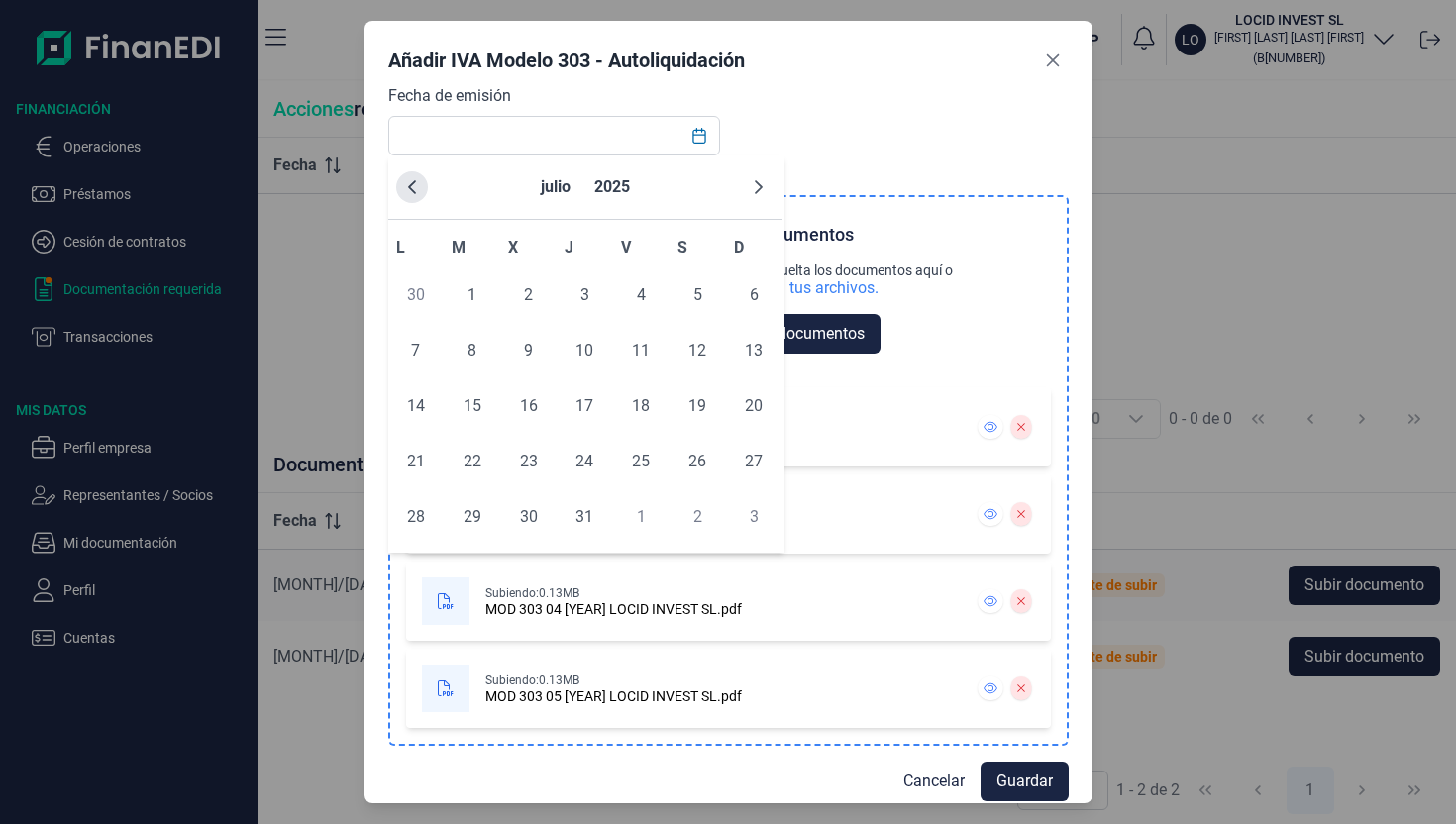 click at bounding box center (412, 187) 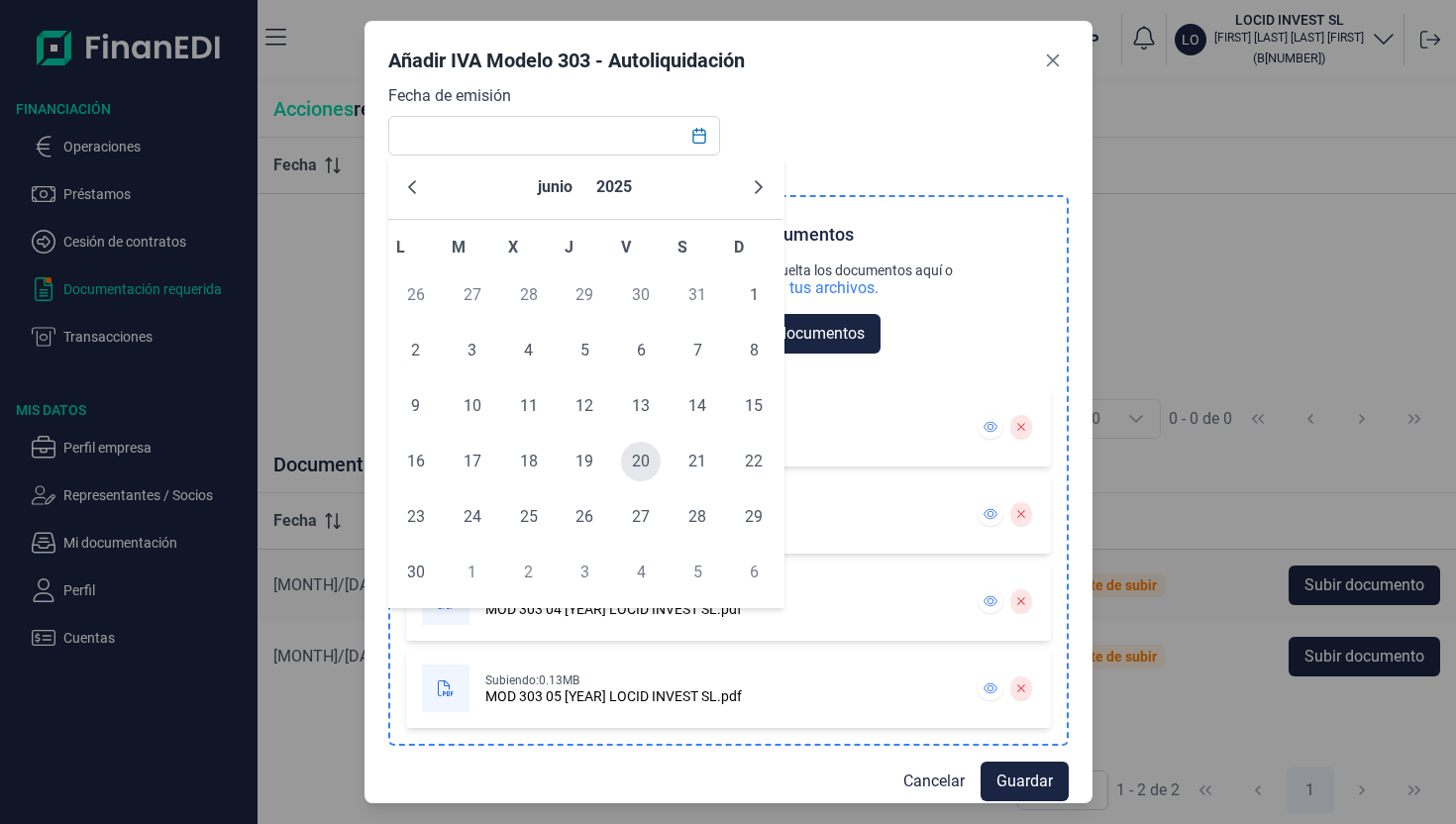 click on "20" at bounding box center [641, 462] 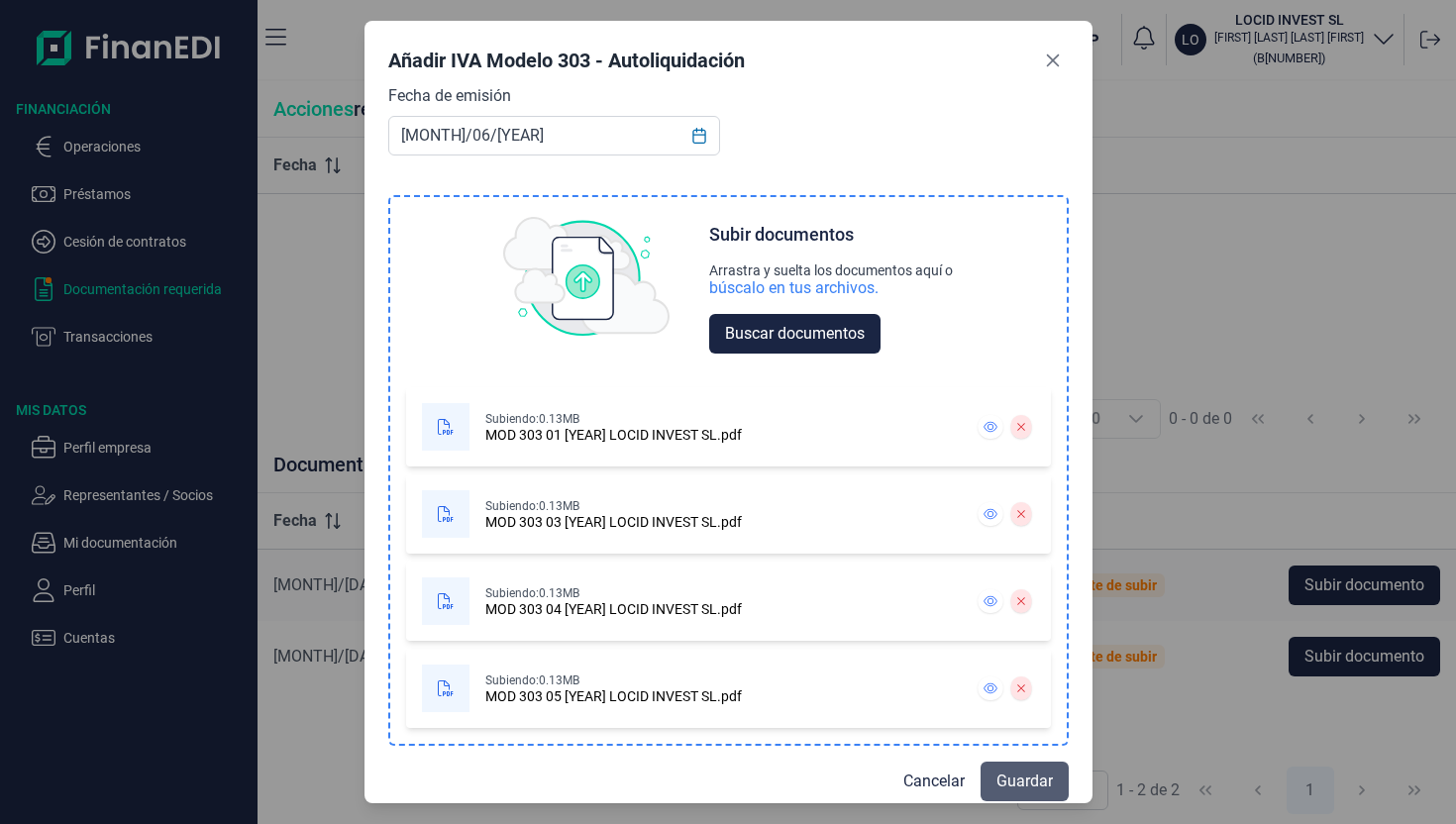 click on "Guardar" at bounding box center [1024, 781] 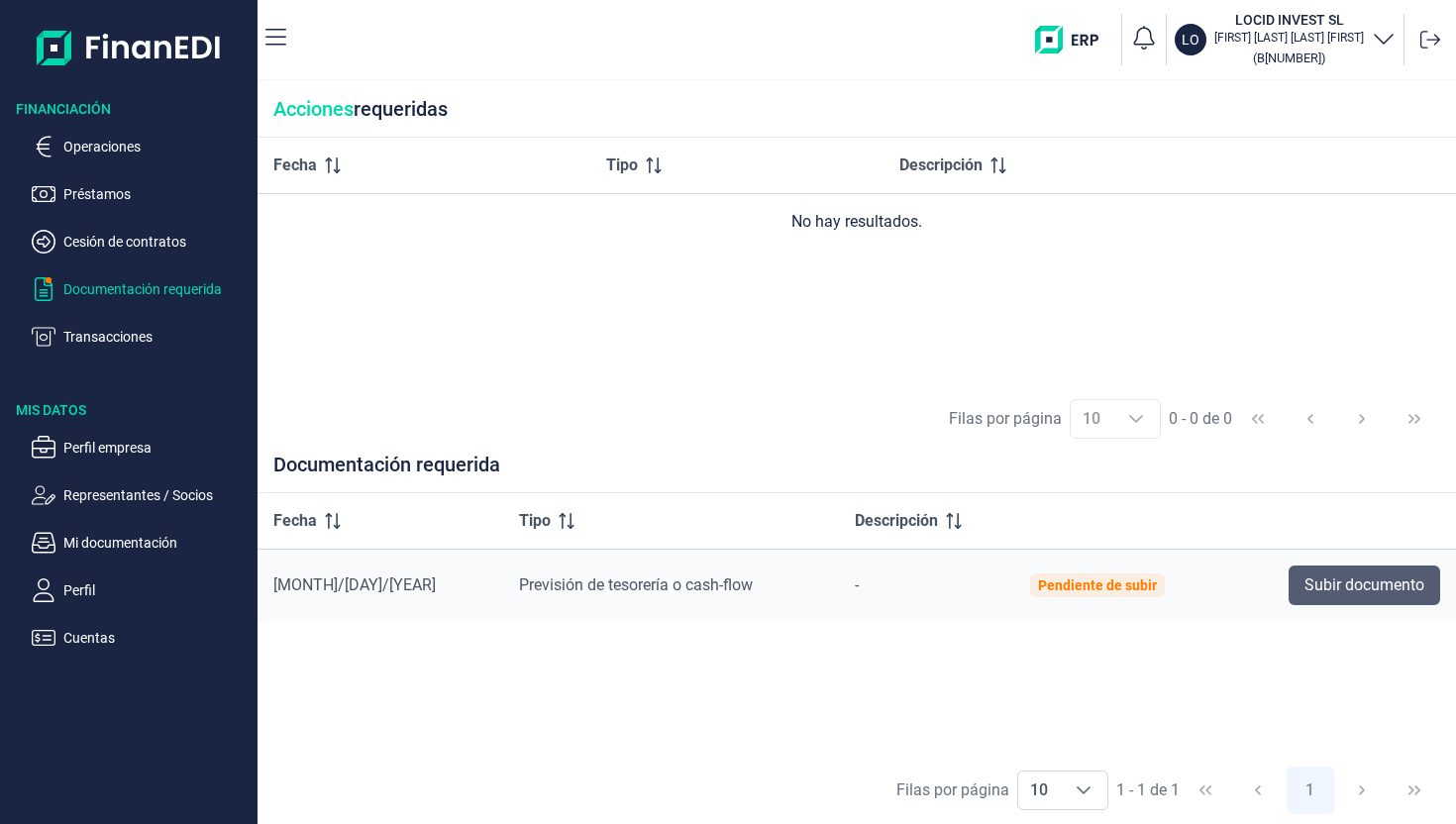 click on "Subir documento" at bounding box center (1364, 585) 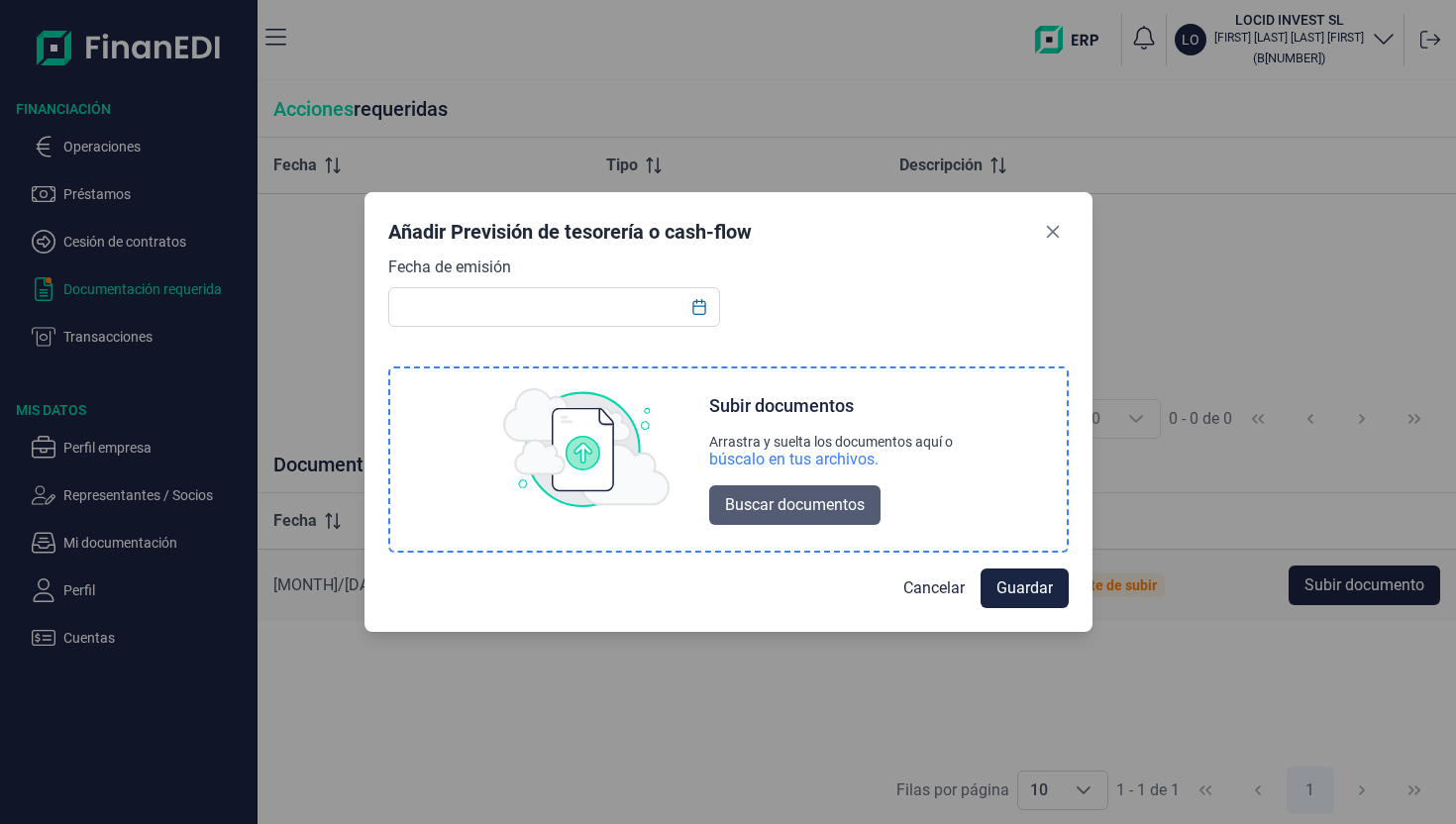 click on "Buscar documentos" at bounding box center (794, 505) 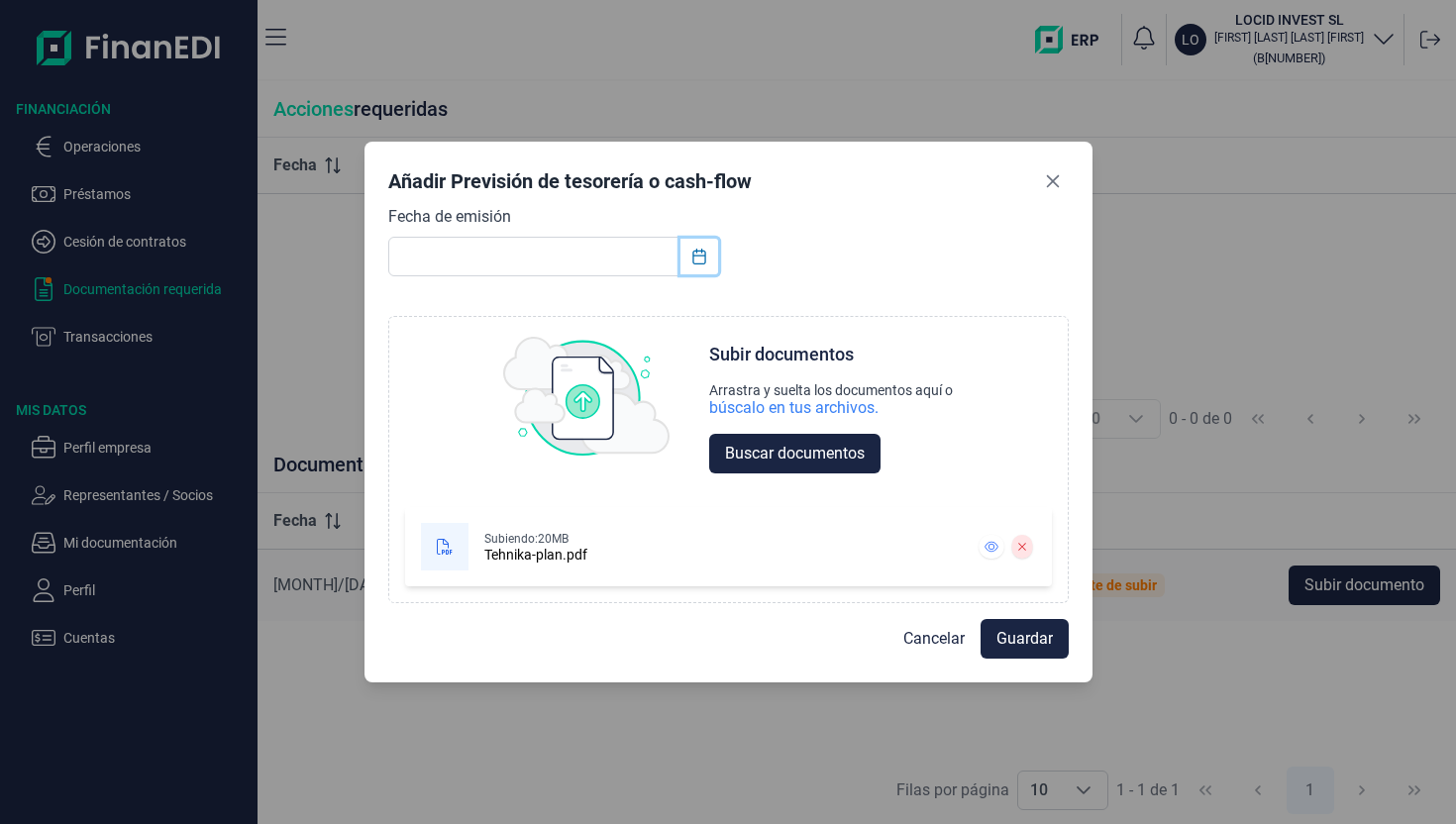 click 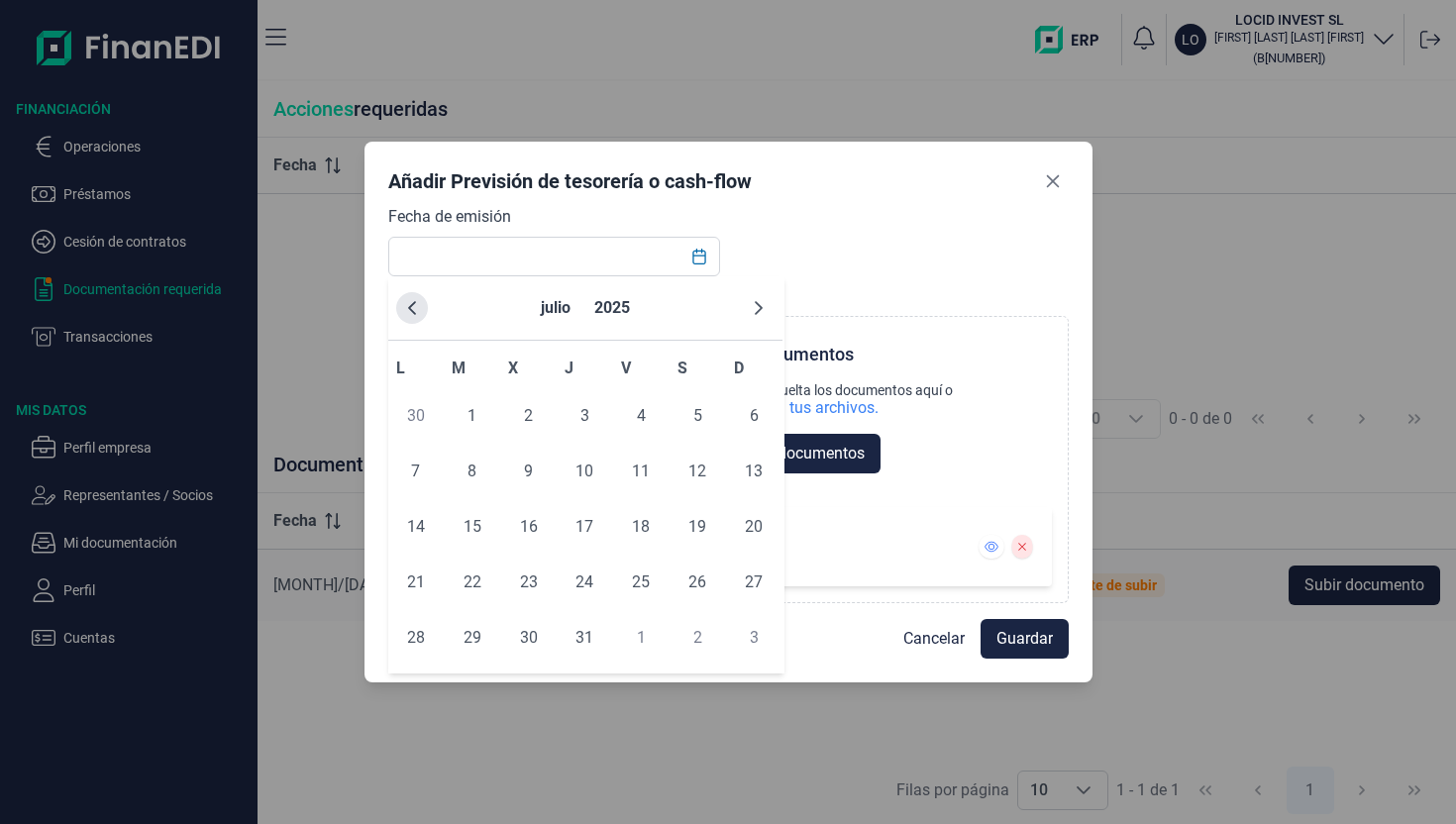 click 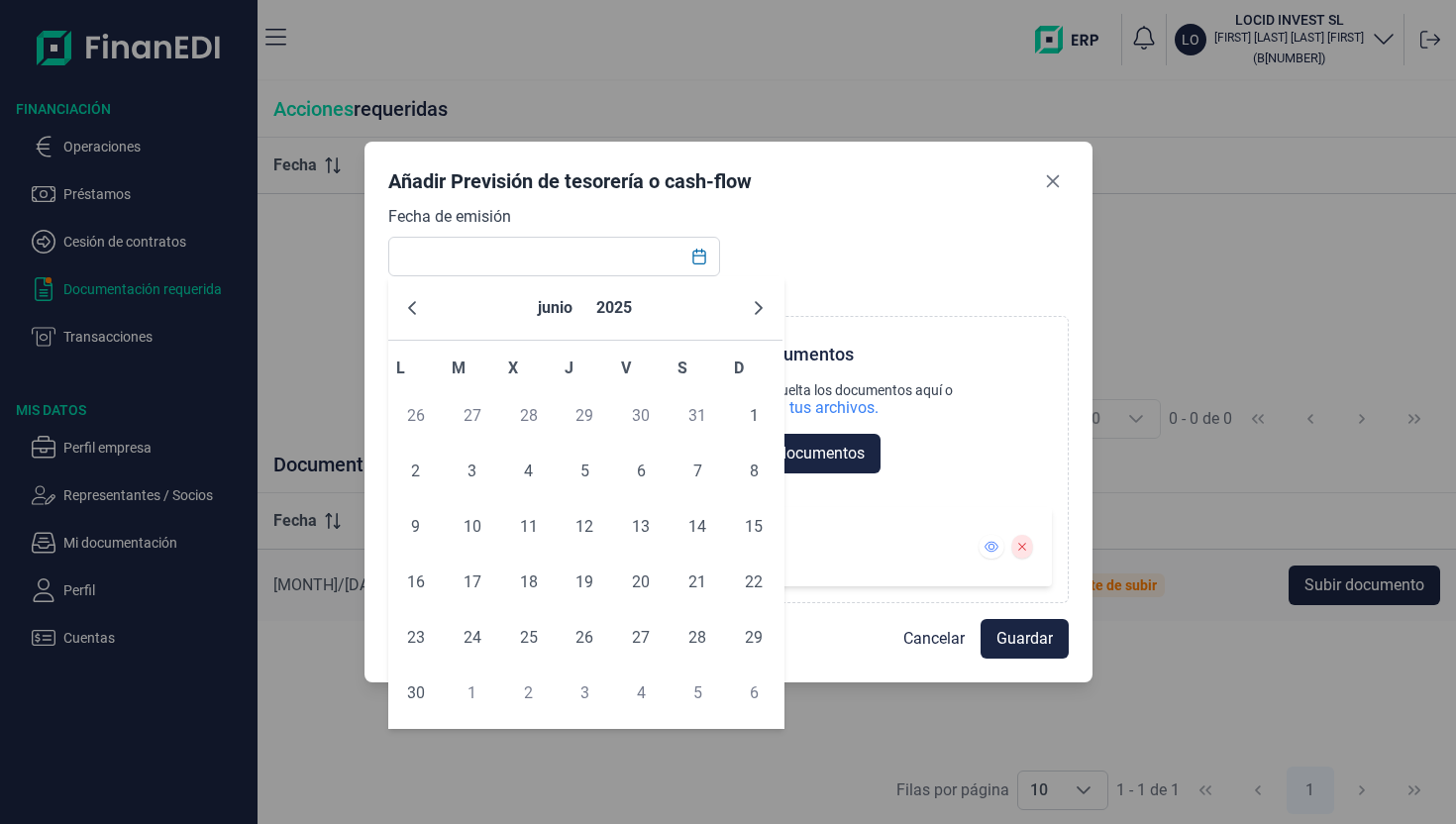 click 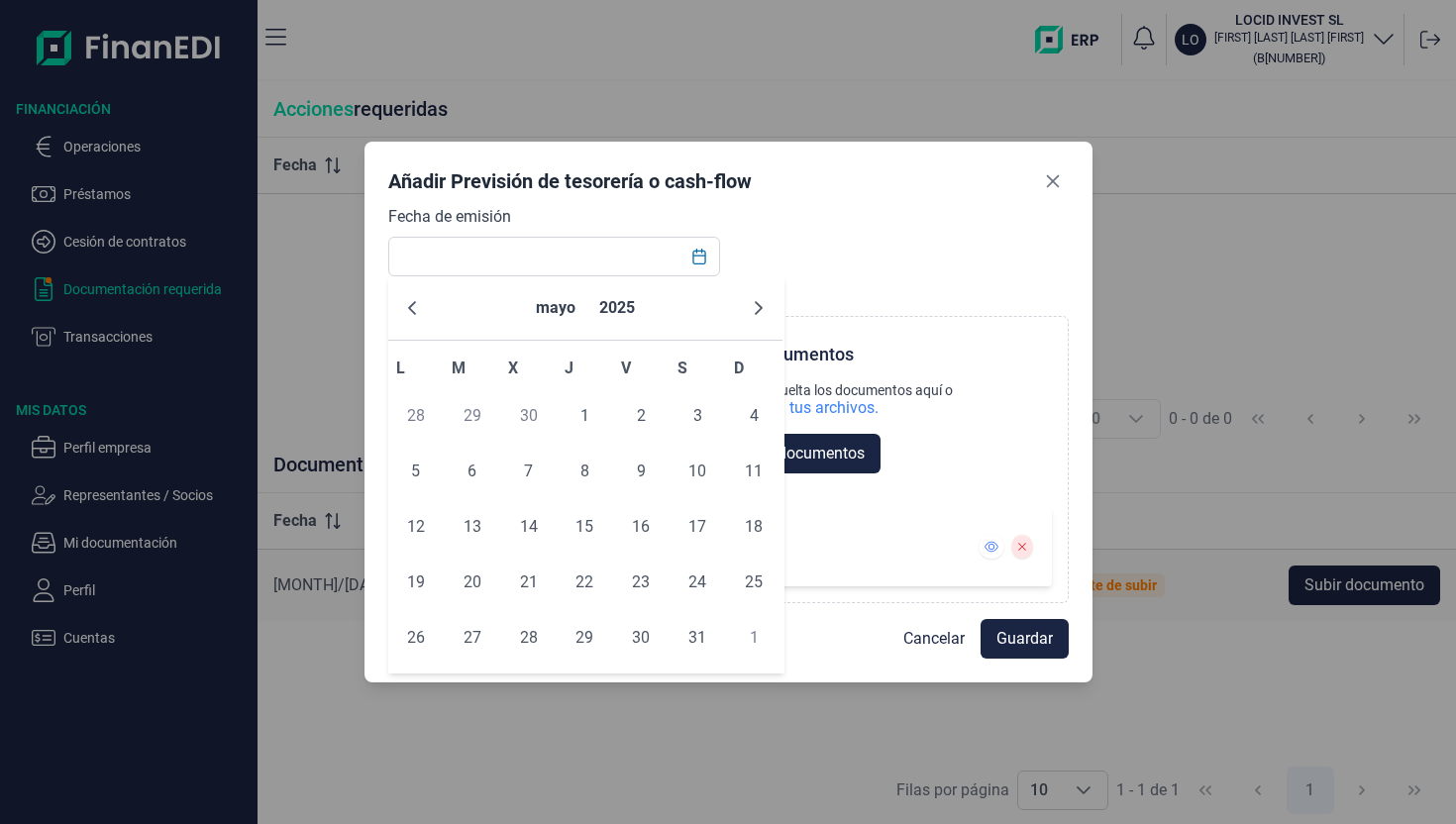 click 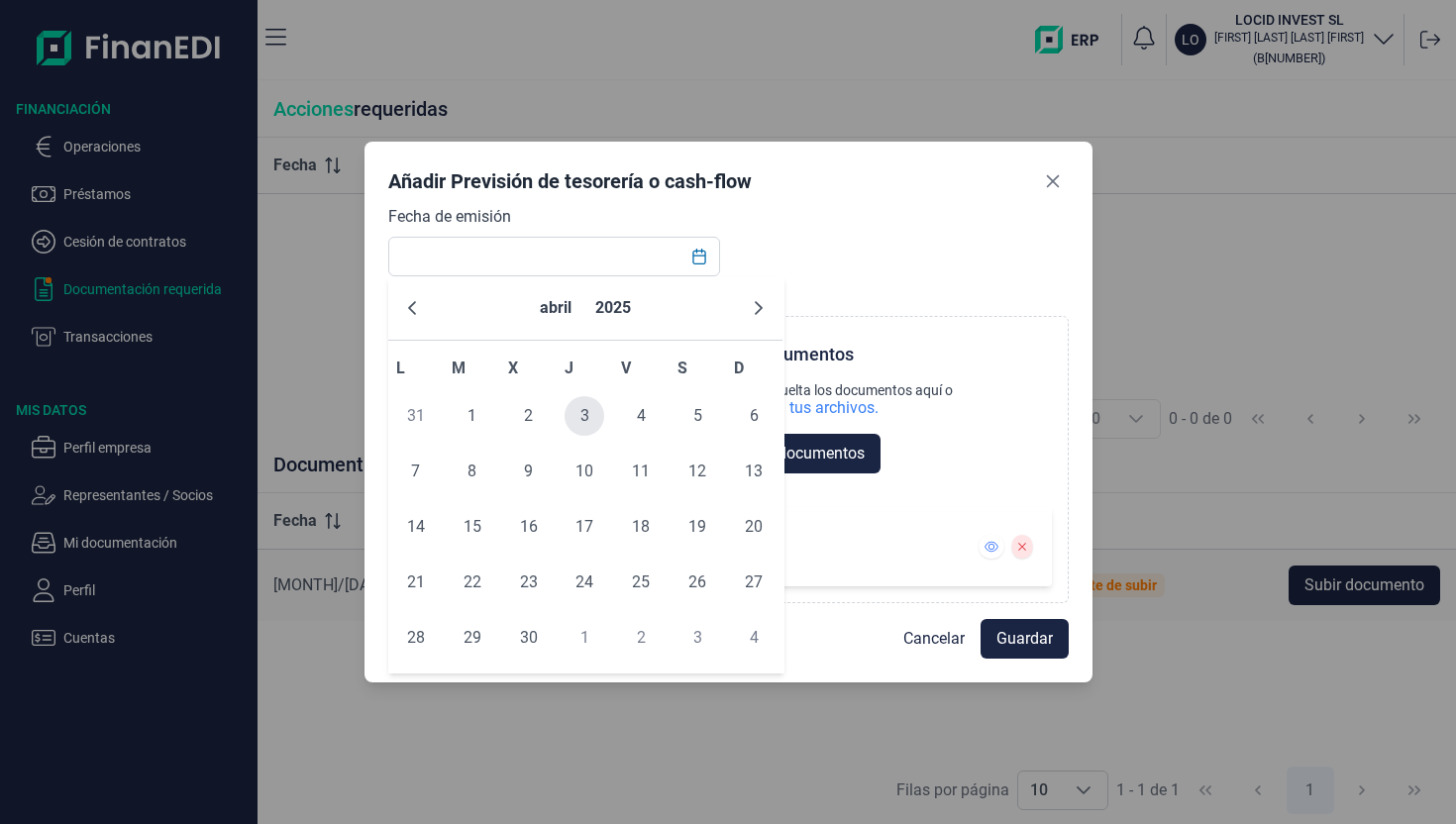 click on "3" at bounding box center (584, 416) 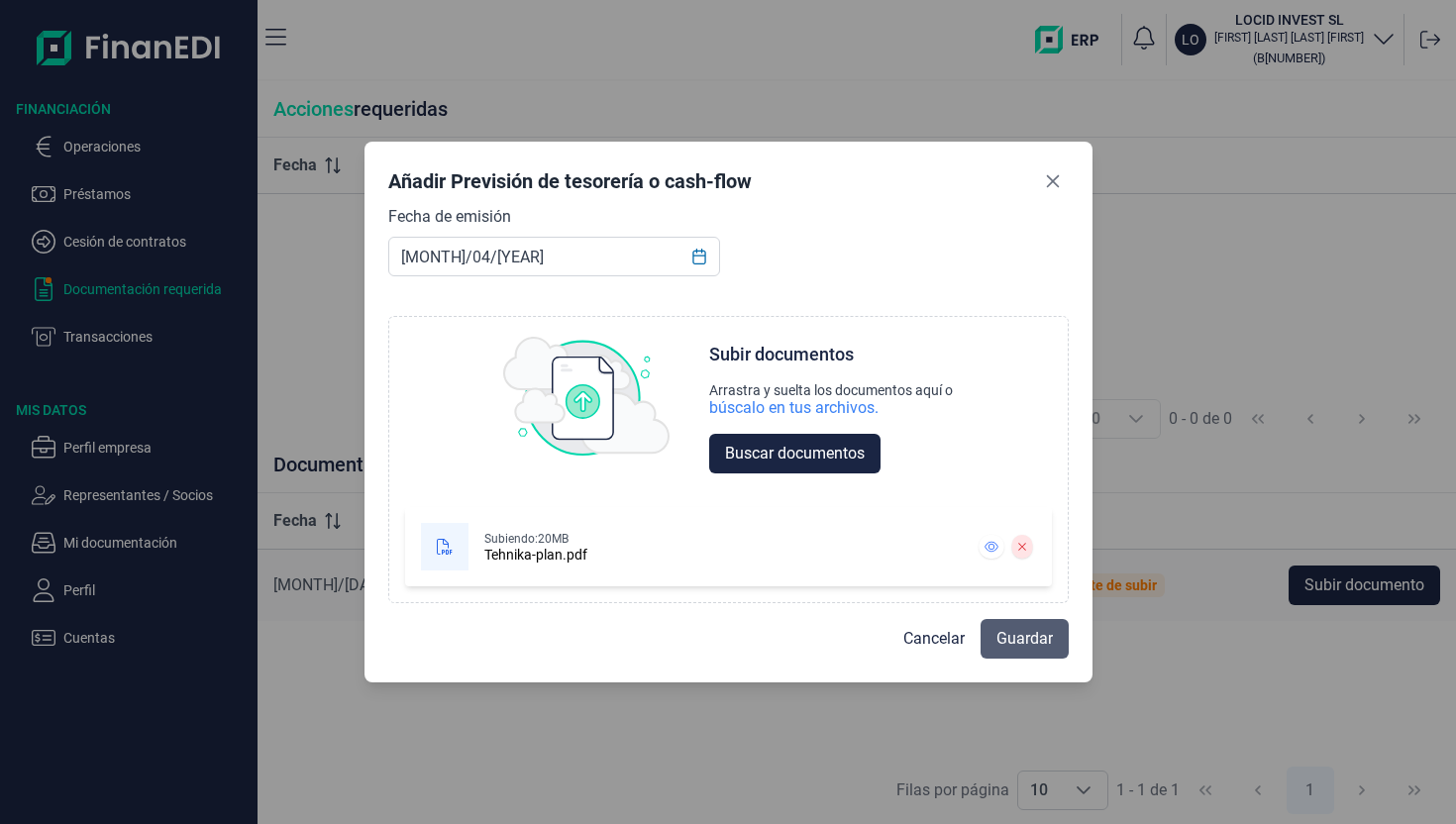 click on "Guardar" at bounding box center (1024, 639) 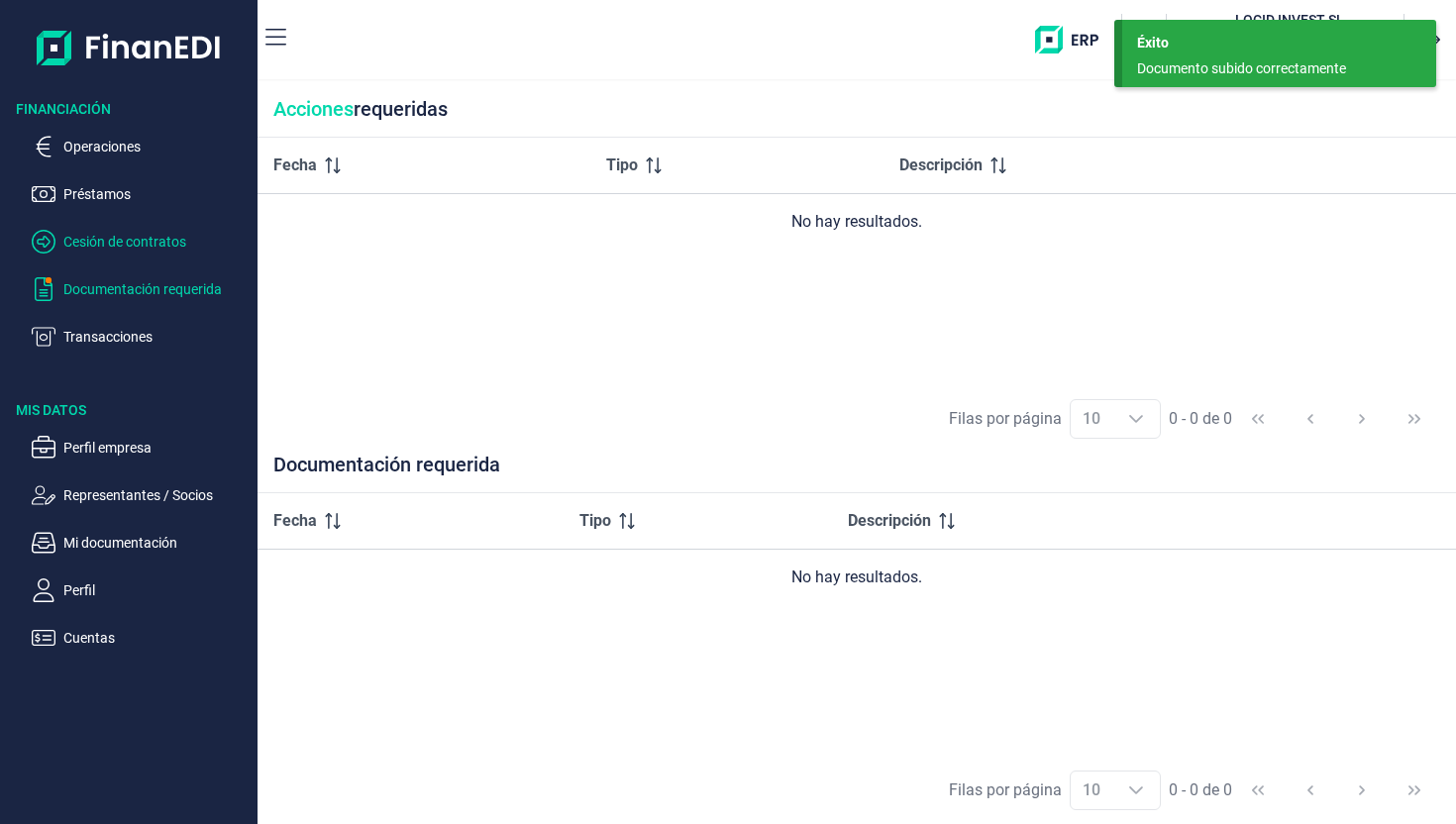 click on "Cesión de contratos" at bounding box center (156, 242) 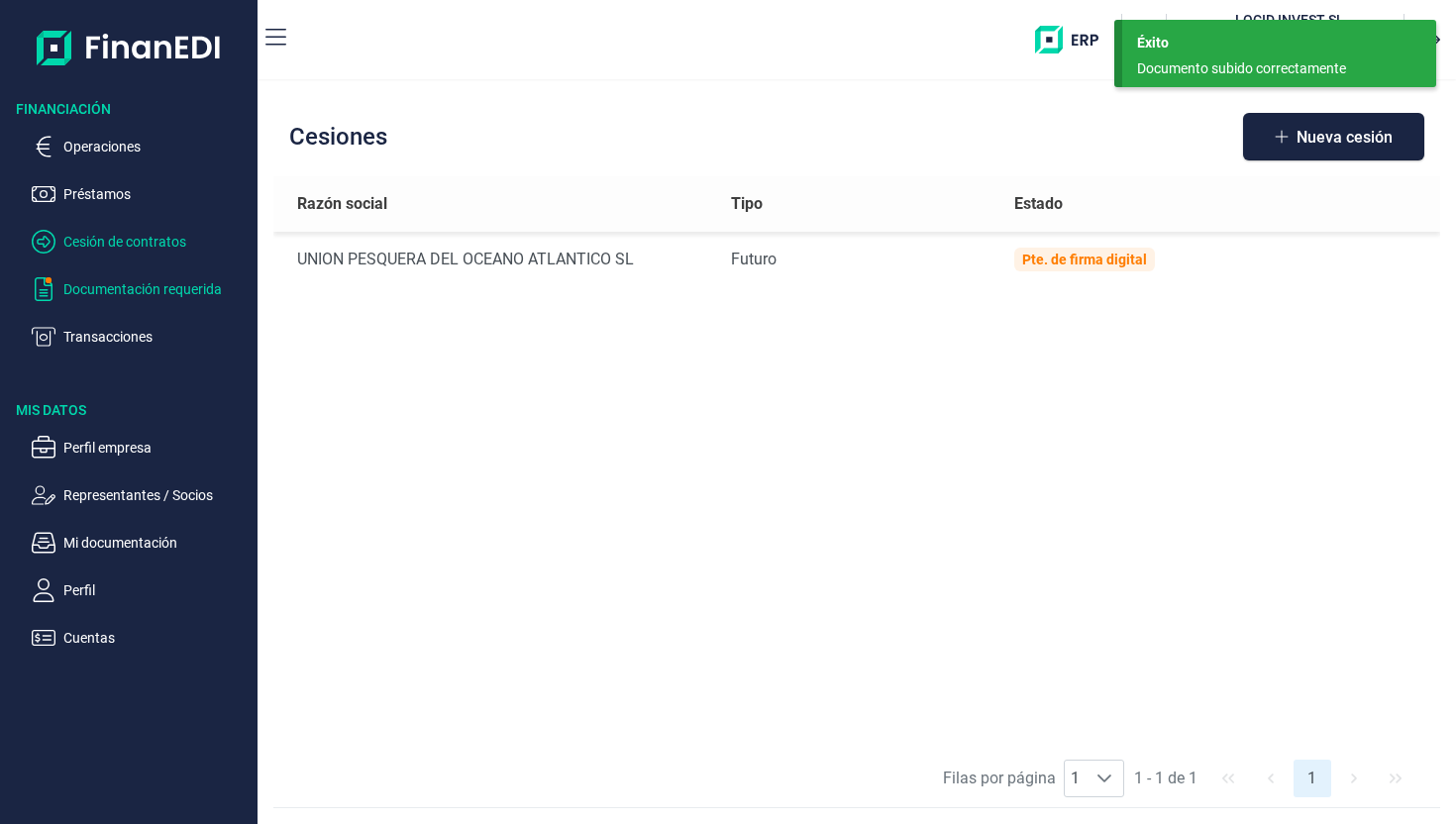 click on "Documentación requerida" at bounding box center (156, 289) 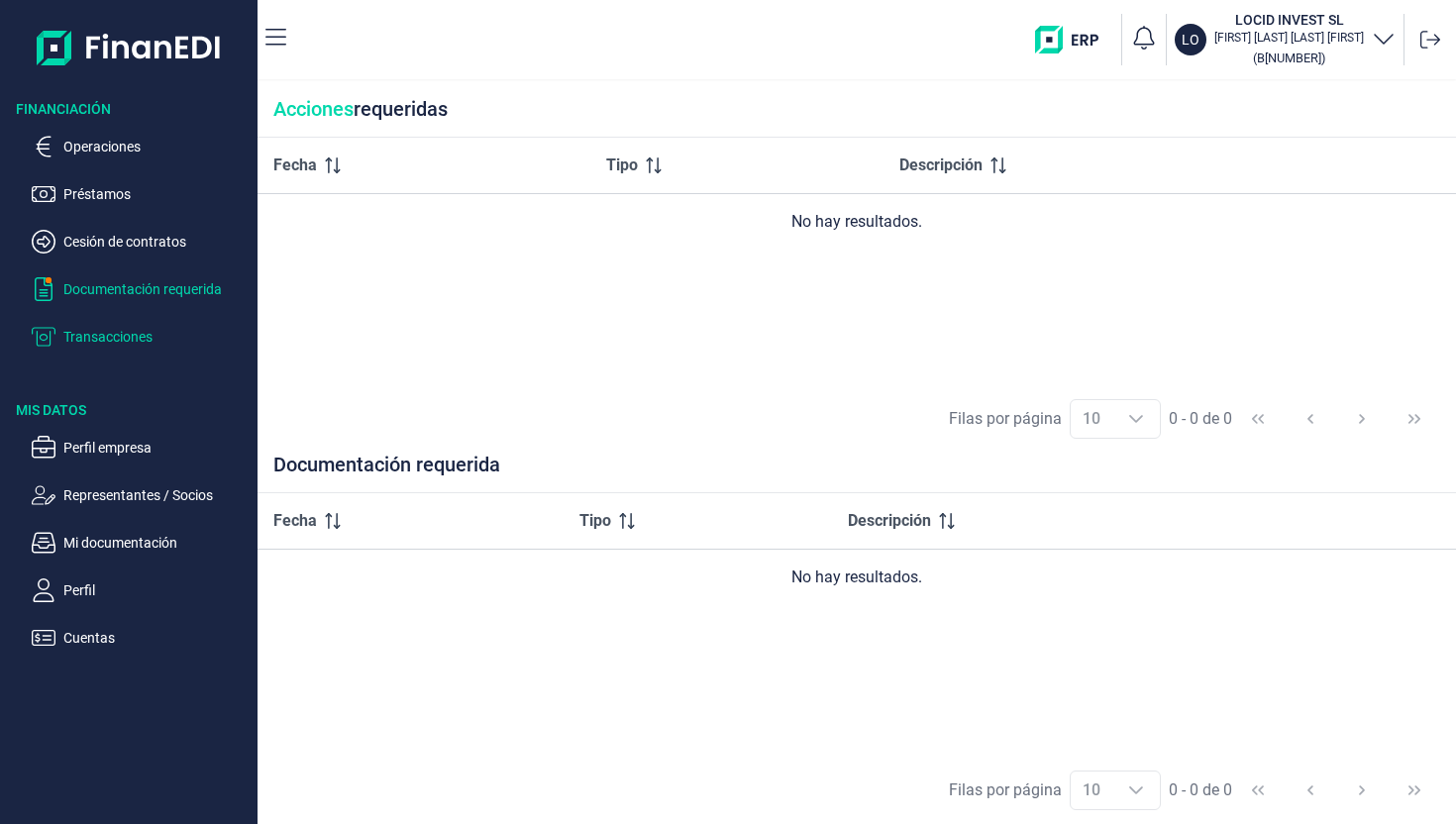 click on "Transacciones" at bounding box center (156, 337) 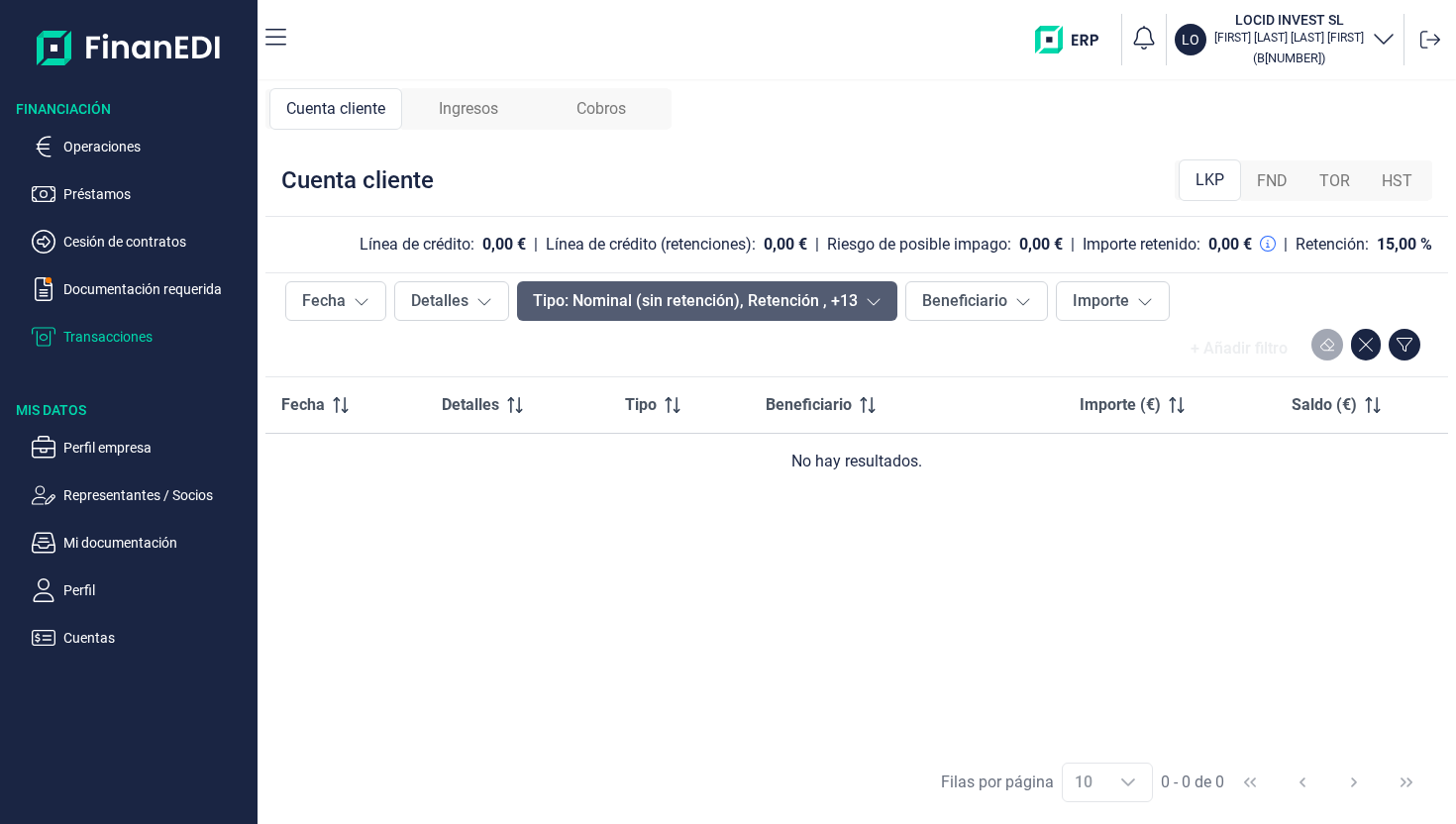click 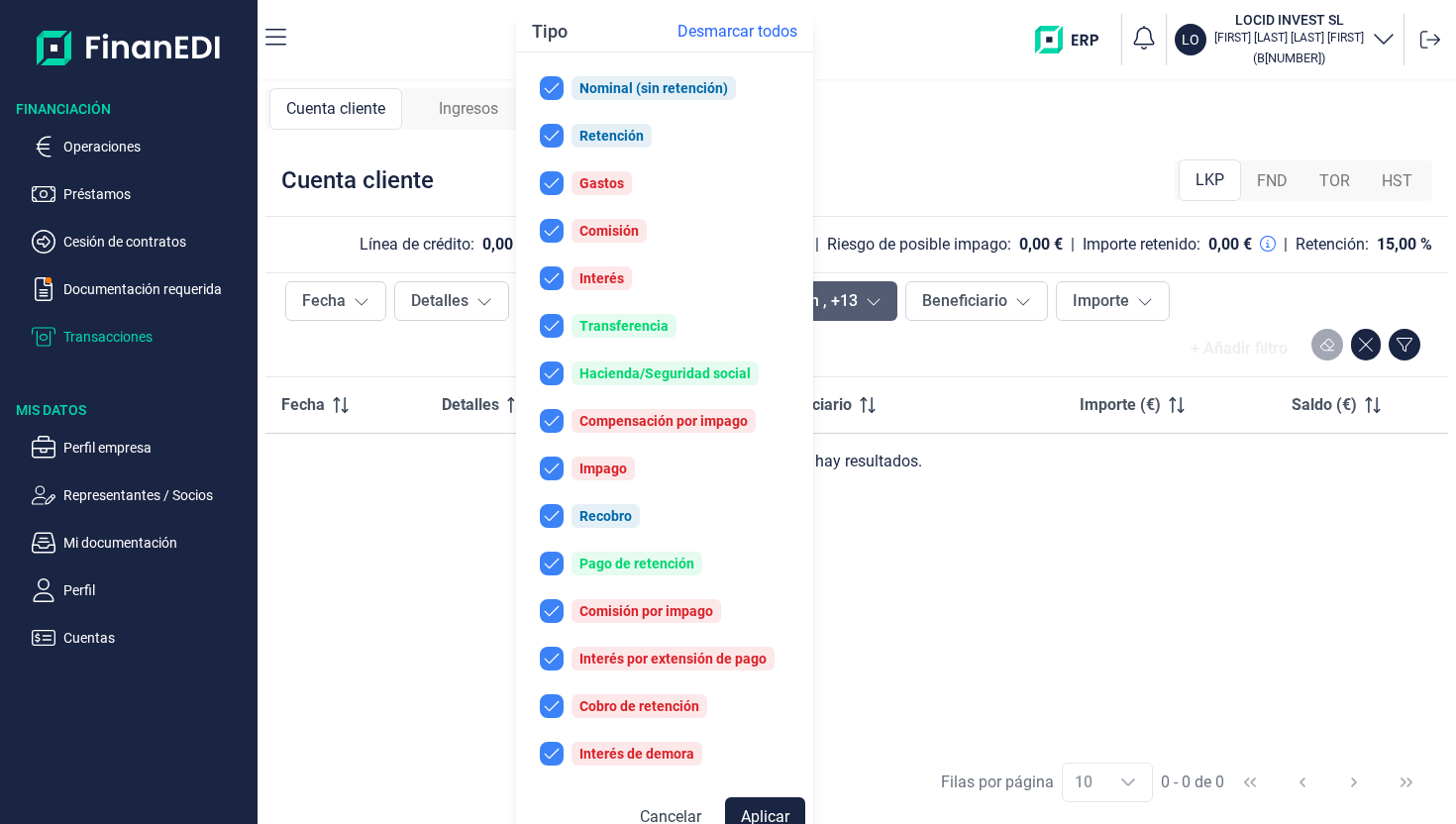 click 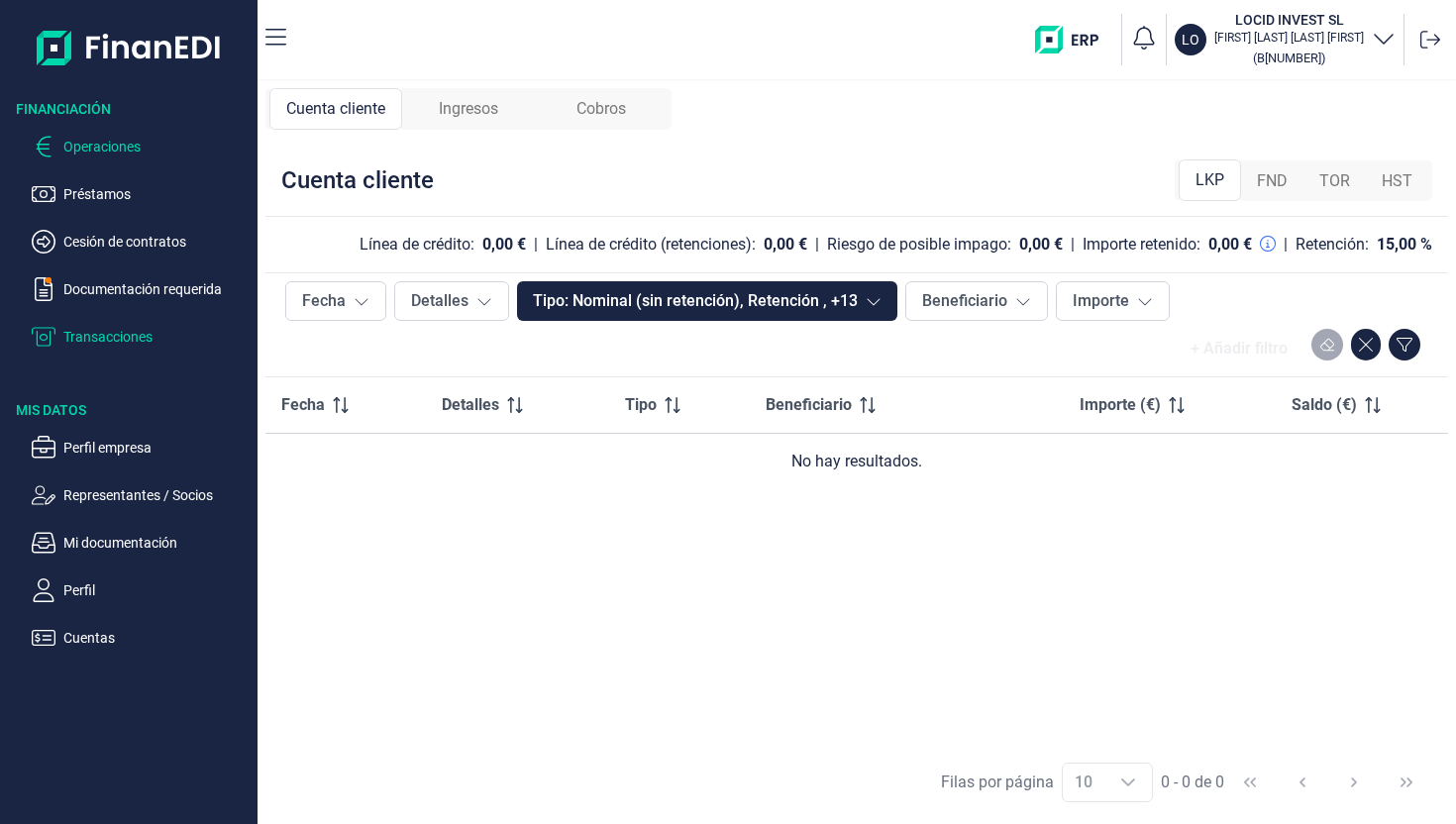 click on "Operaciones" at bounding box center [156, 147] 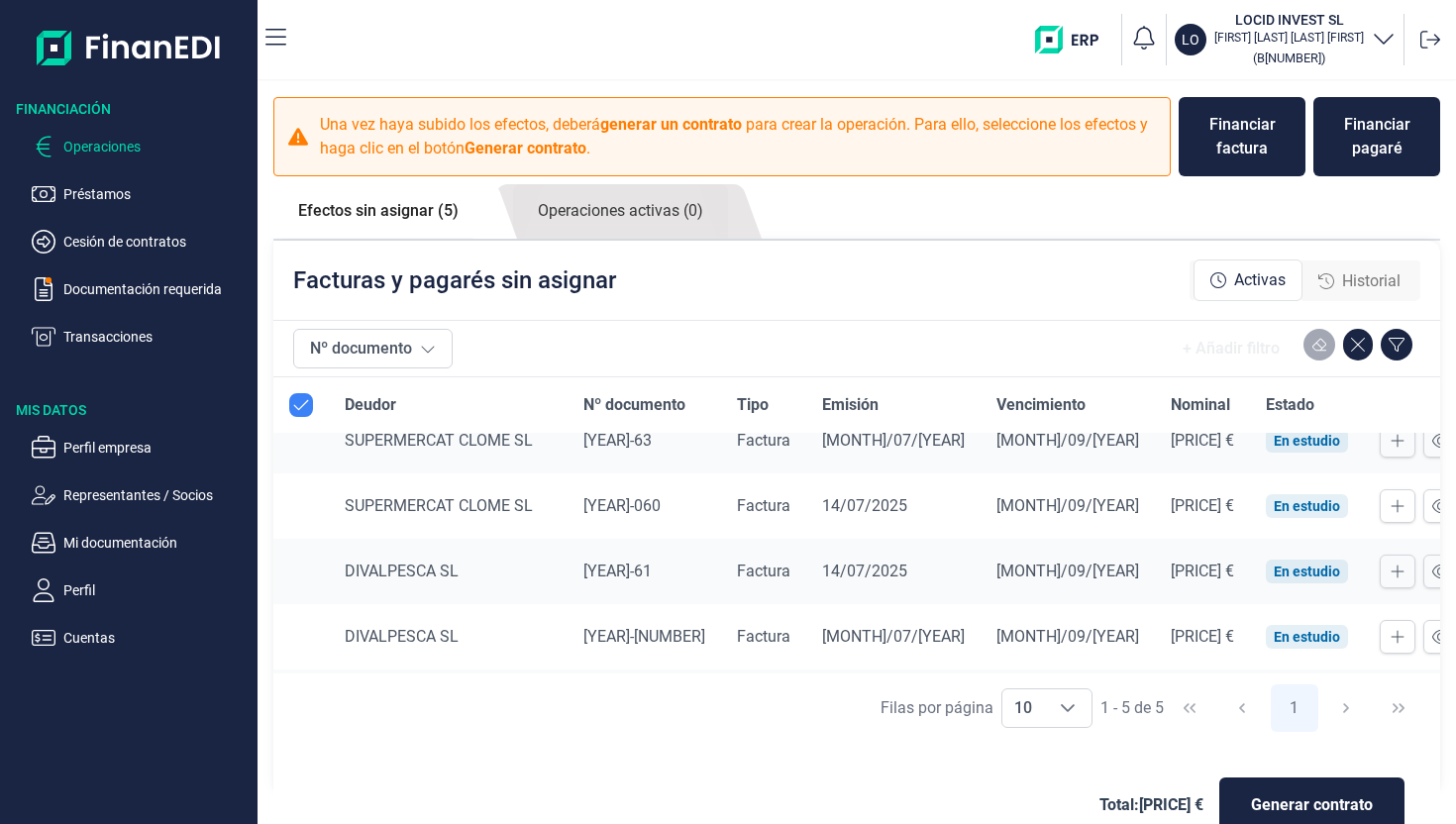 scroll, scrollTop: 86, scrollLeft: 0, axis: vertical 